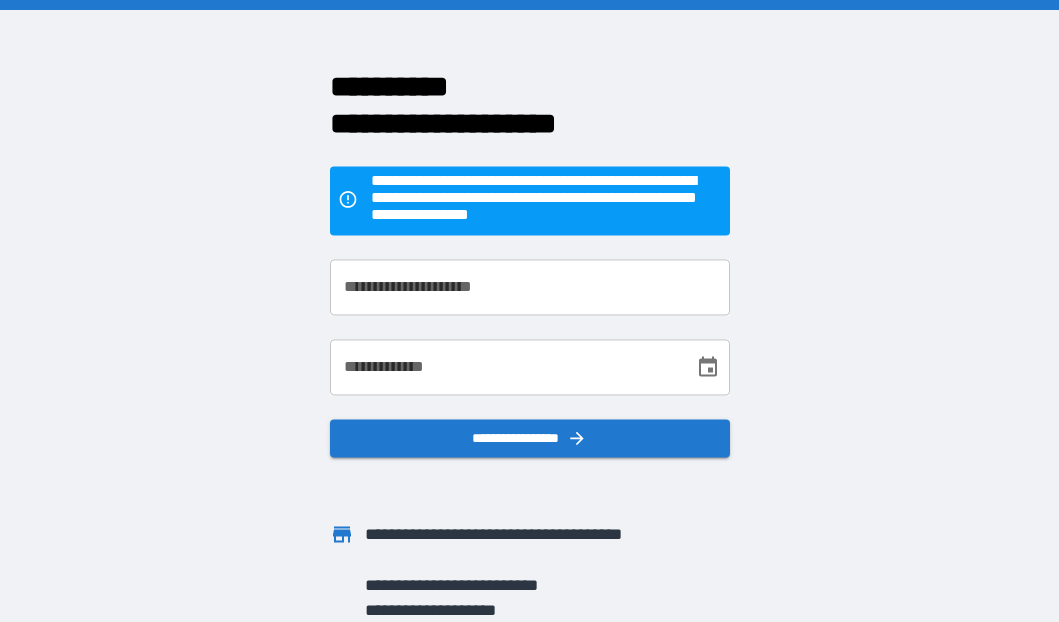 scroll, scrollTop: 0, scrollLeft: 0, axis: both 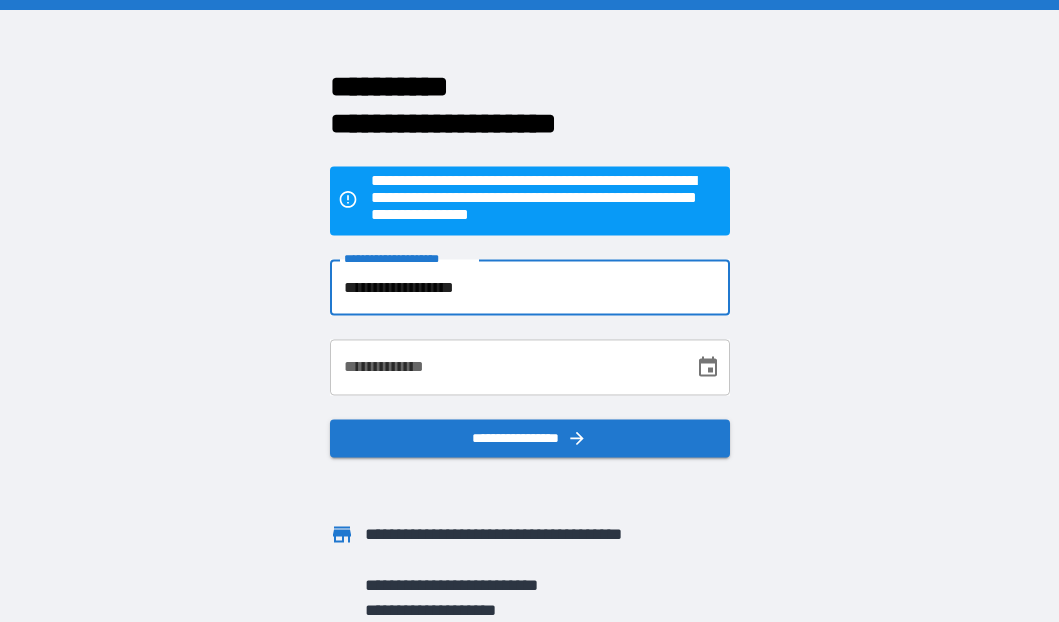 click on "**********" at bounding box center (530, 288) 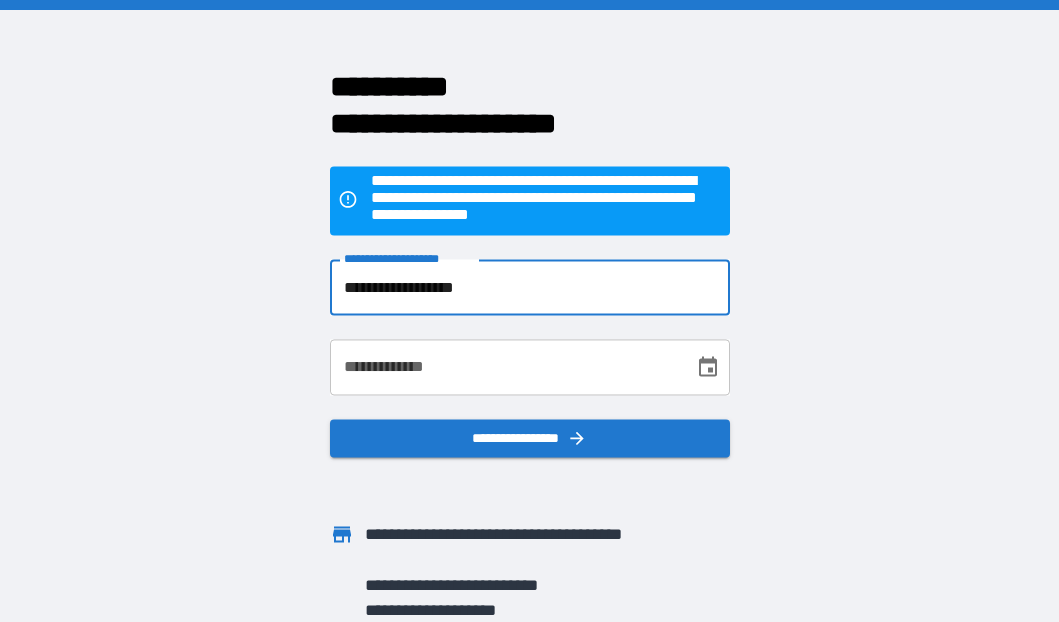 drag, startPoint x: 402, startPoint y: 287, endPoint x: 315, endPoint y: 290, distance: 87.05171 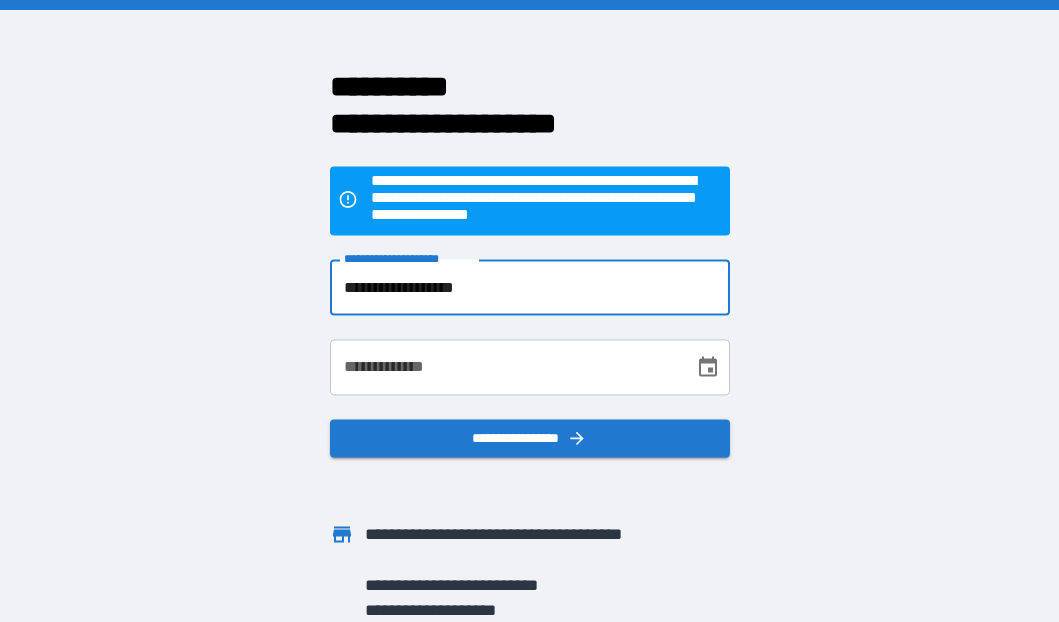 click on "**********" at bounding box center (518, 276) 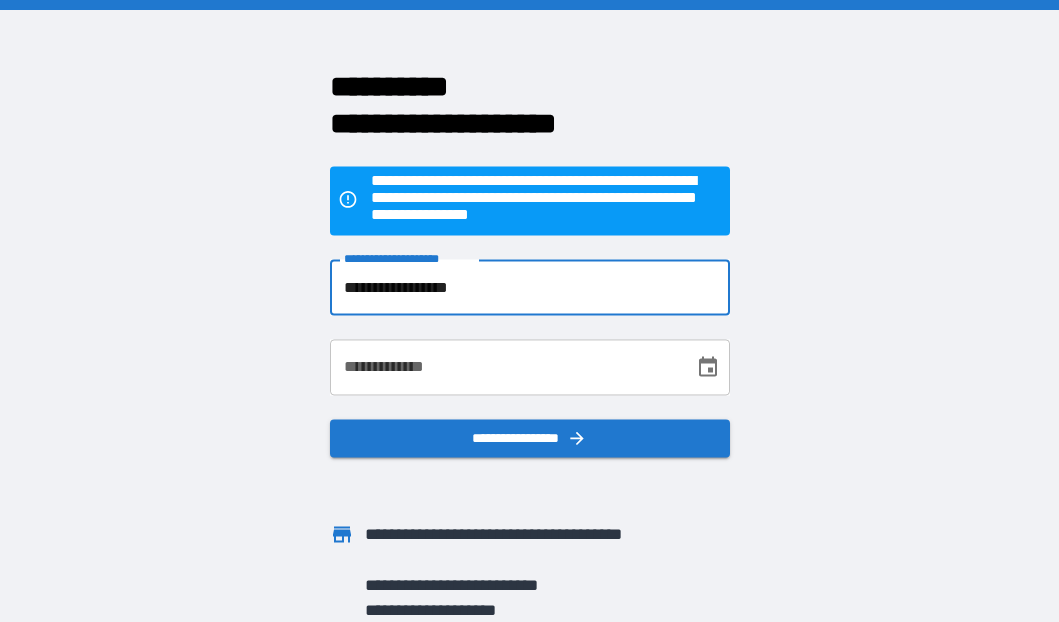 type on "**********" 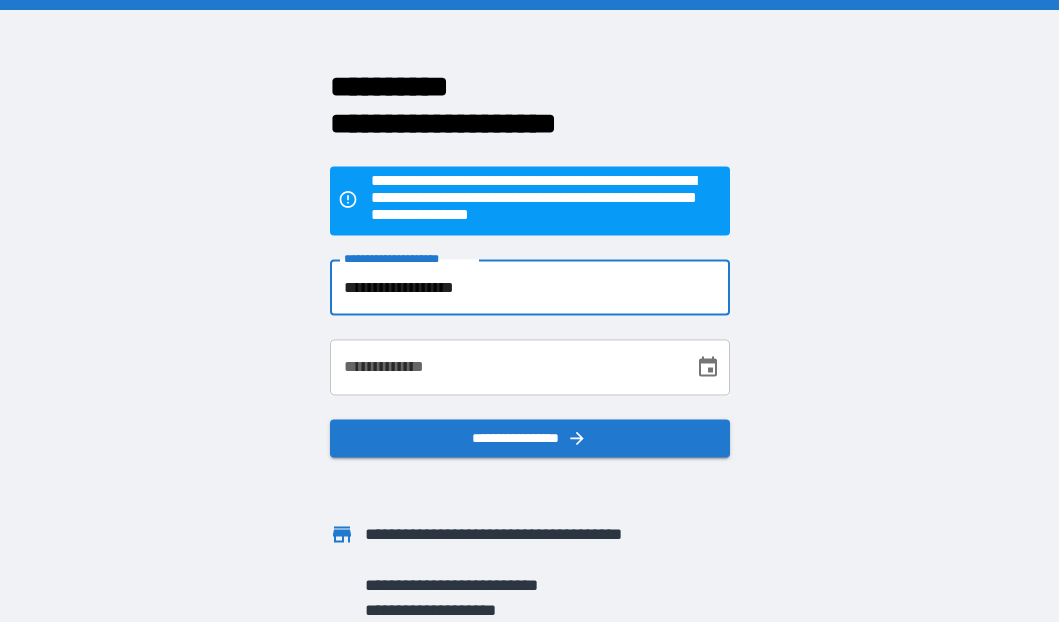 click on "**********" at bounding box center [505, 368] 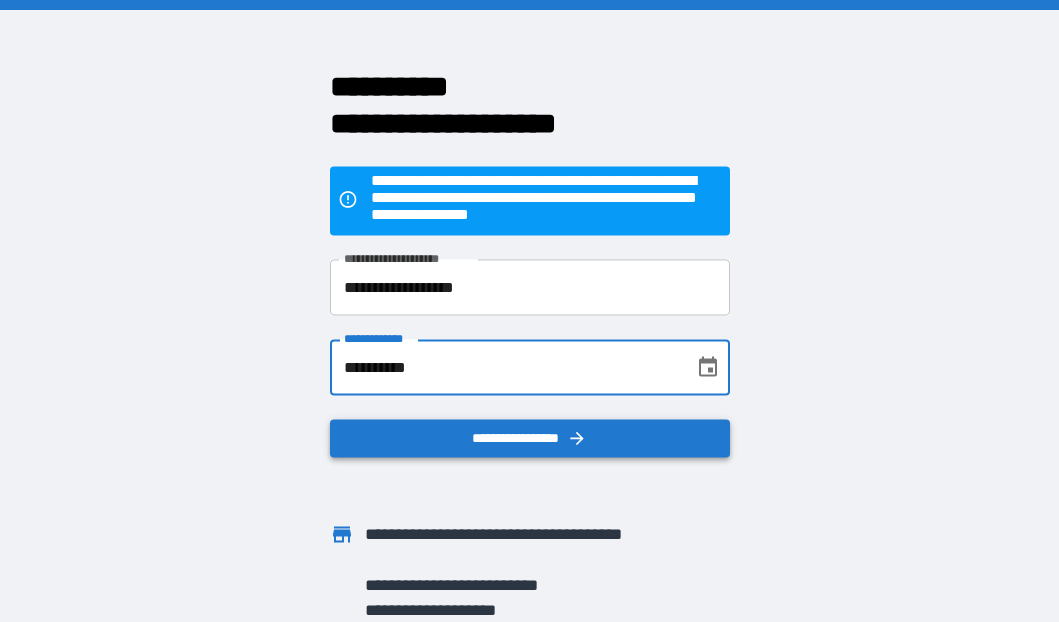 type on "**********" 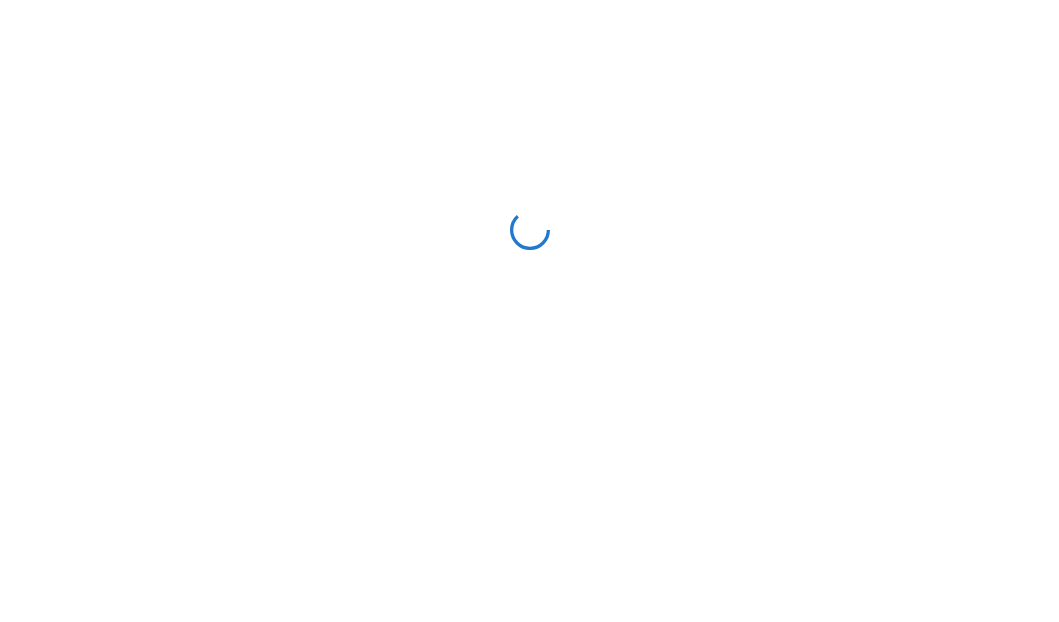 scroll, scrollTop: 0, scrollLeft: 0, axis: both 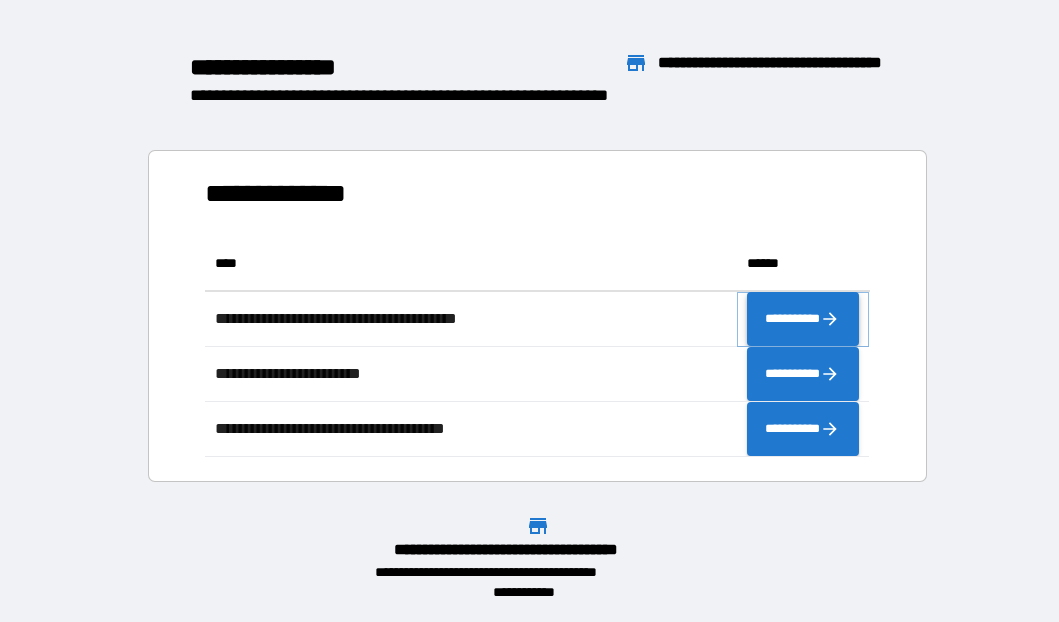 click on "**********" at bounding box center (803, 319) 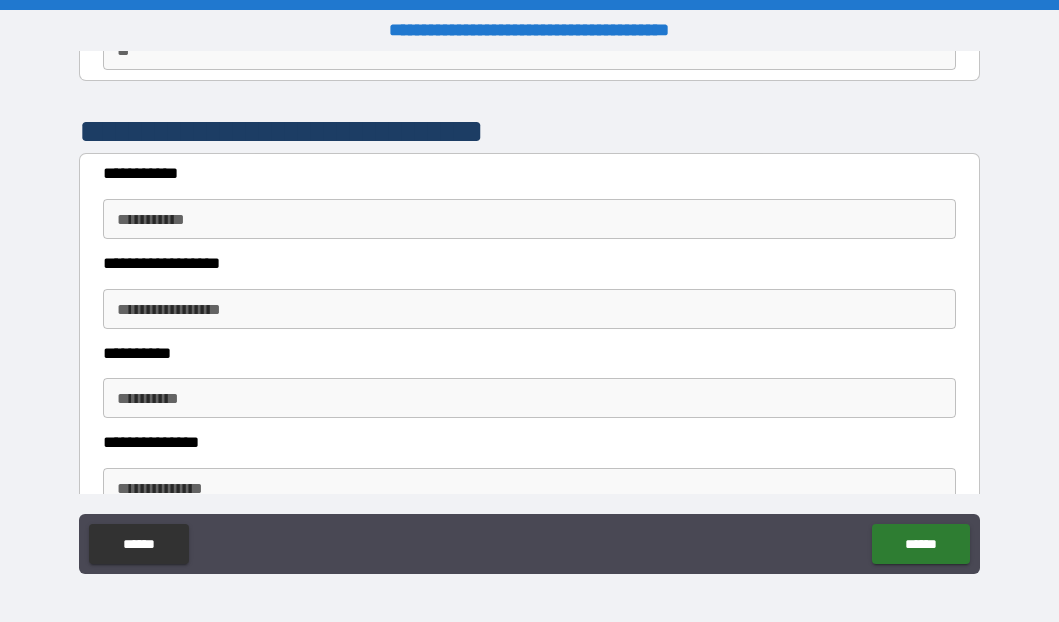 scroll, scrollTop: 216, scrollLeft: 0, axis: vertical 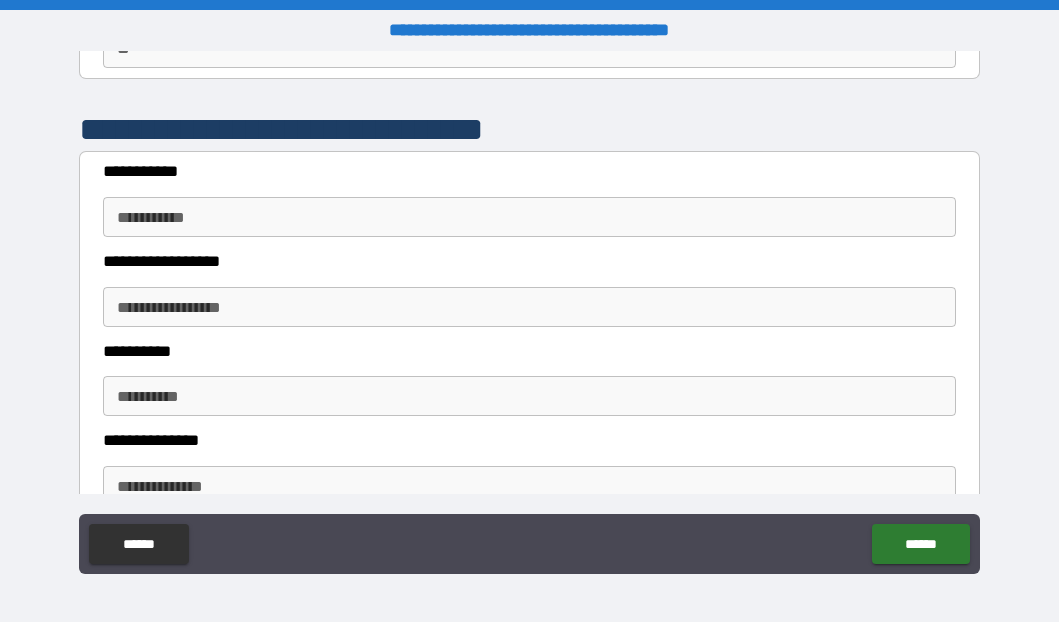 click on "**********" at bounding box center (529, 217) 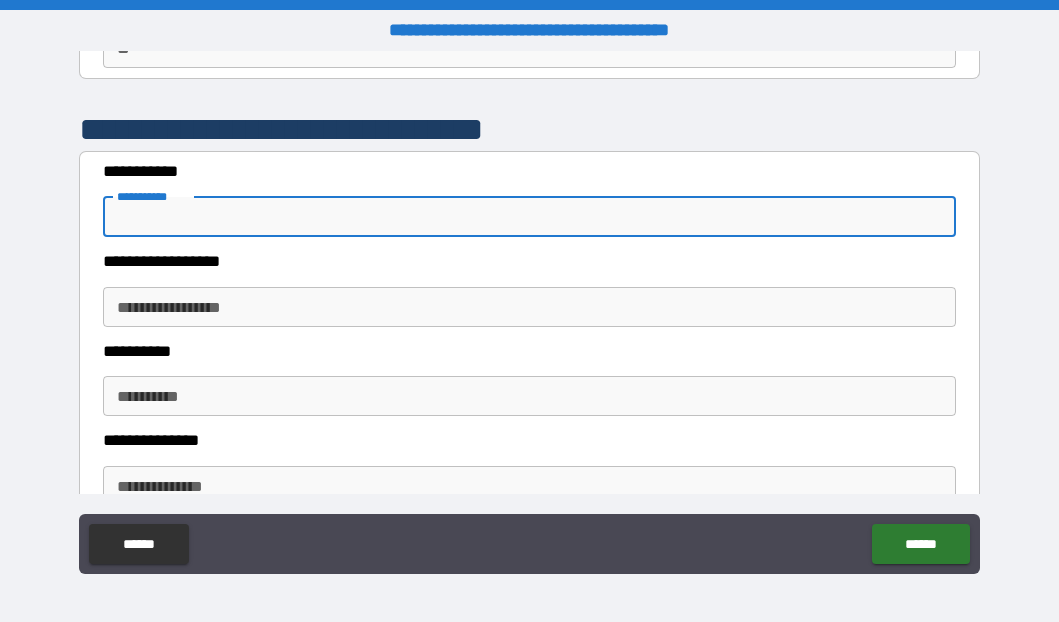 type on "**********" 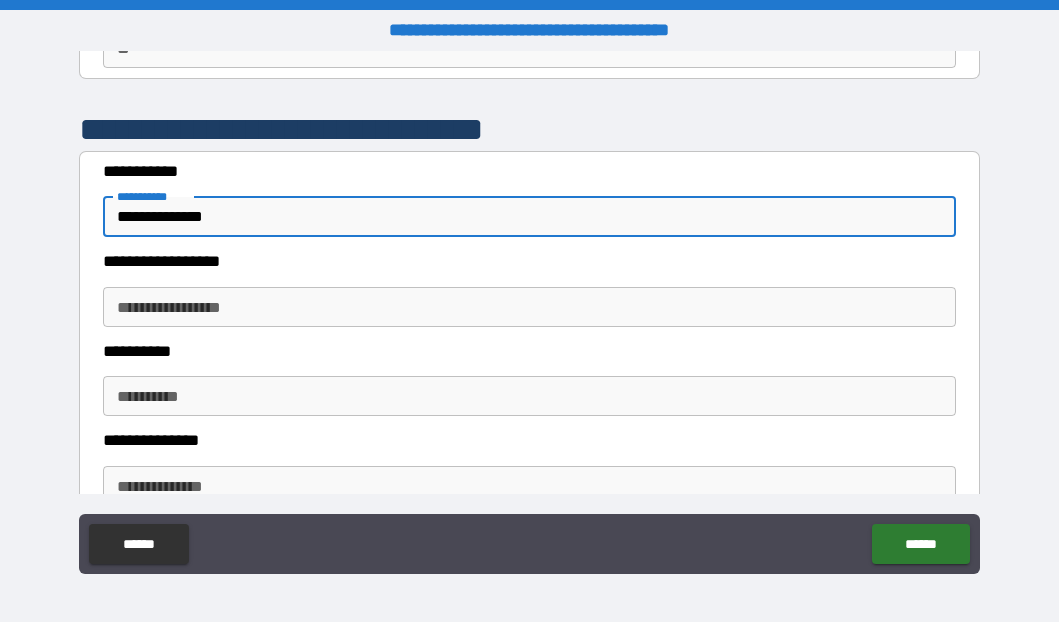 type on "**********" 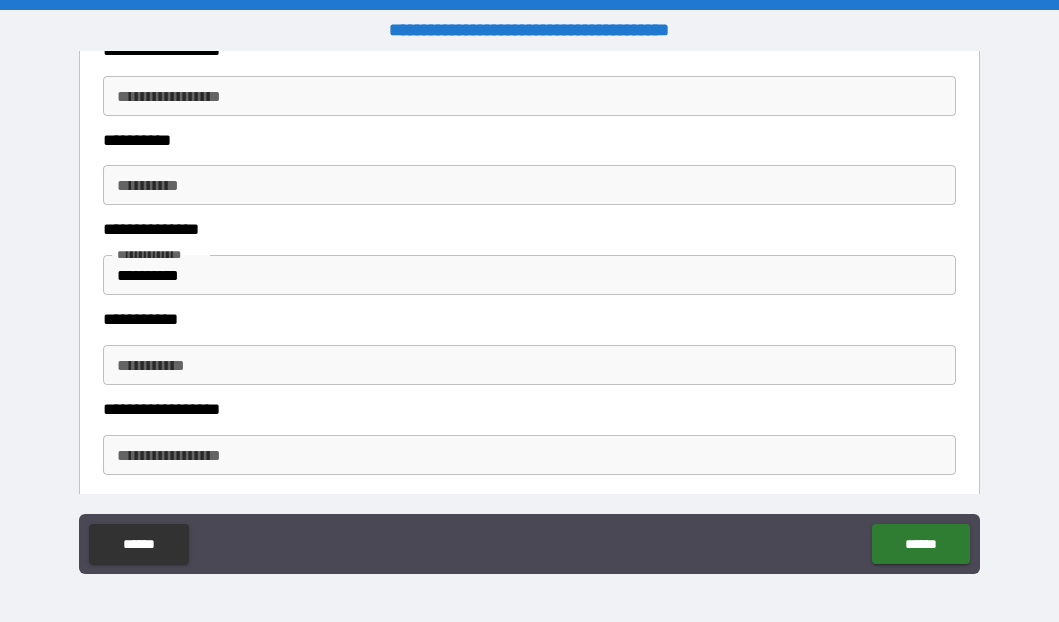 scroll, scrollTop: 430, scrollLeft: 0, axis: vertical 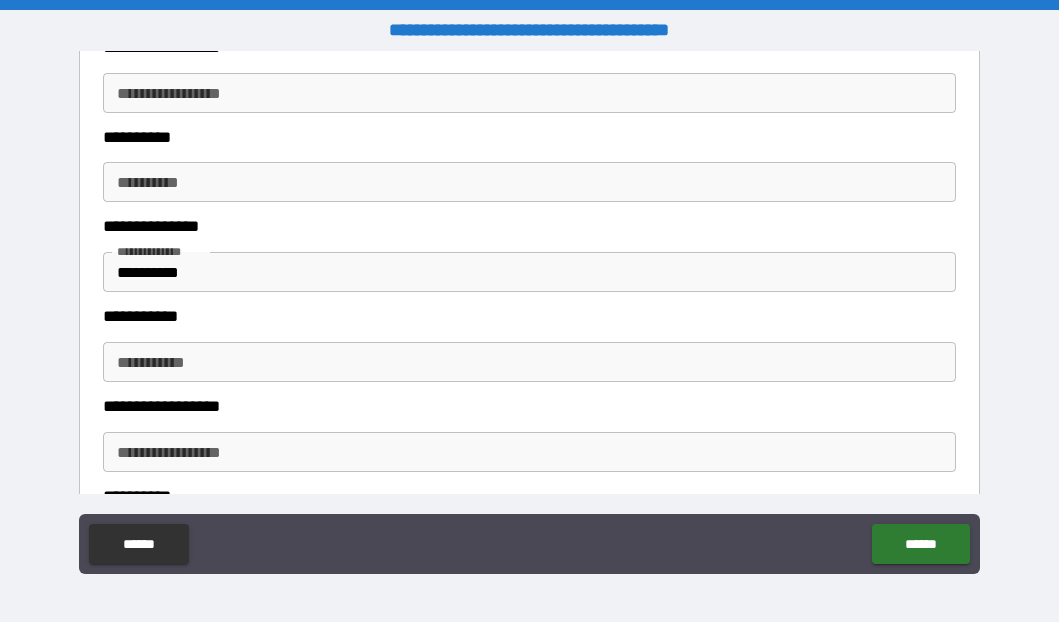 click on "**********" at bounding box center [529, 362] 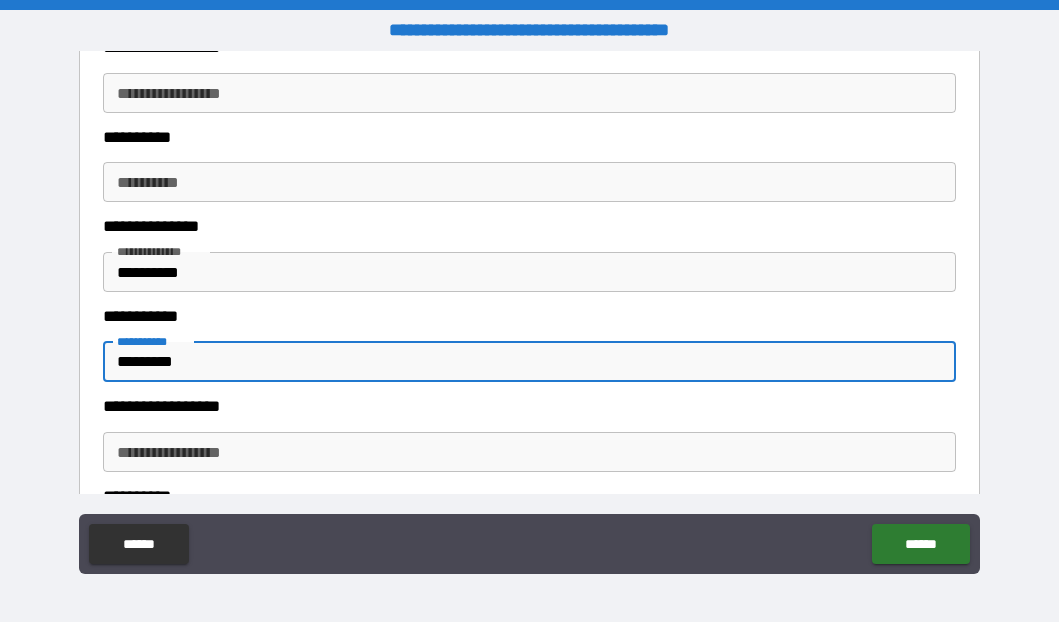 type on "*********" 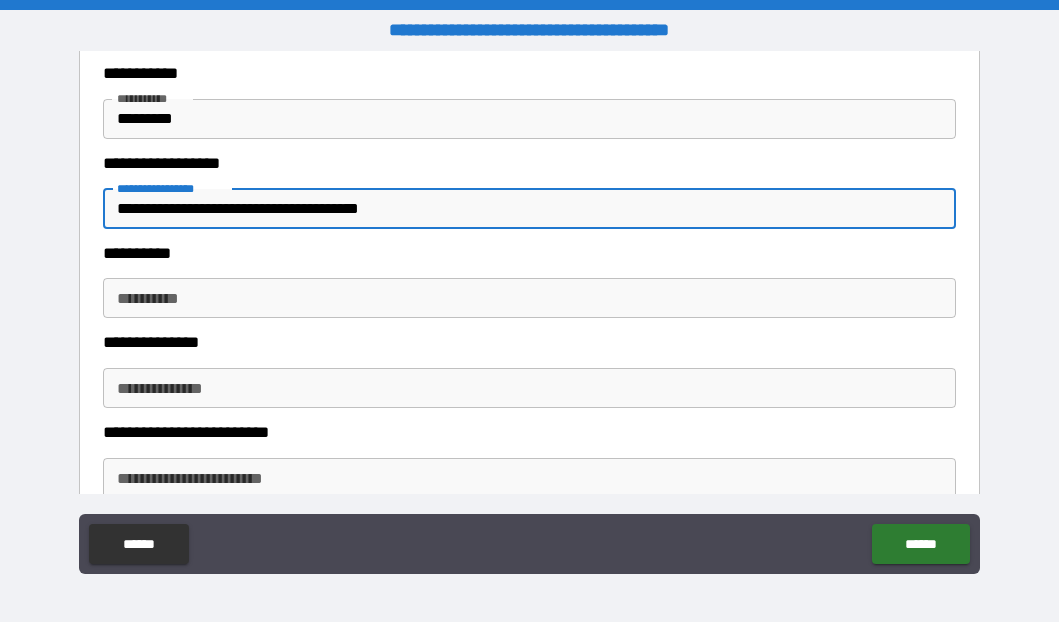 scroll, scrollTop: 703, scrollLeft: 0, axis: vertical 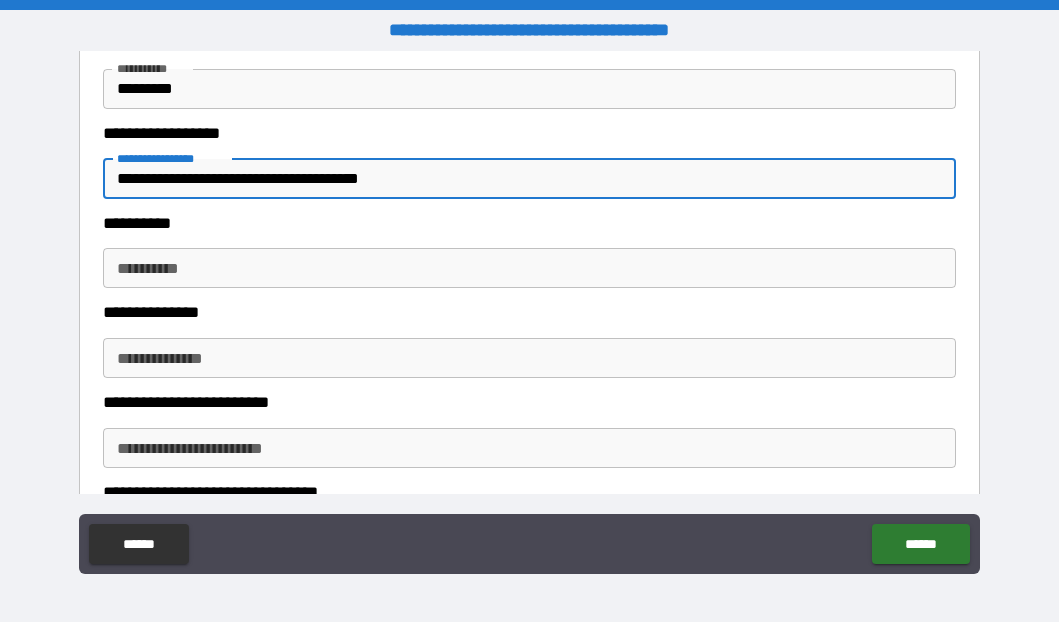 type on "**********" 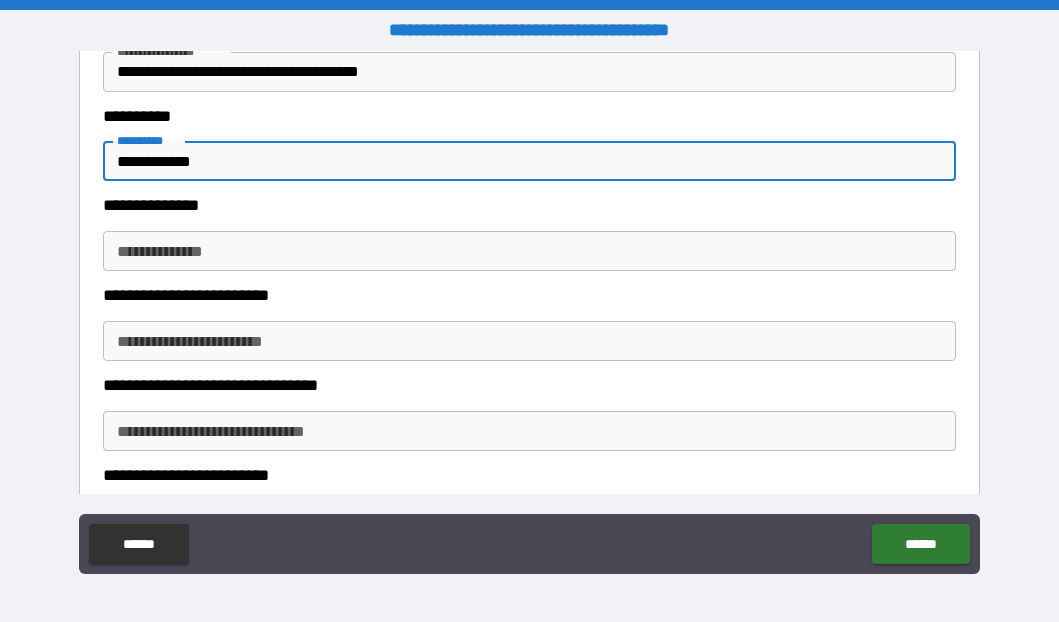 scroll, scrollTop: 811, scrollLeft: 0, axis: vertical 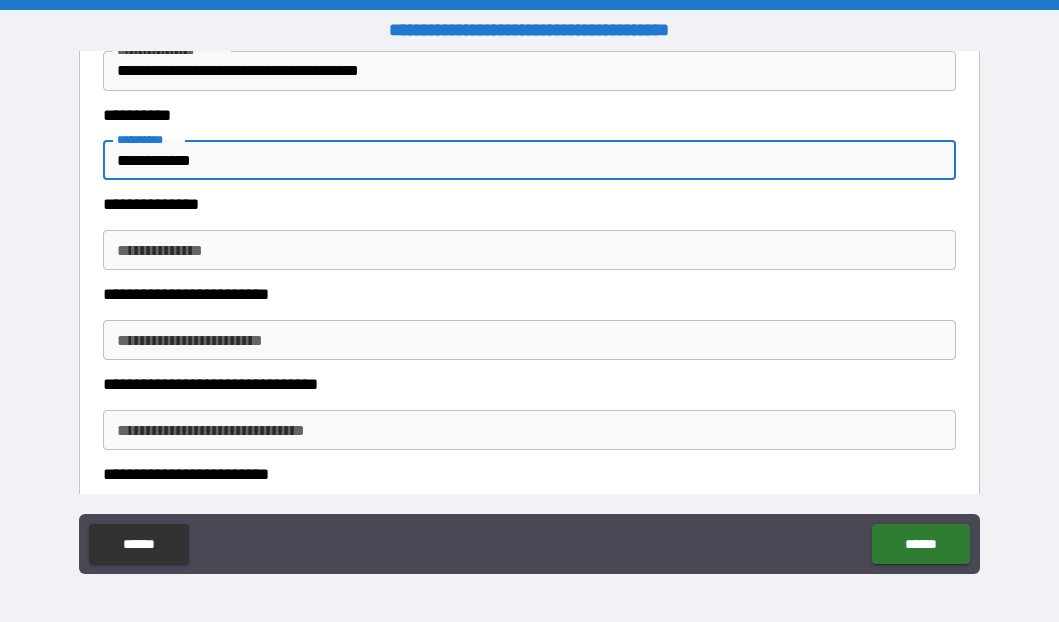 type on "**********" 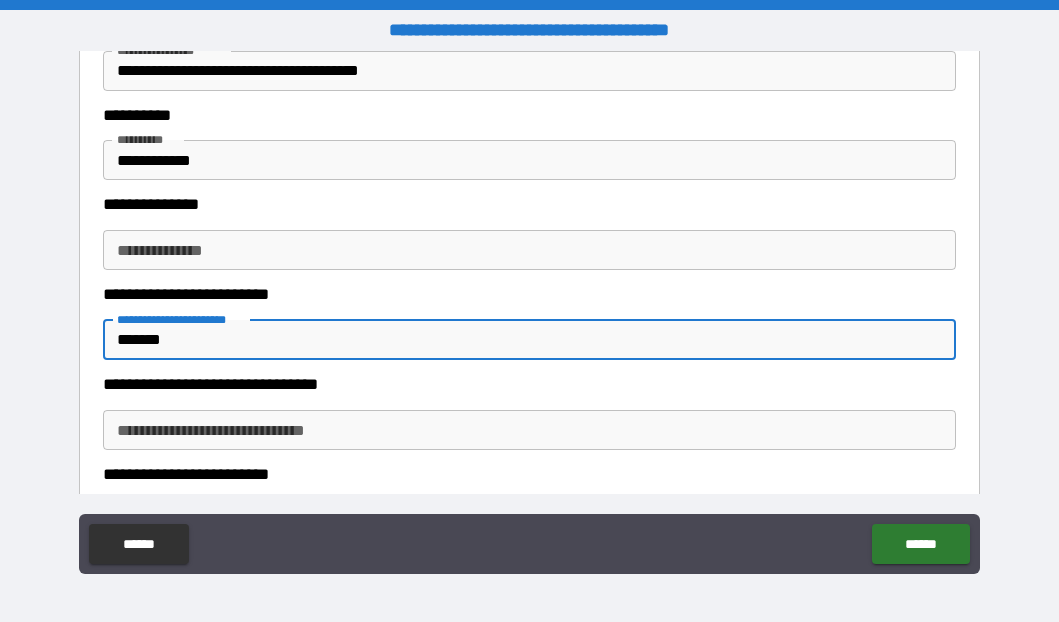 type on "*******" 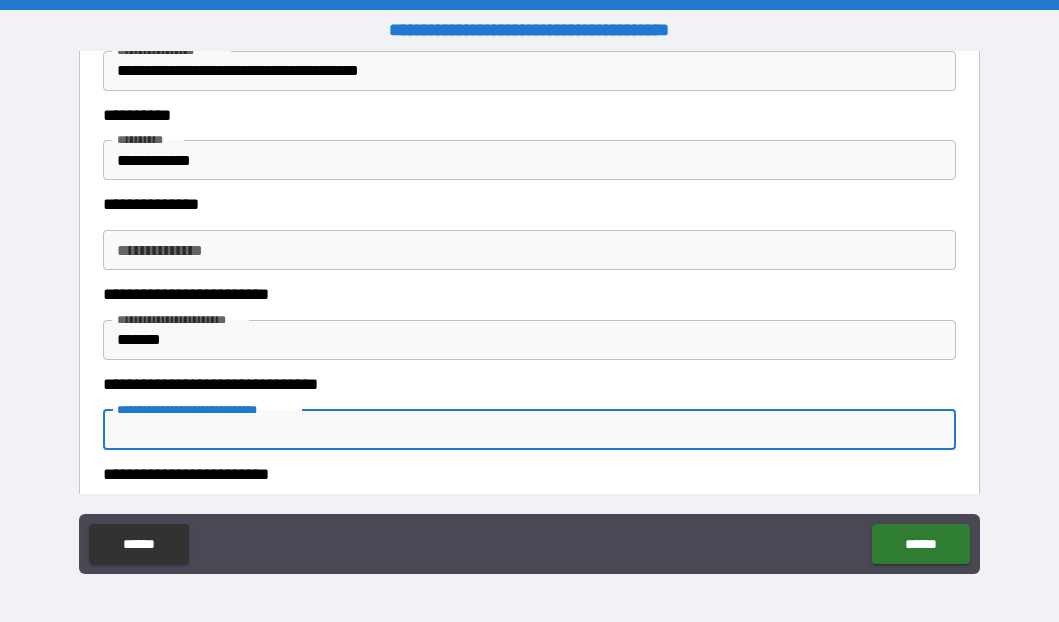 click on "**********" at bounding box center [529, 430] 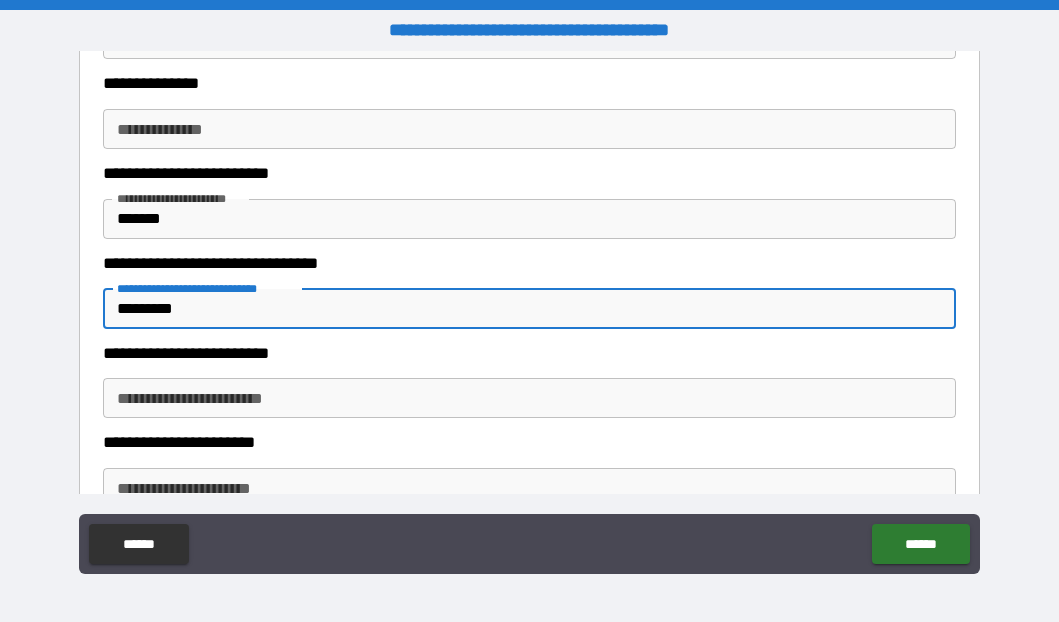 scroll, scrollTop: 939, scrollLeft: 0, axis: vertical 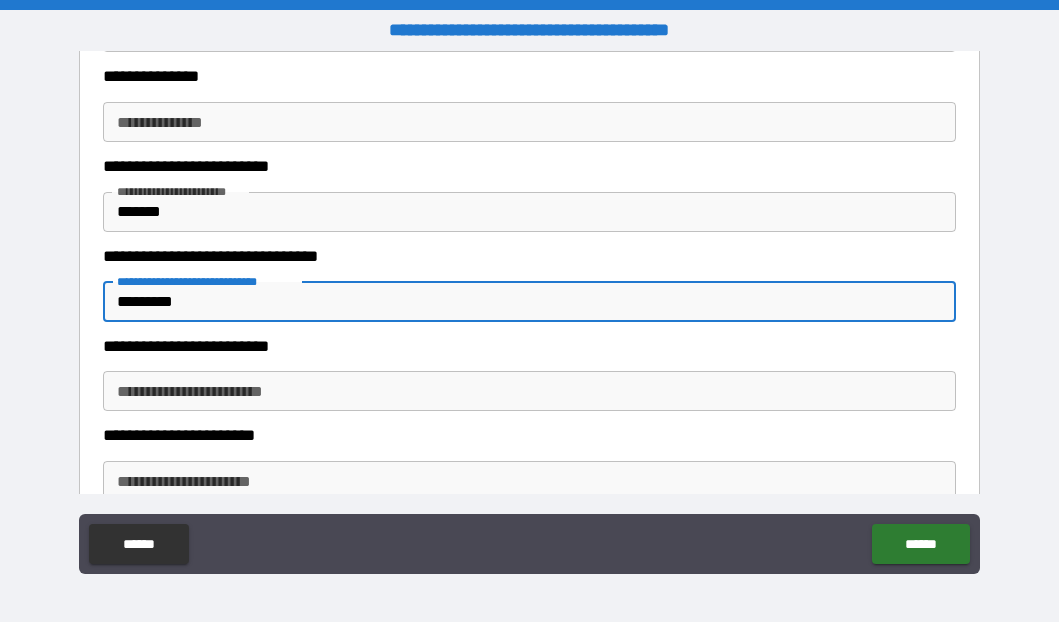 type on "*********" 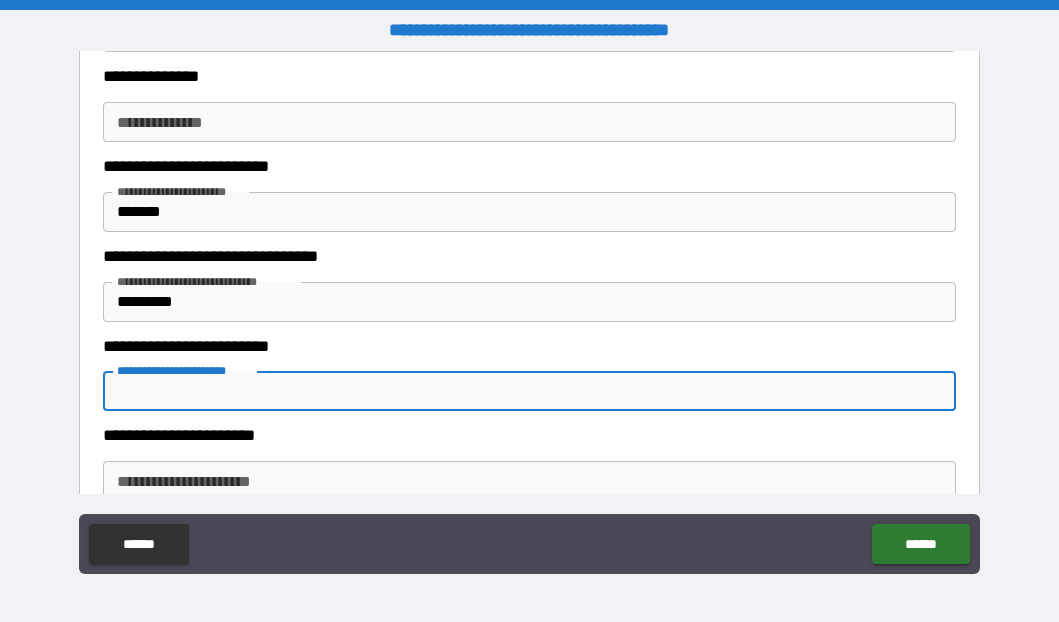 click on "**********" at bounding box center (529, 391) 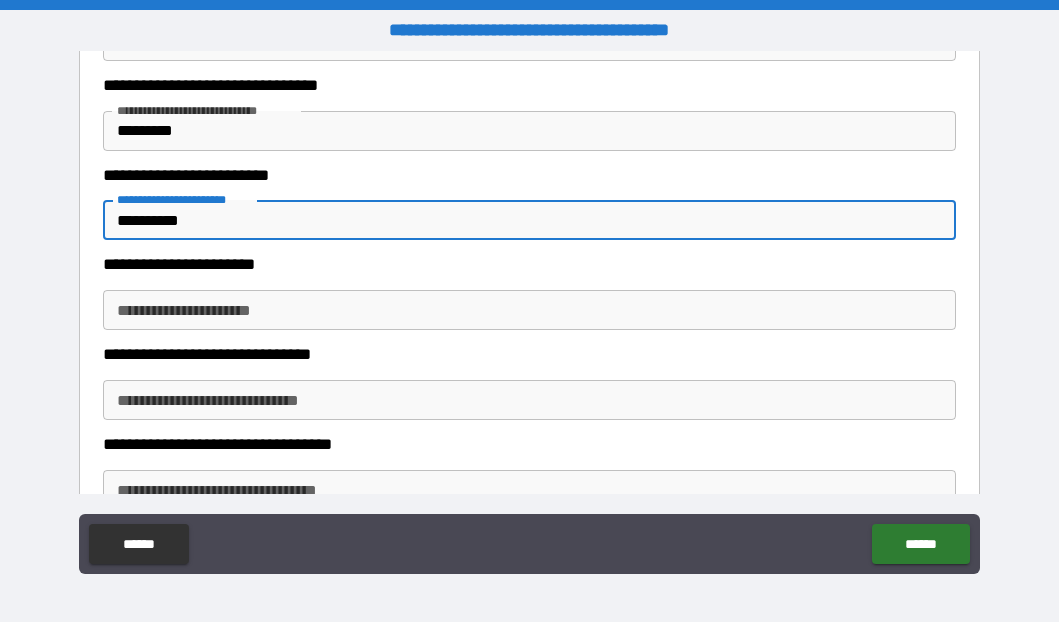 scroll, scrollTop: 1111, scrollLeft: 0, axis: vertical 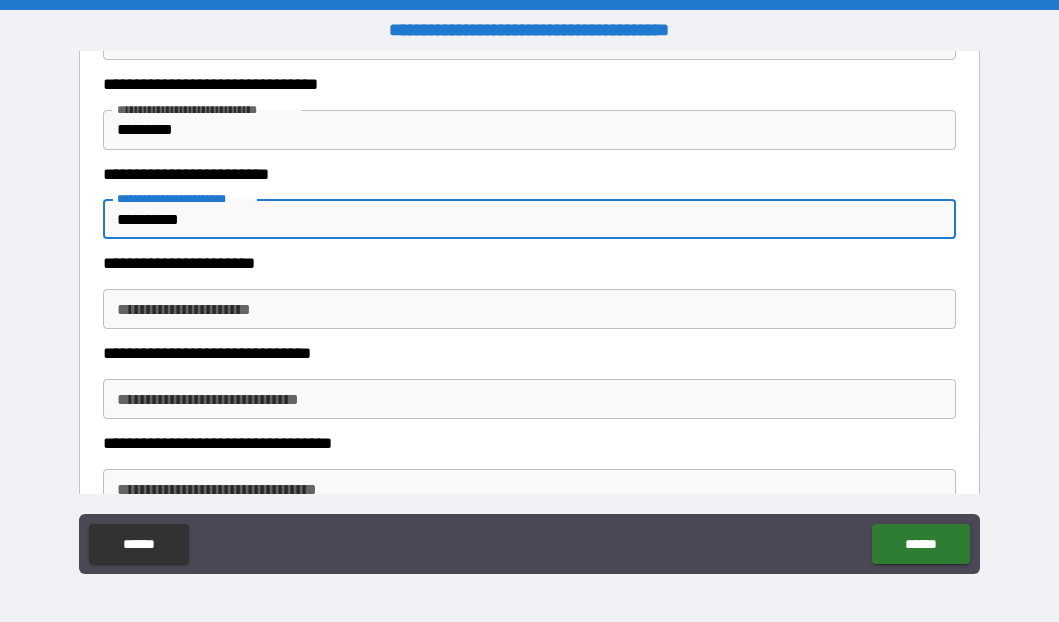 type on "**********" 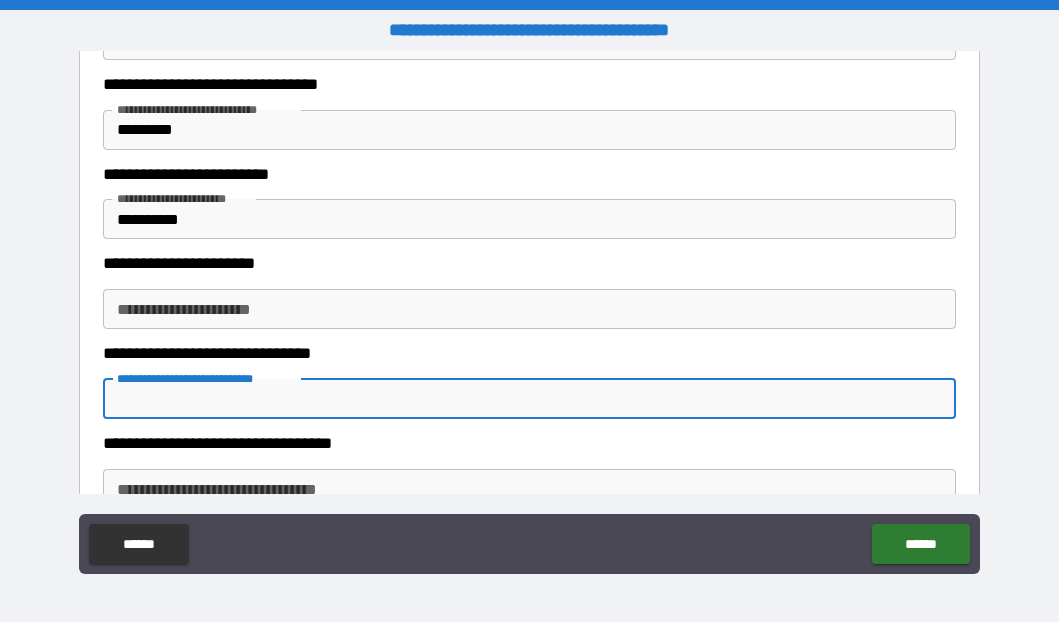 click on "**********" at bounding box center [529, 399] 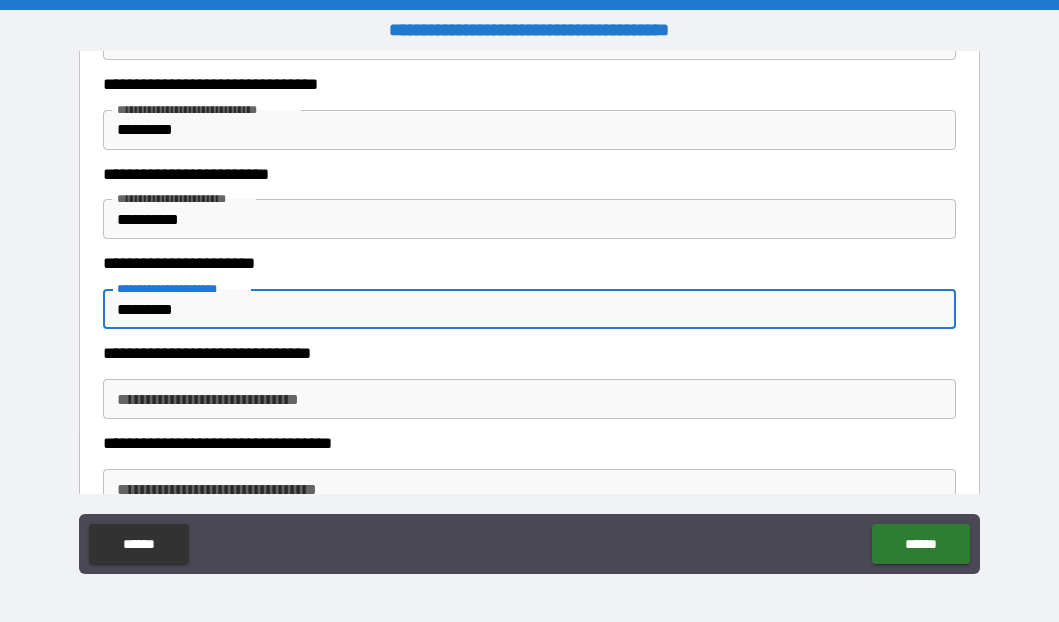 type on "*********" 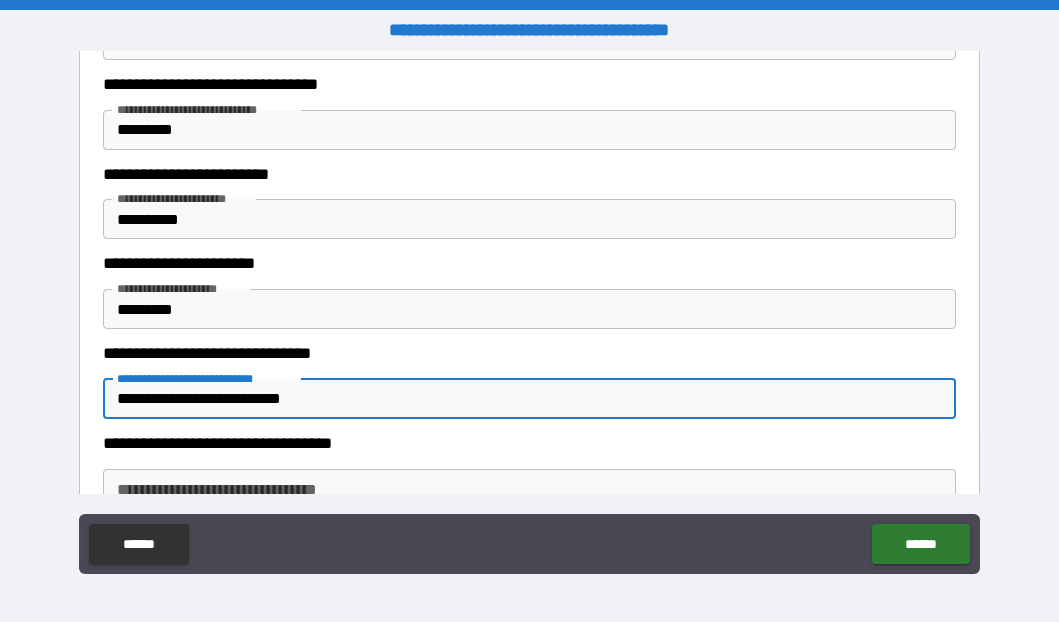 type on "**********" 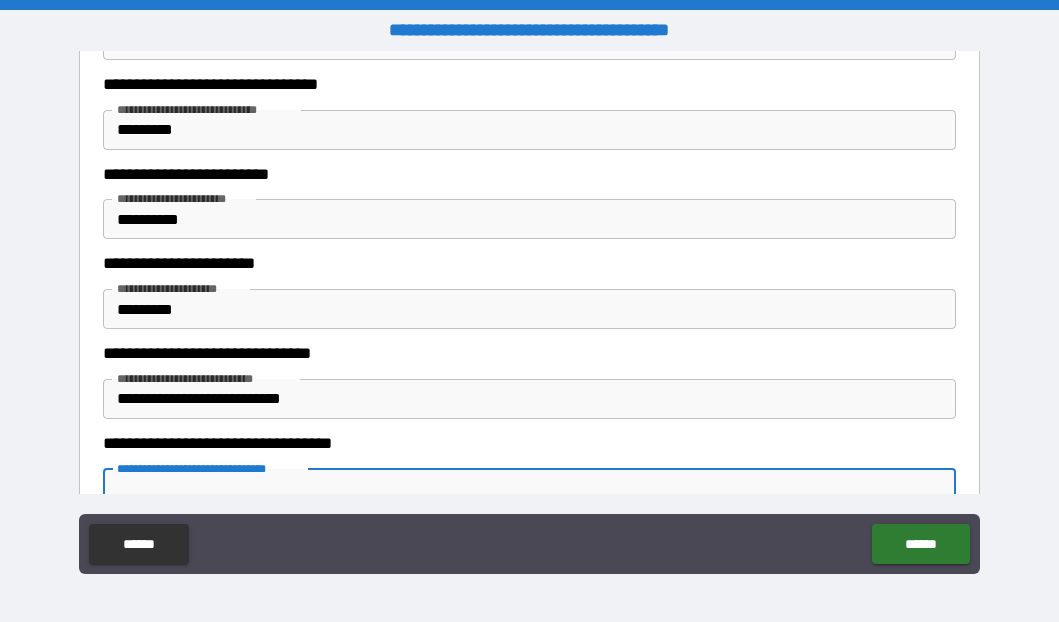 scroll, scrollTop: 1126, scrollLeft: 0, axis: vertical 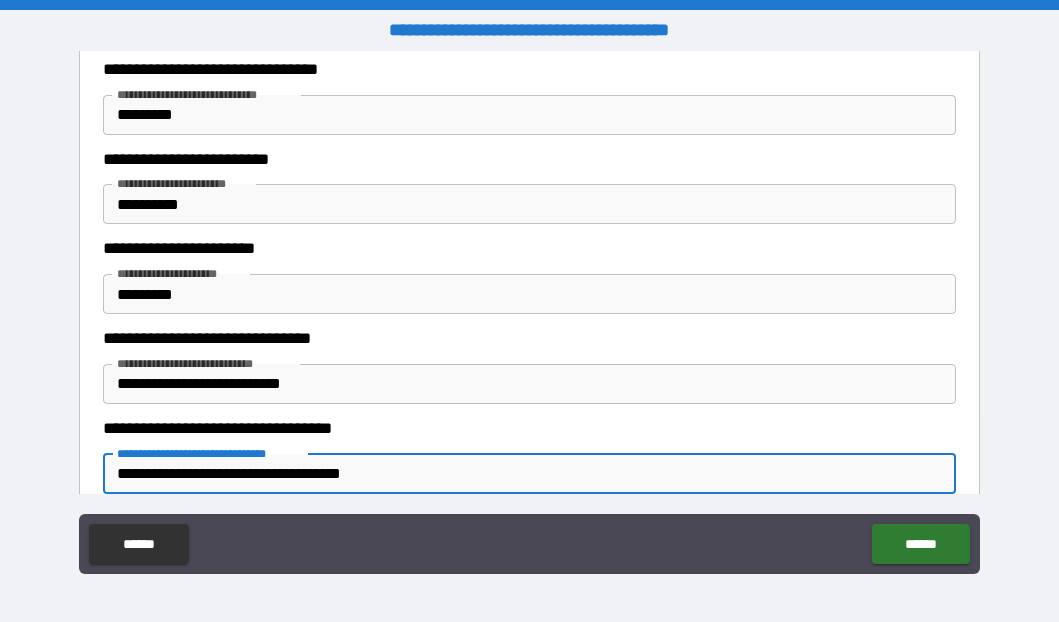 type on "**********" 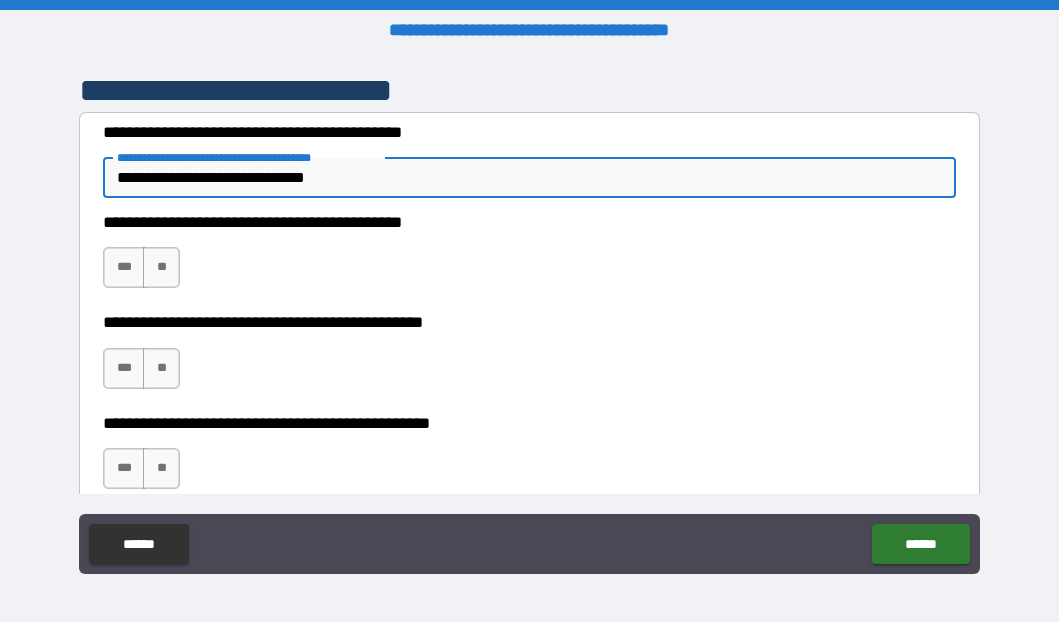 scroll, scrollTop: 1746, scrollLeft: 0, axis: vertical 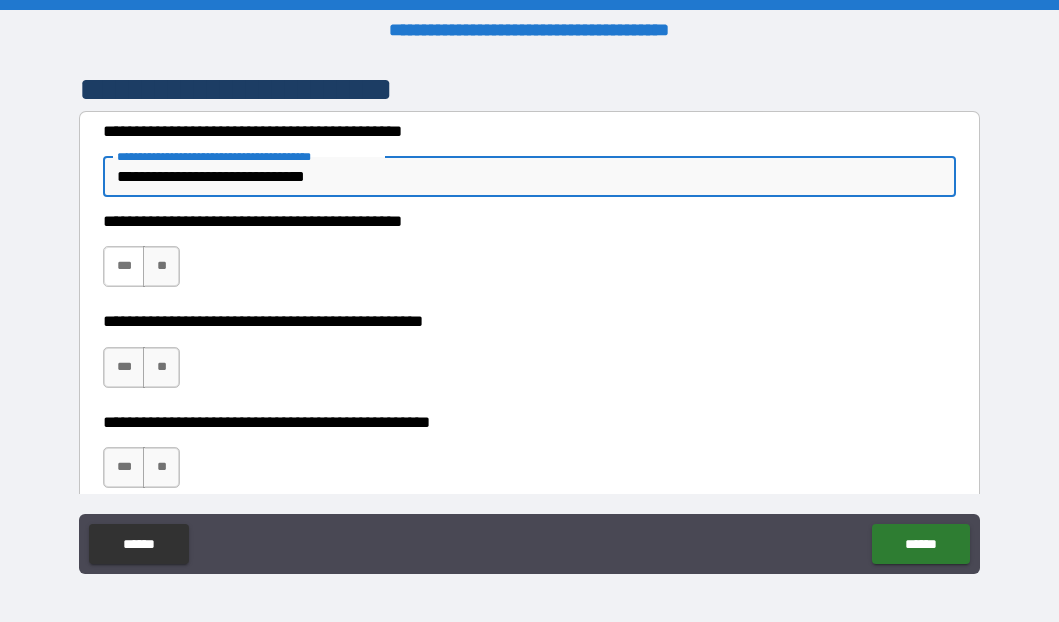 type on "**********" 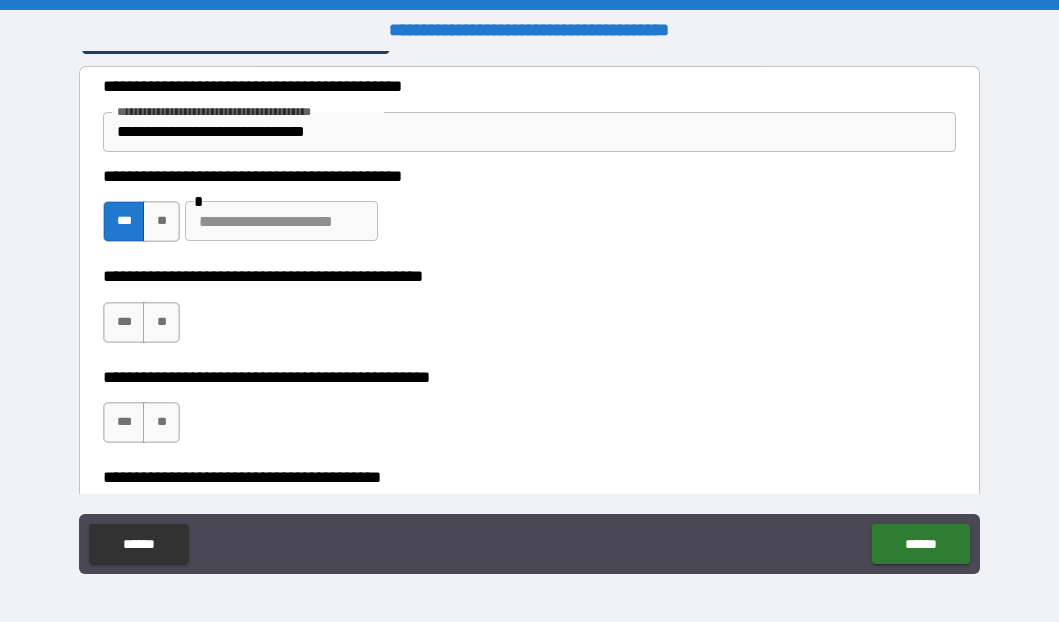 scroll, scrollTop: 1799, scrollLeft: 0, axis: vertical 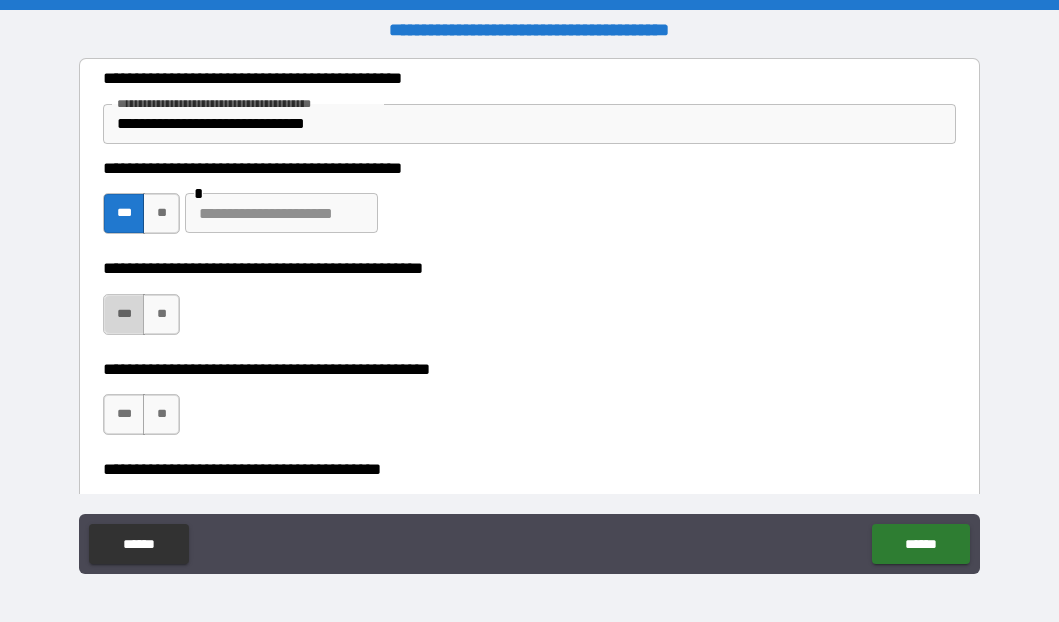 click on "***" at bounding box center (124, 314) 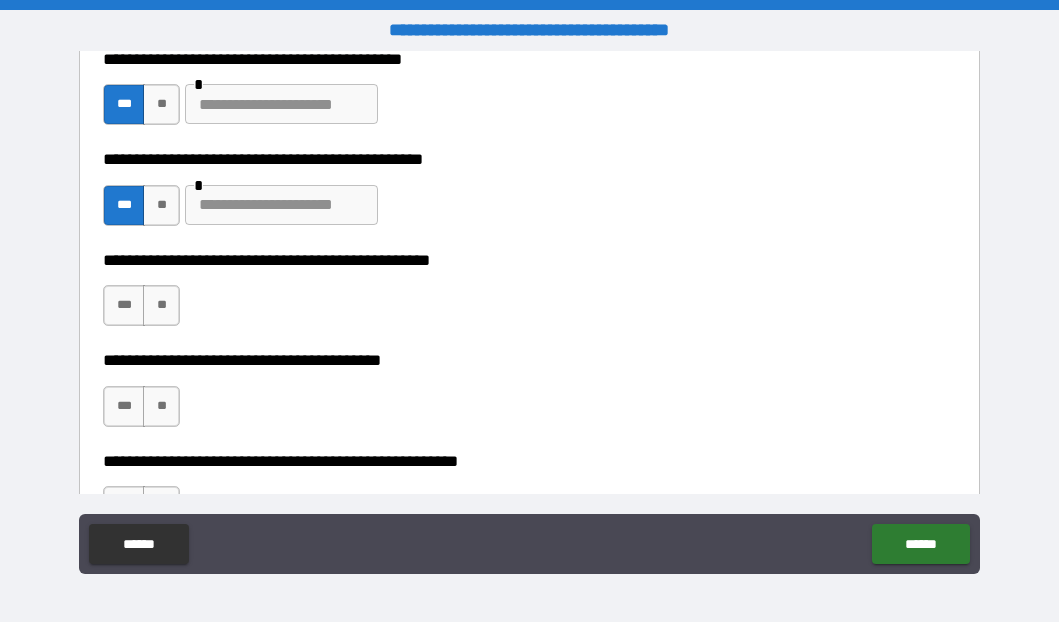 scroll, scrollTop: 1911, scrollLeft: 0, axis: vertical 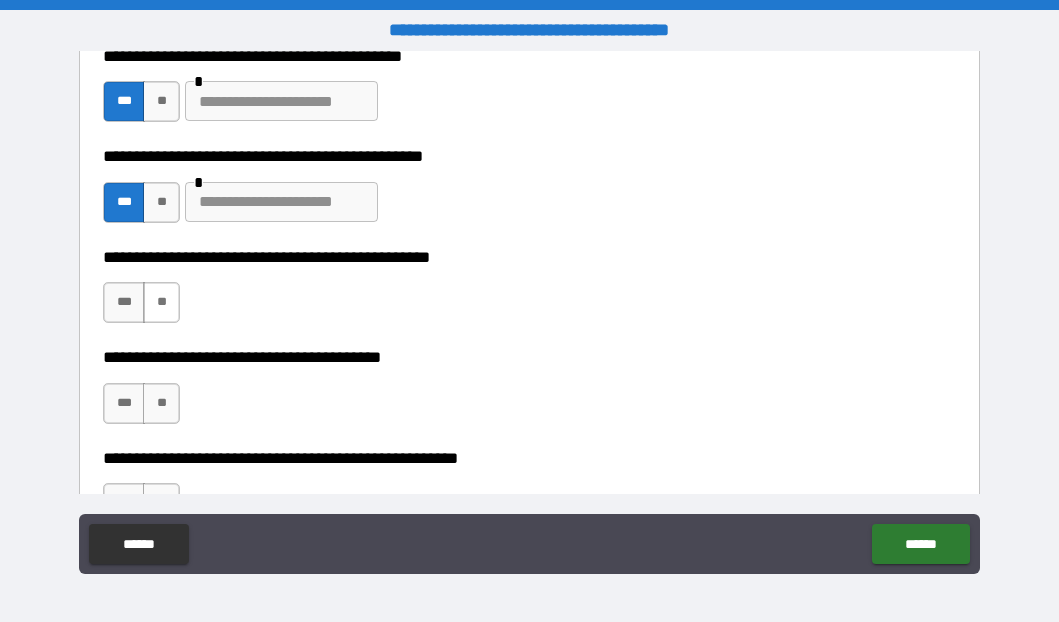 click on "**" at bounding box center [161, 302] 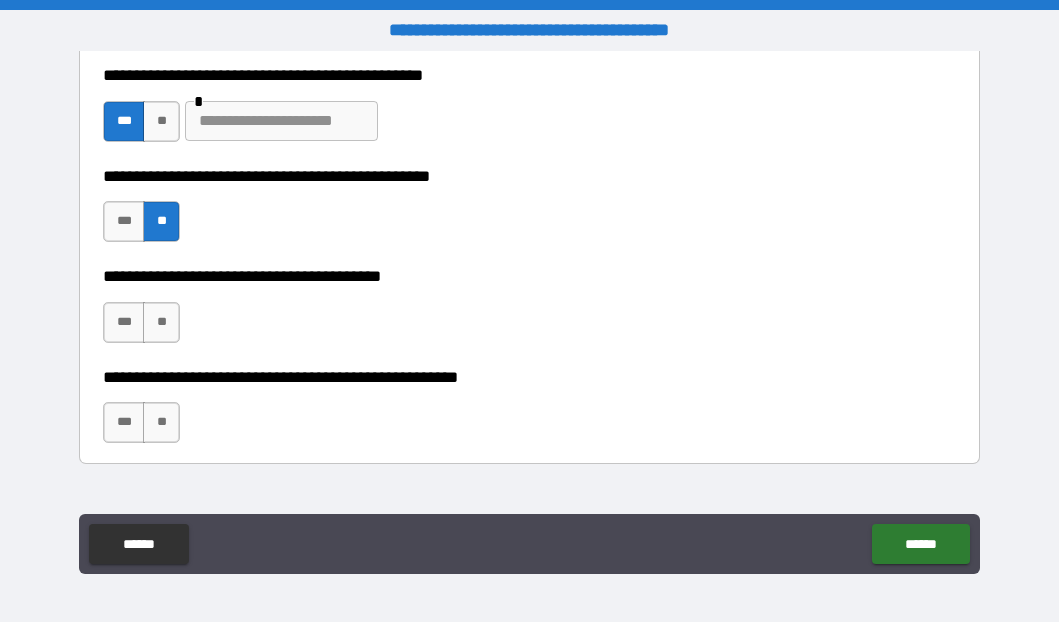 scroll, scrollTop: 1995, scrollLeft: 0, axis: vertical 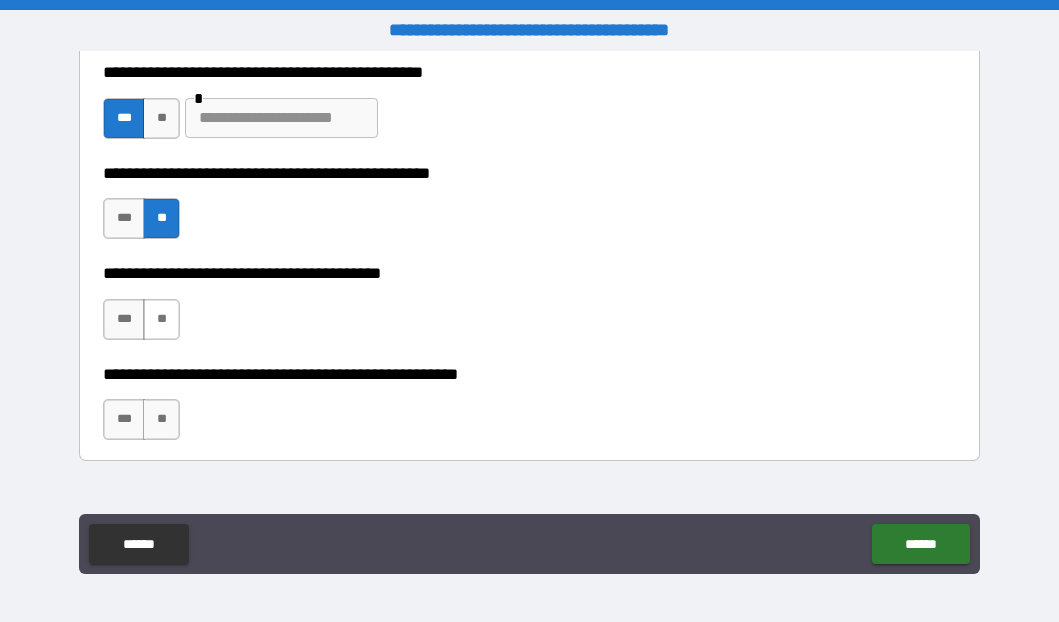 click on "**" at bounding box center (161, 319) 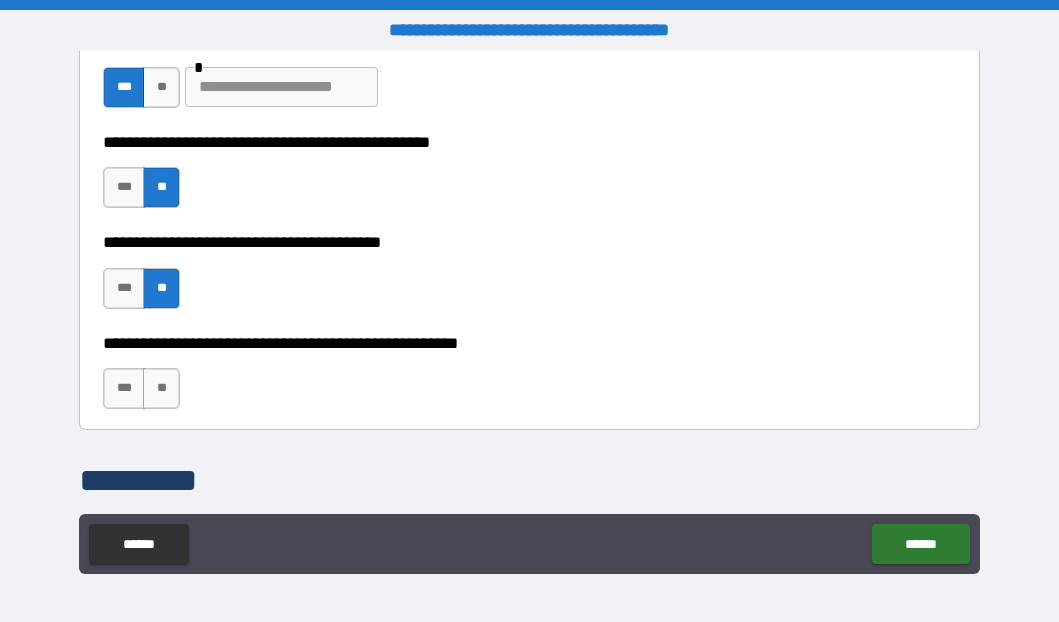 scroll, scrollTop: 2036, scrollLeft: 0, axis: vertical 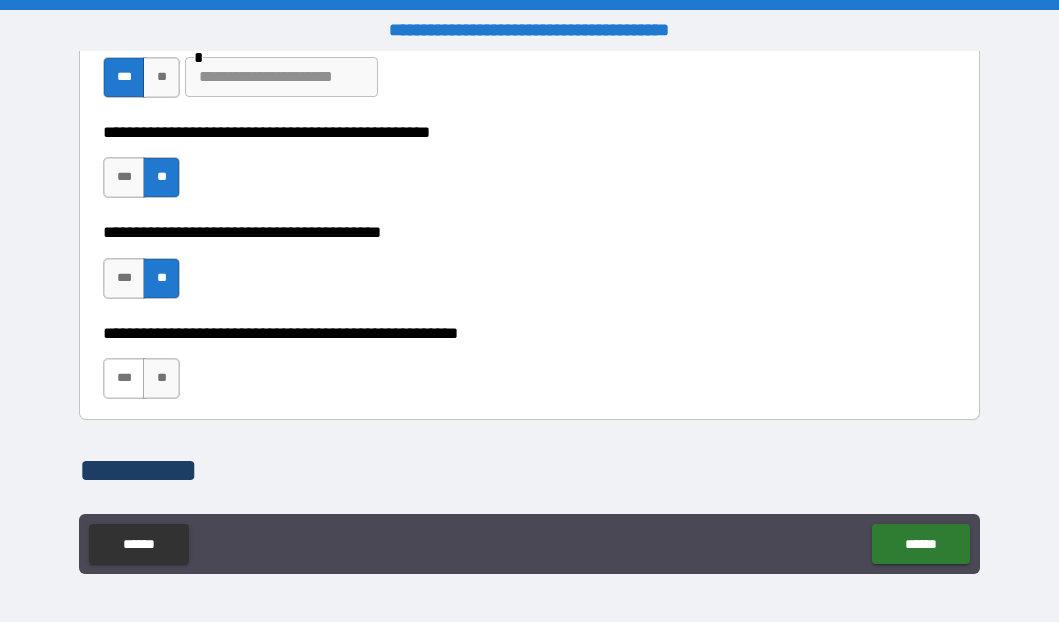 click on "***" at bounding box center (124, 378) 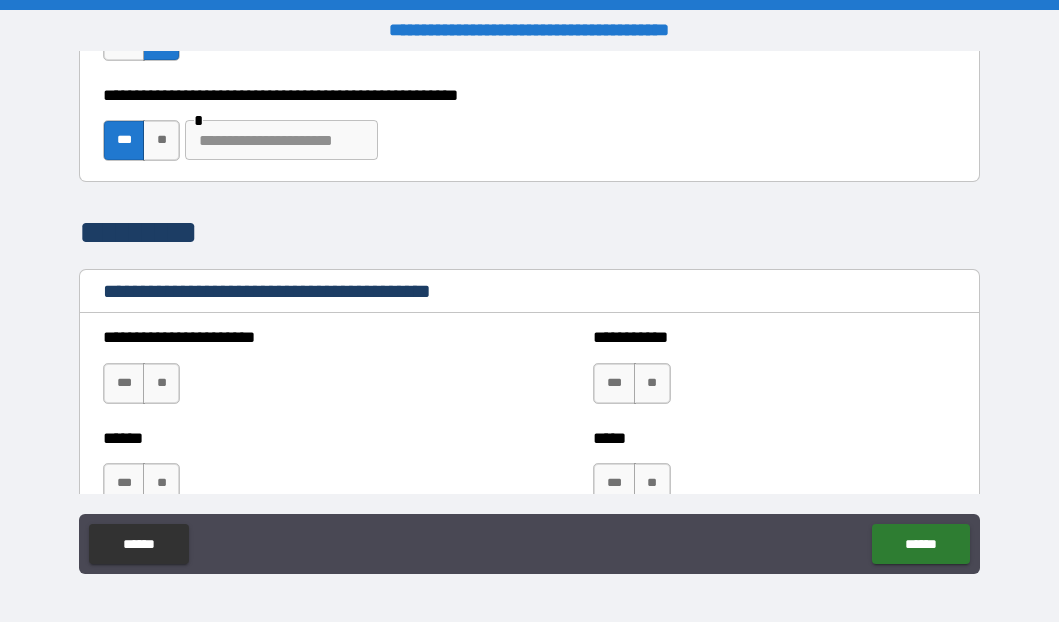 scroll, scrollTop: 2246, scrollLeft: 0, axis: vertical 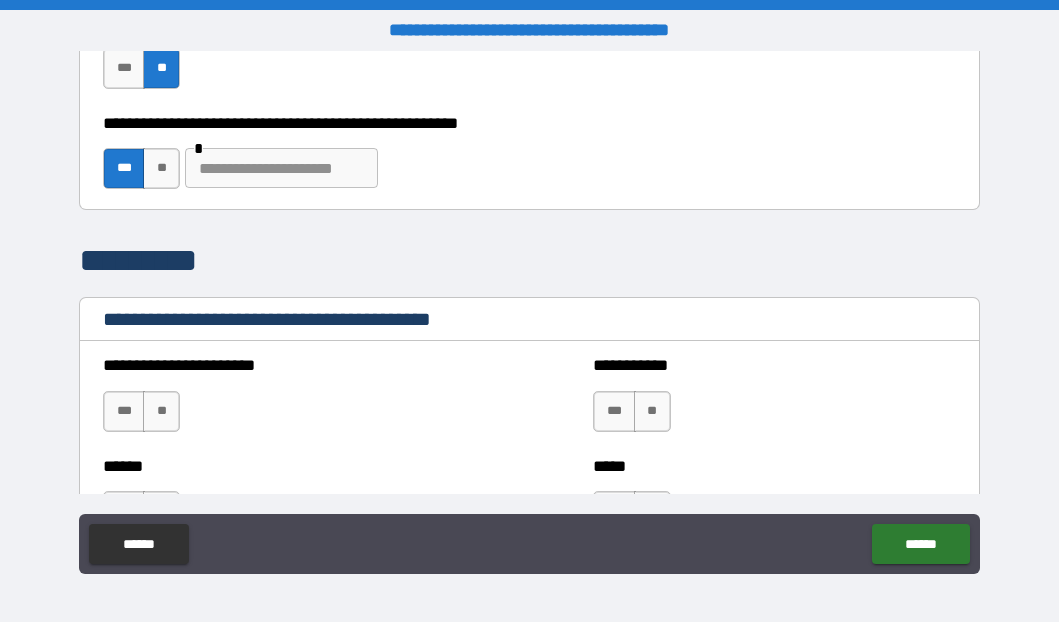 click at bounding box center (281, 168) 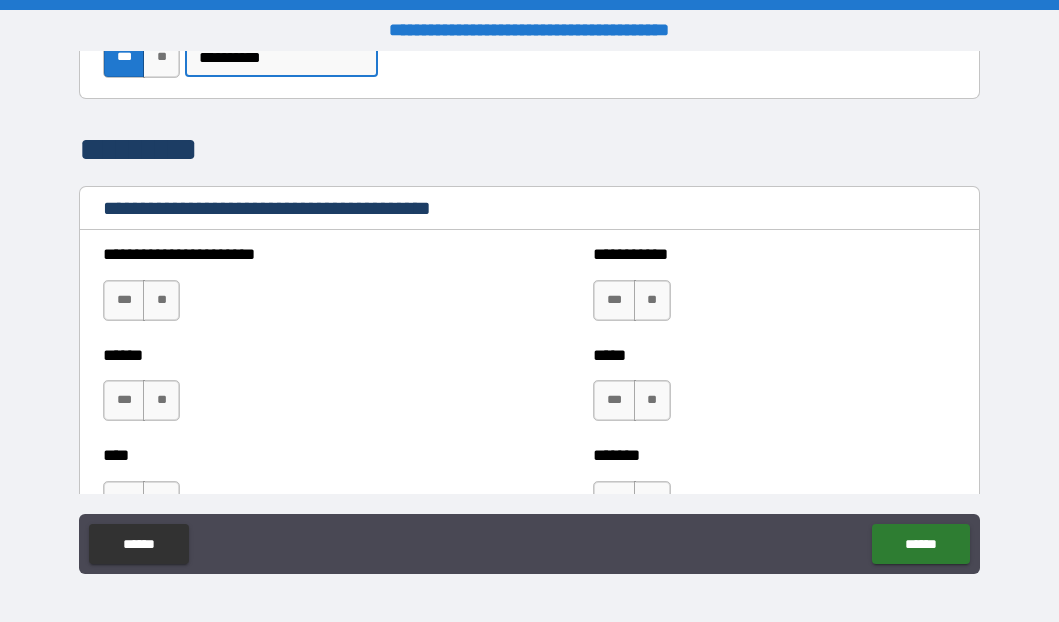scroll, scrollTop: 2367, scrollLeft: 0, axis: vertical 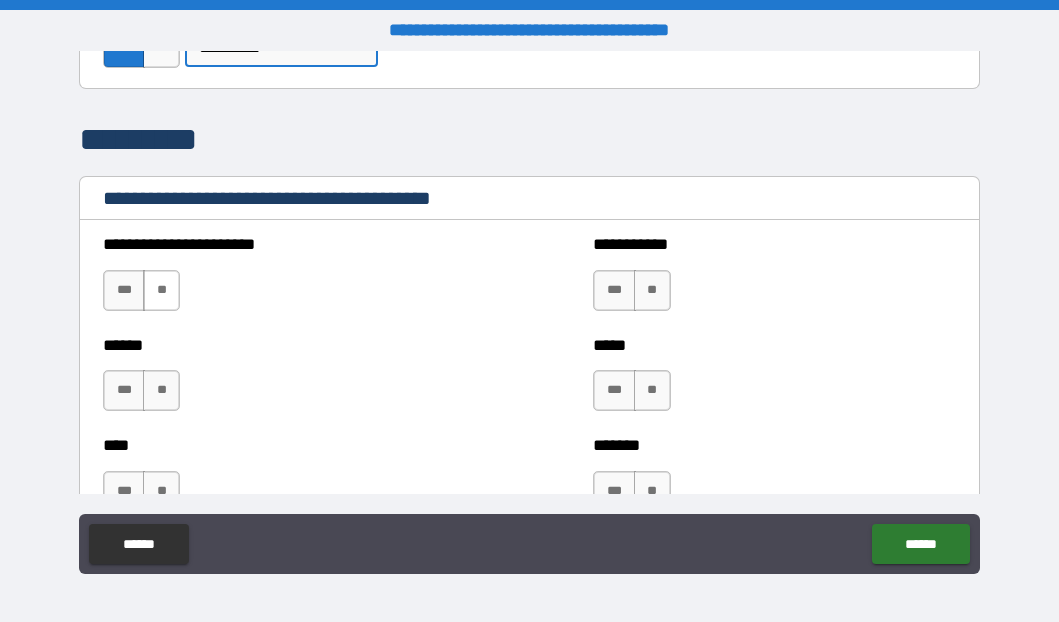 type on "**********" 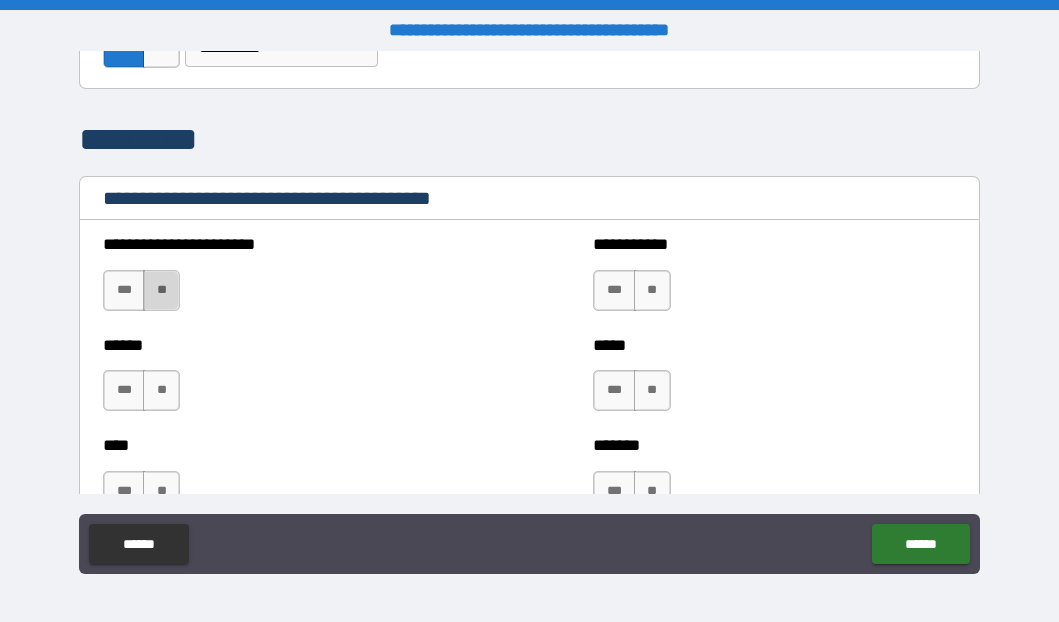 click on "**" at bounding box center (161, 290) 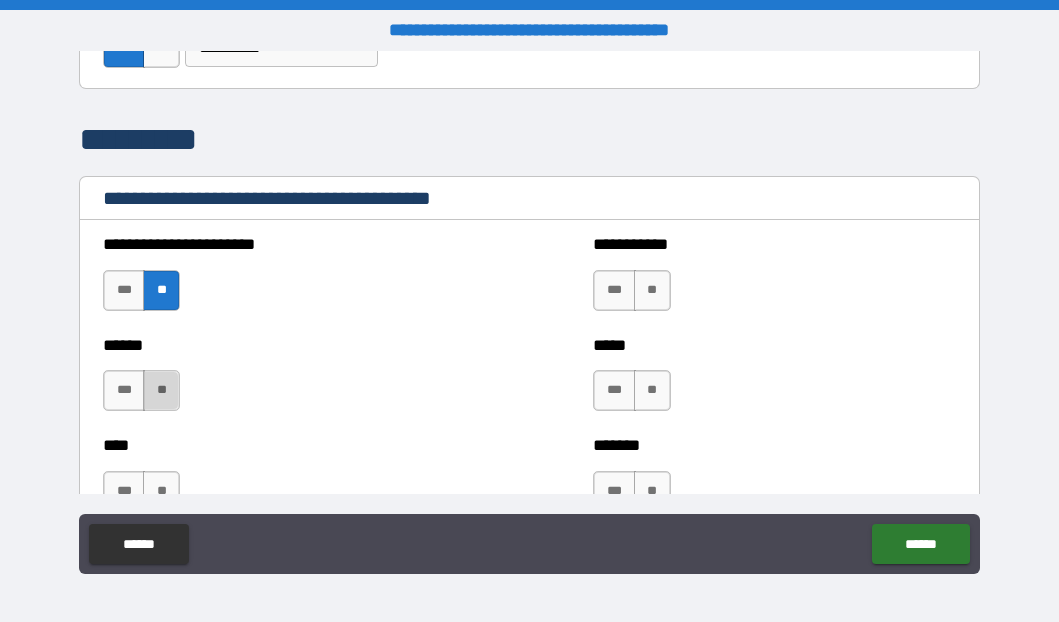click on "**" at bounding box center (161, 390) 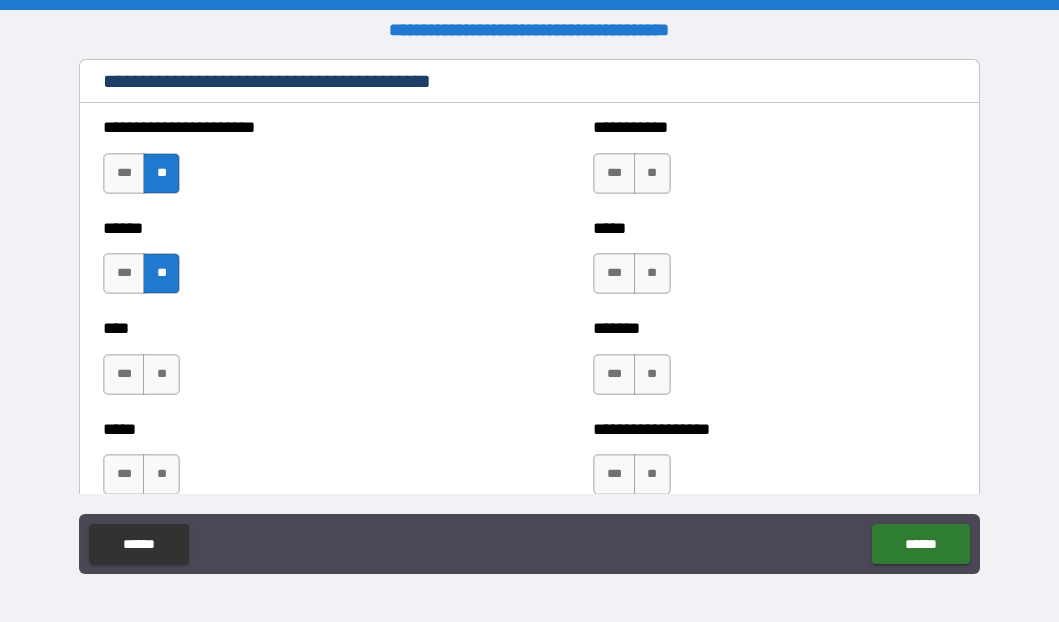 scroll, scrollTop: 2483, scrollLeft: 0, axis: vertical 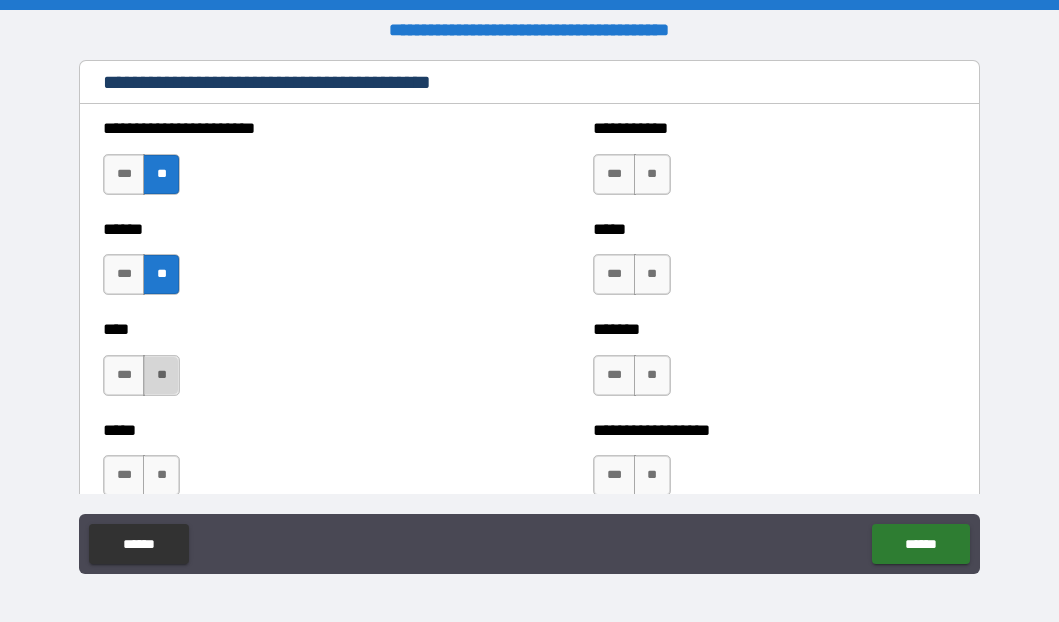 click on "**" at bounding box center (161, 375) 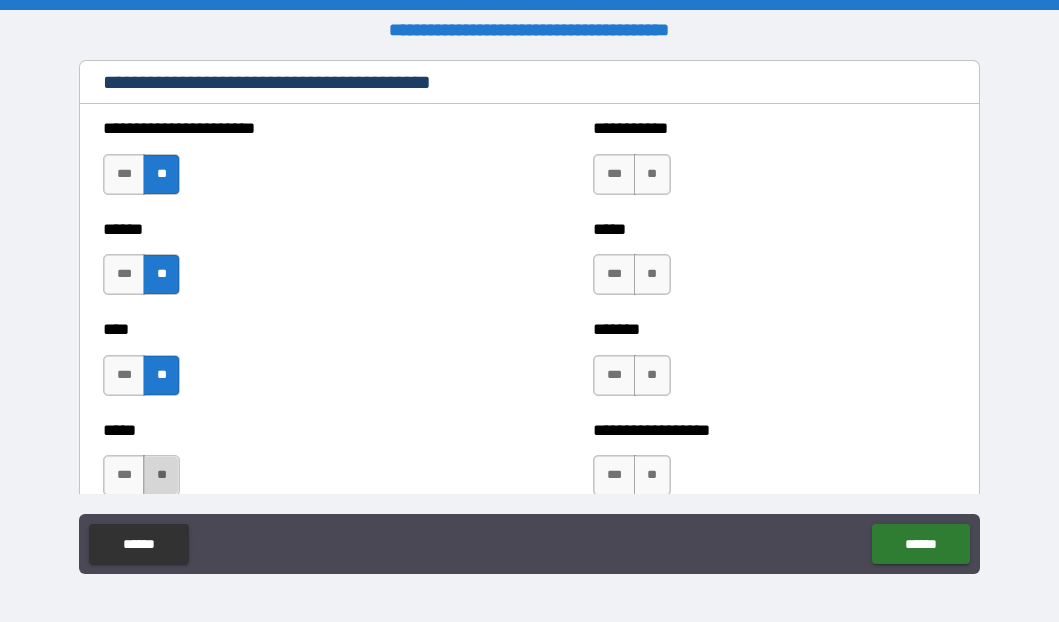 click on "**" at bounding box center (161, 475) 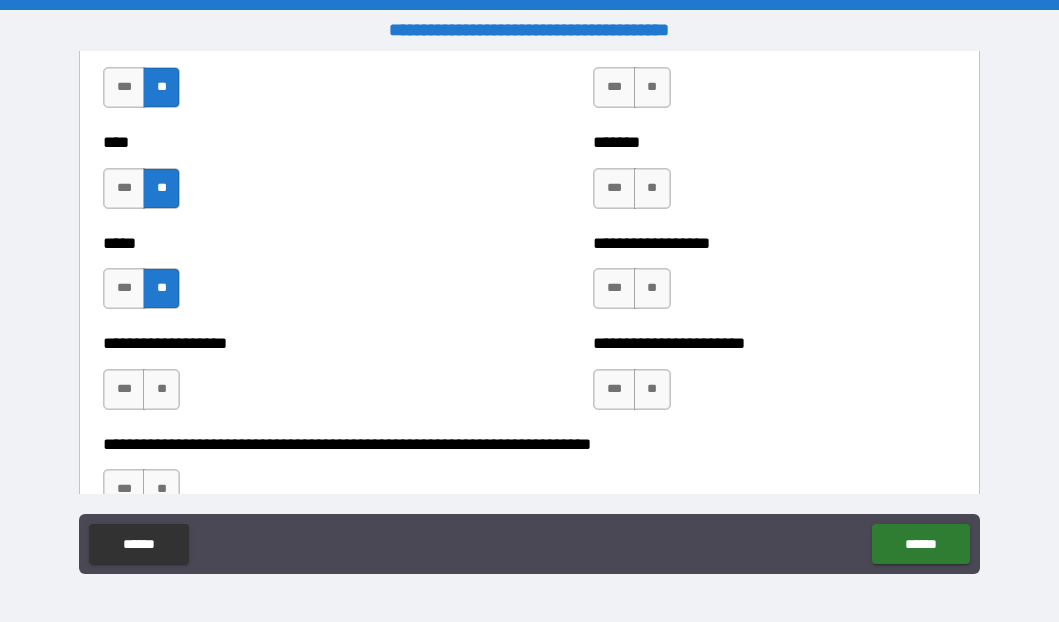 scroll, scrollTop: 2678, scrollLeft: 0, axis: vertical 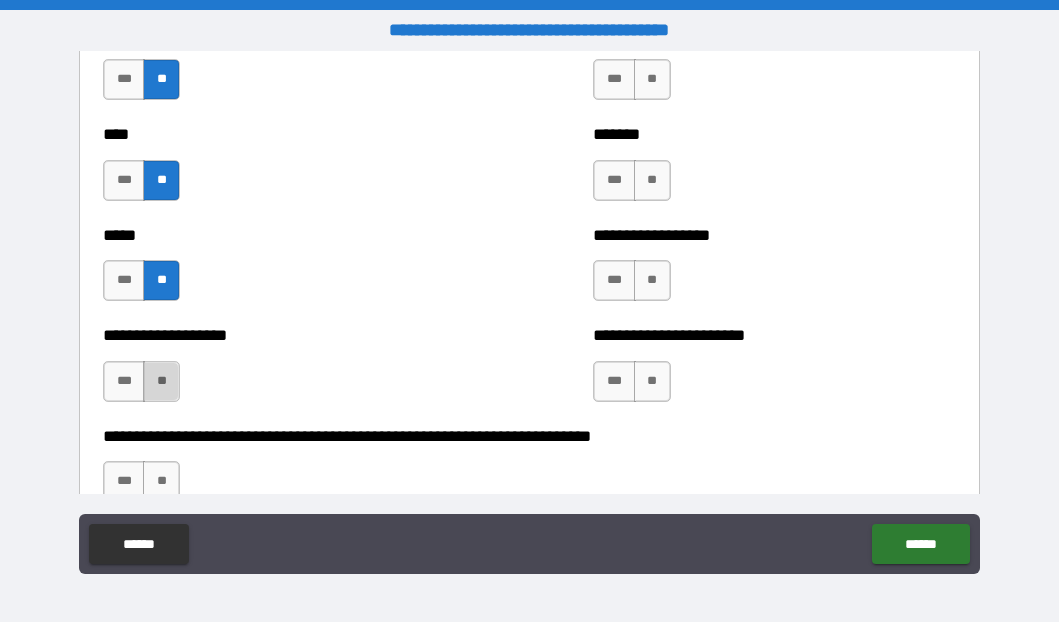 click on "**" at bounding box center [161, 381] 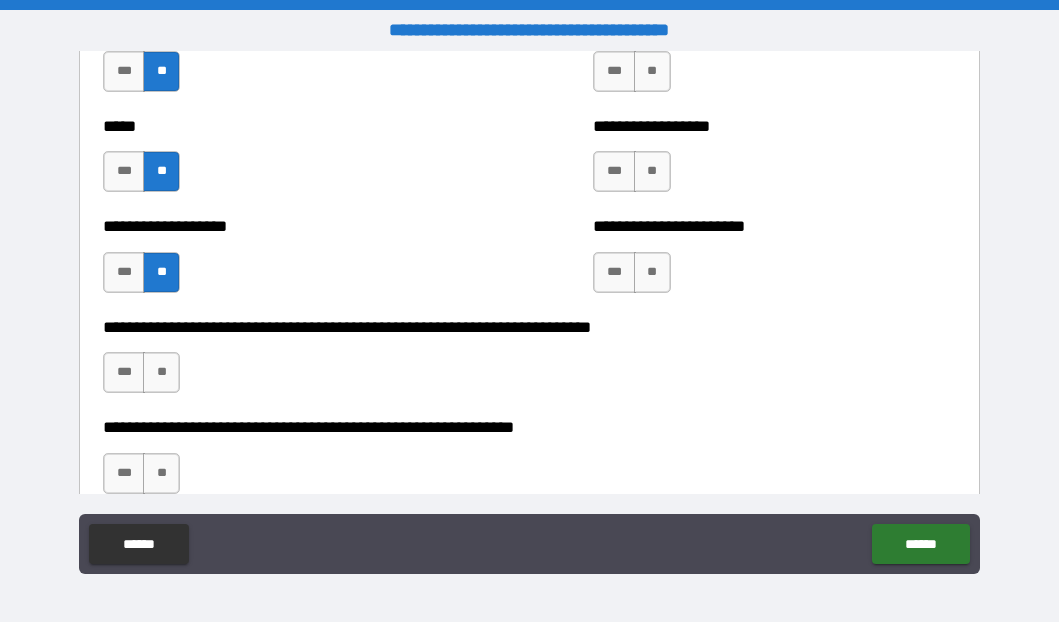 scroll, scrollTop: 2793, scrollLeft: 0, axis: vertical 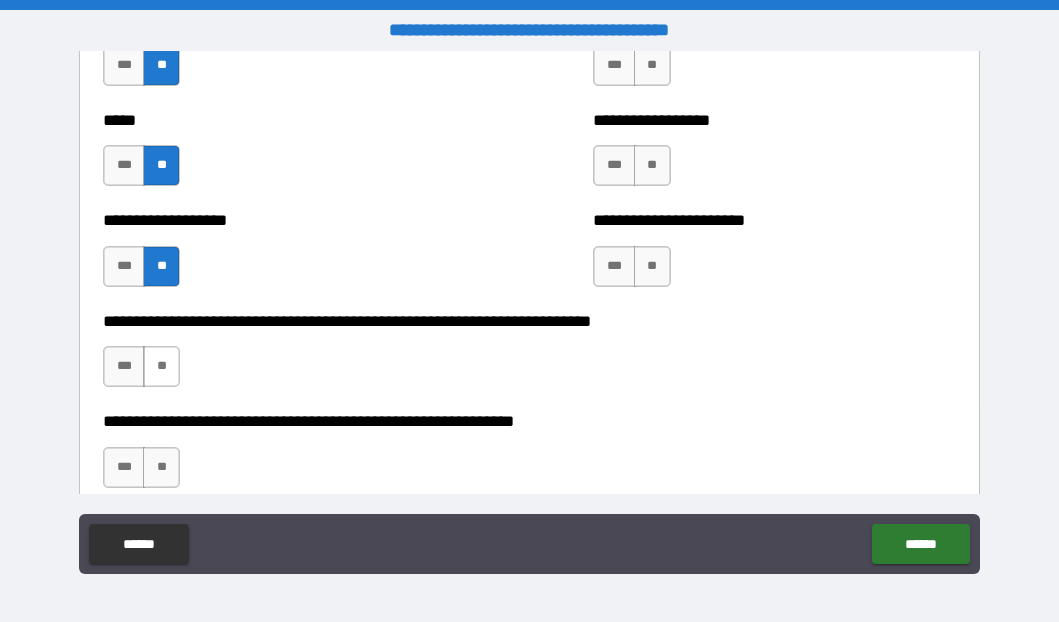 click on "**" at bounding box center [161, 366] 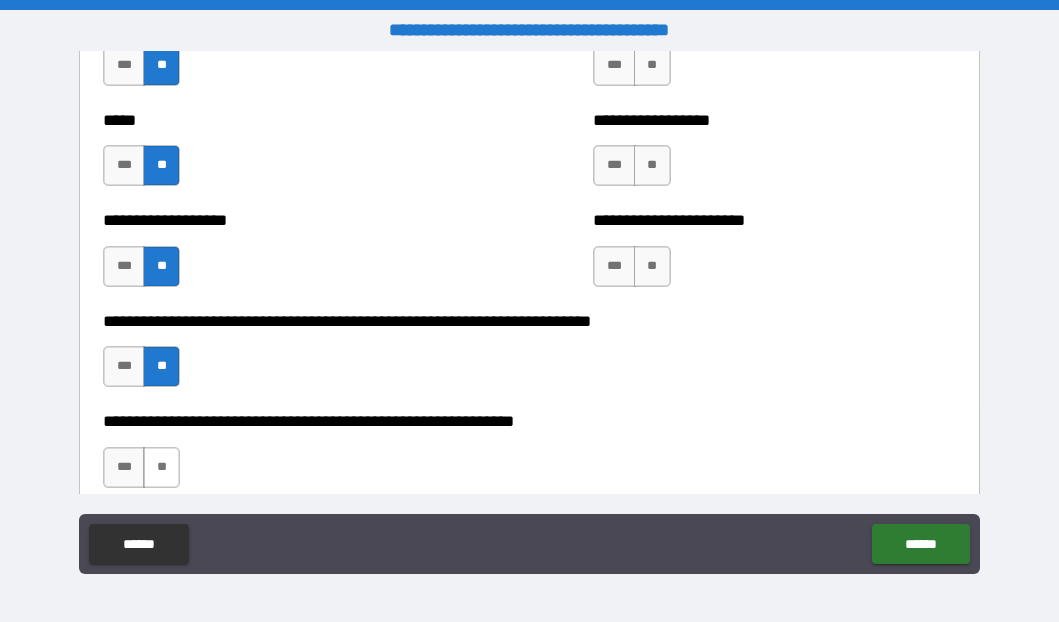 click on "**" at bounding box center [161, 467] 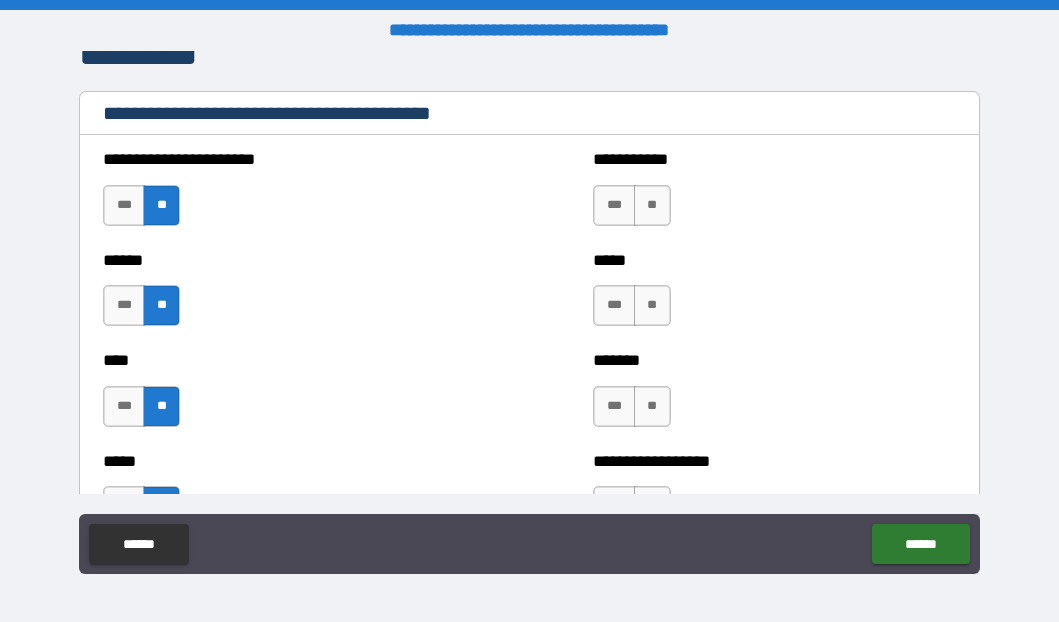 scroll, scrollTop: 2453, scrollLeft: 0, axis: vertical 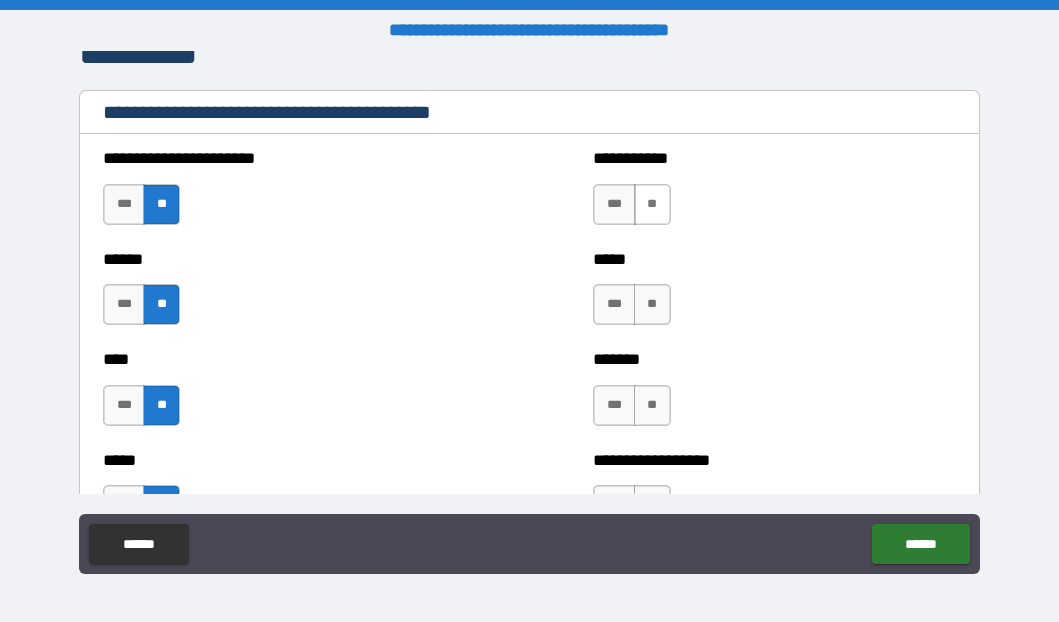 click on "**" at bounding box center [652, 204] 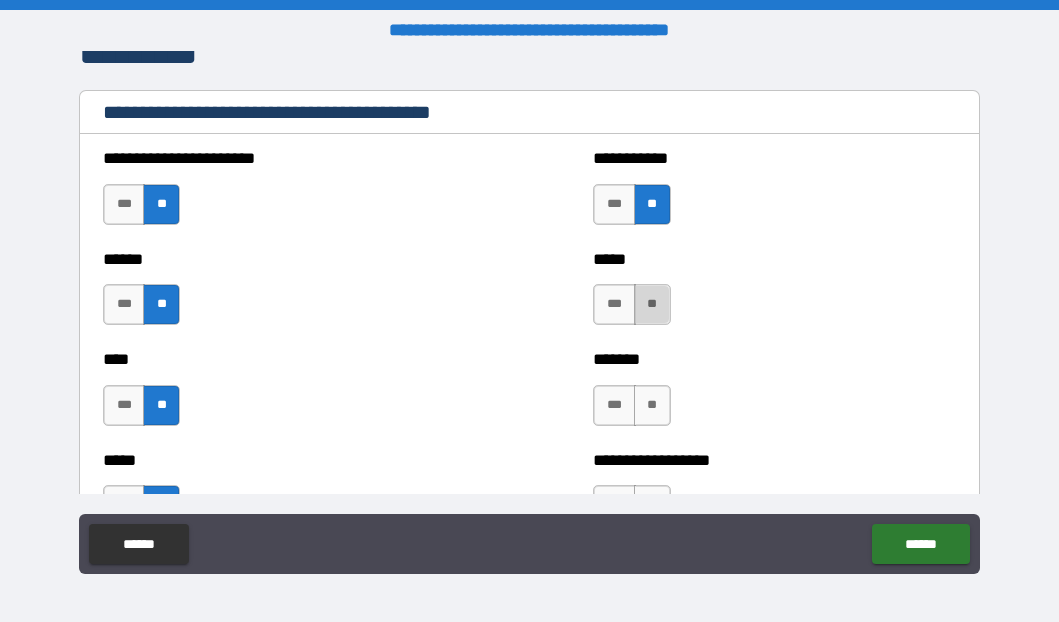 click on "**" at bounding box center (652, 304) 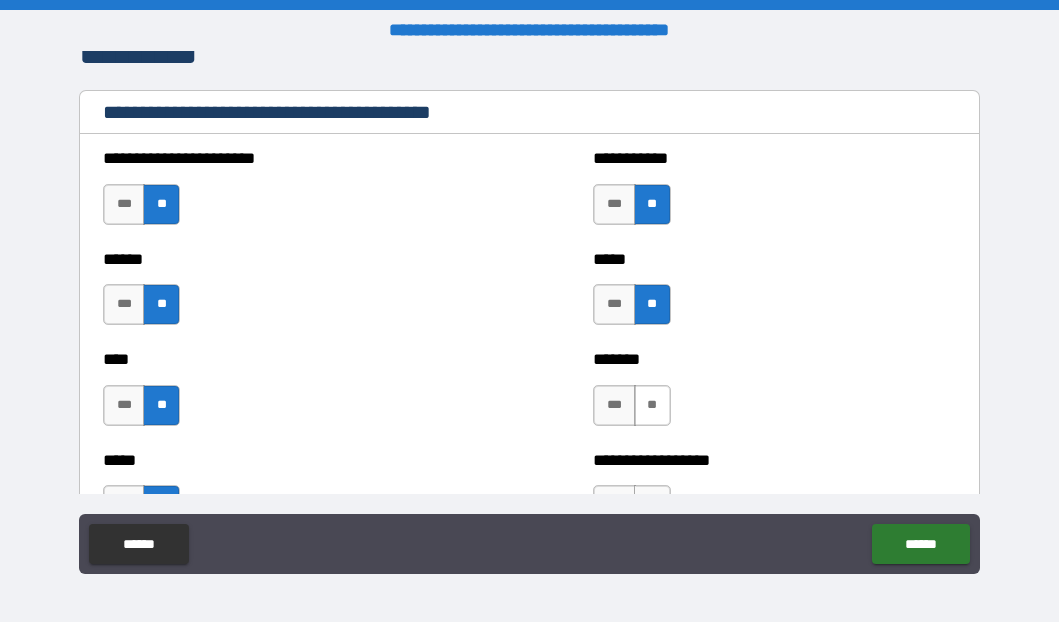 click on "**" at bounding box center (652, 405) 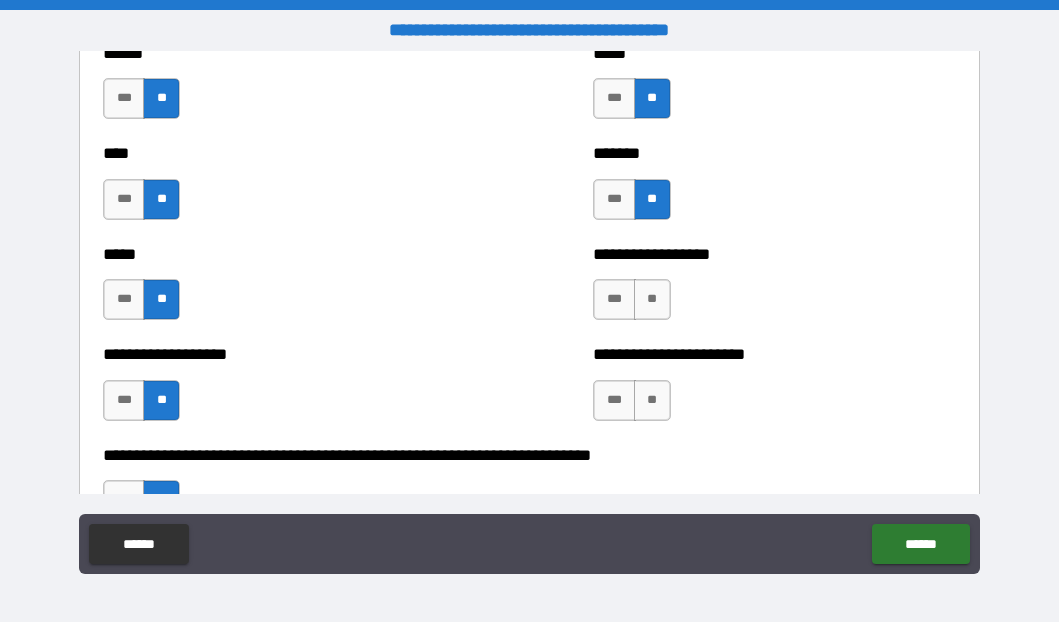 scroll, scrollTop: 2670, scrollLeft: 0, axis: vertical 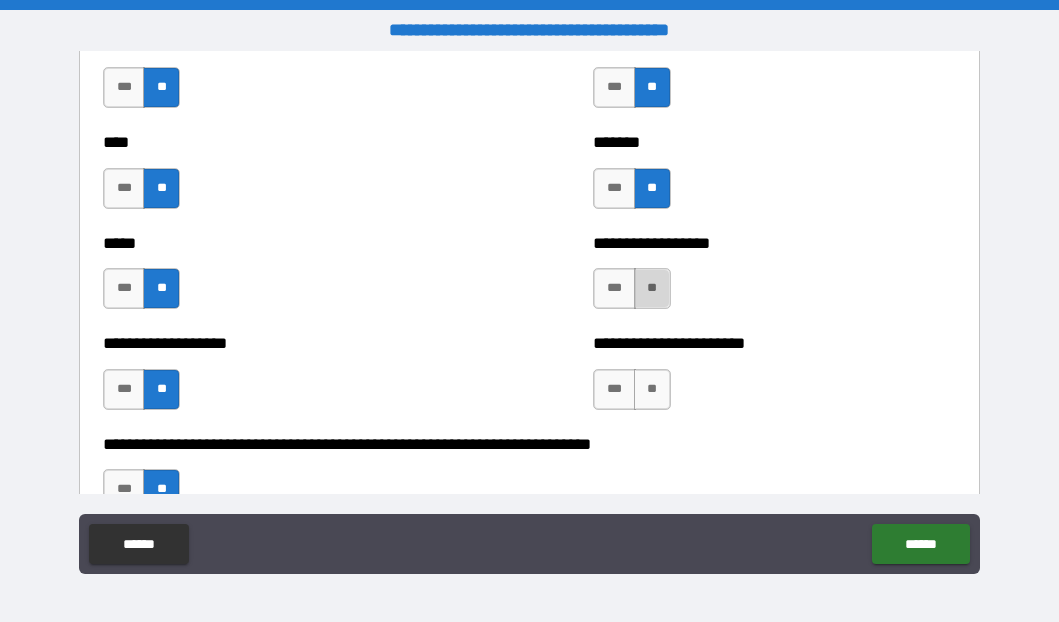 click on "**" at bounding box center [652, 288] 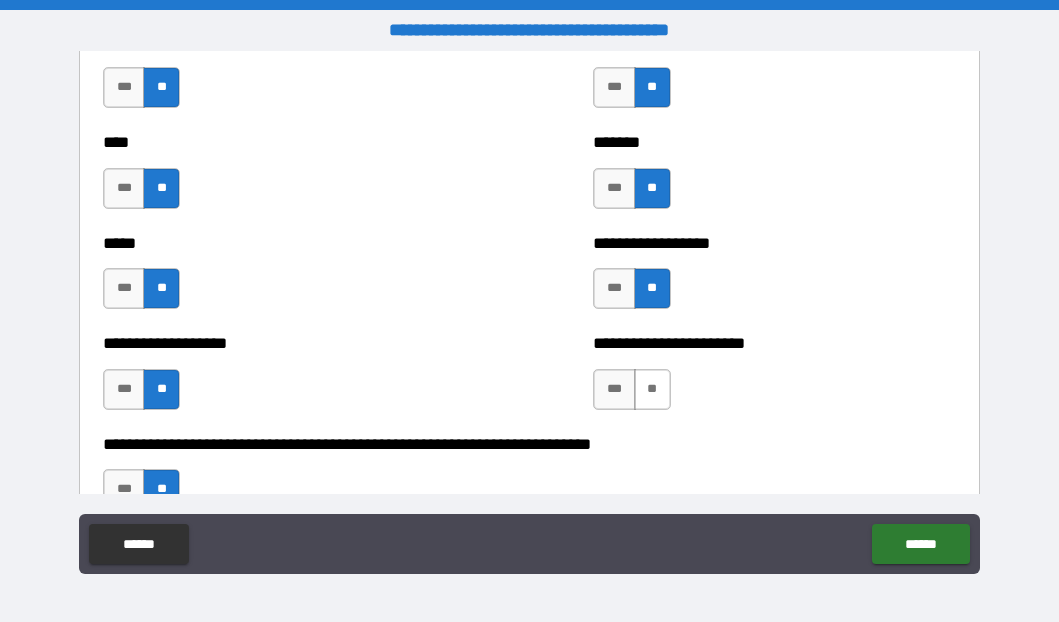 click on "**" at bounding box center [652, 389] 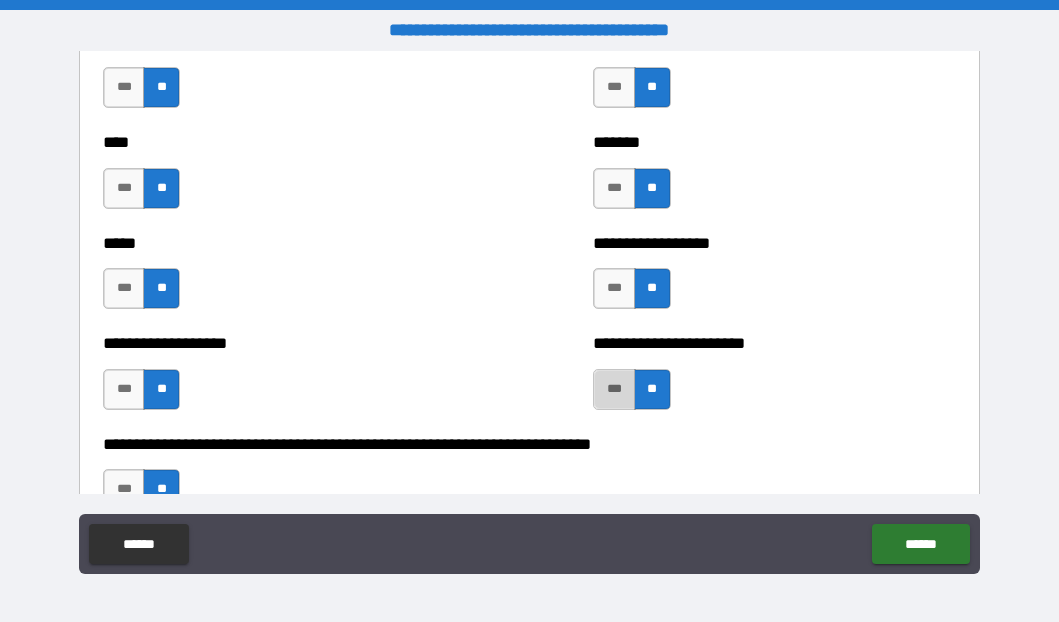 click on "***" at bounding box center [614, 389] 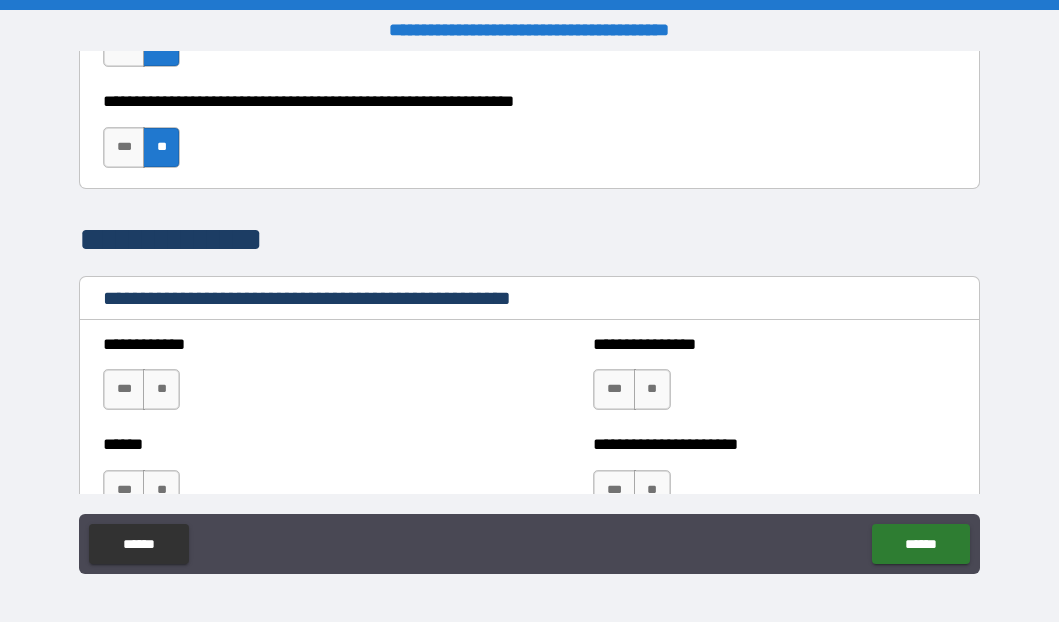 scroll, scrollTop: 3212, scrollLeft: 0, axis: vertical 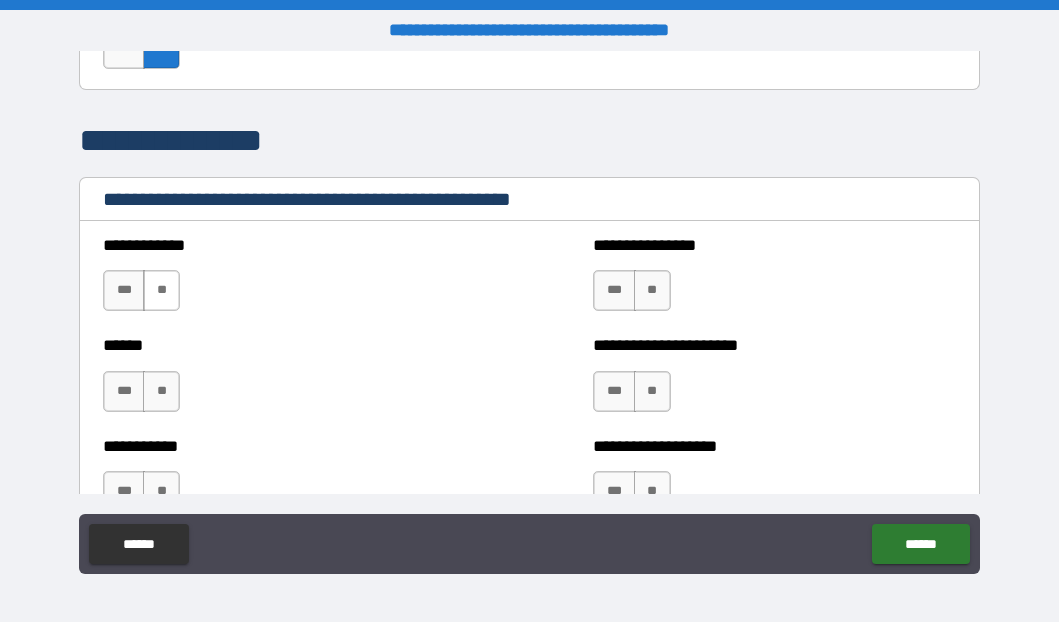 click on "**" at bounding box center (161, 290) 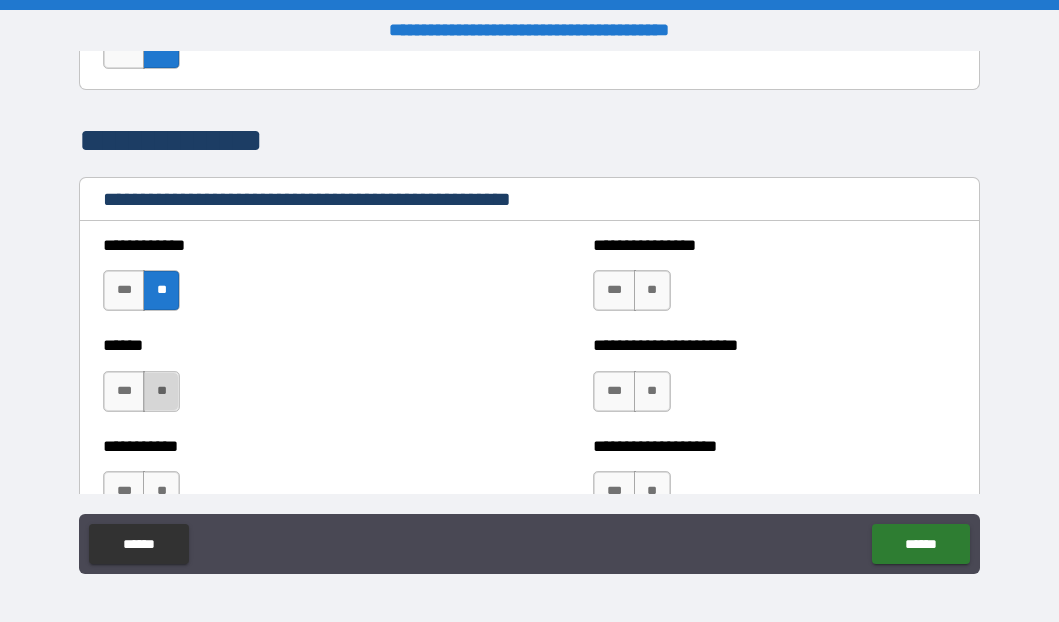 click on "**" at bounding box center [161, 391] 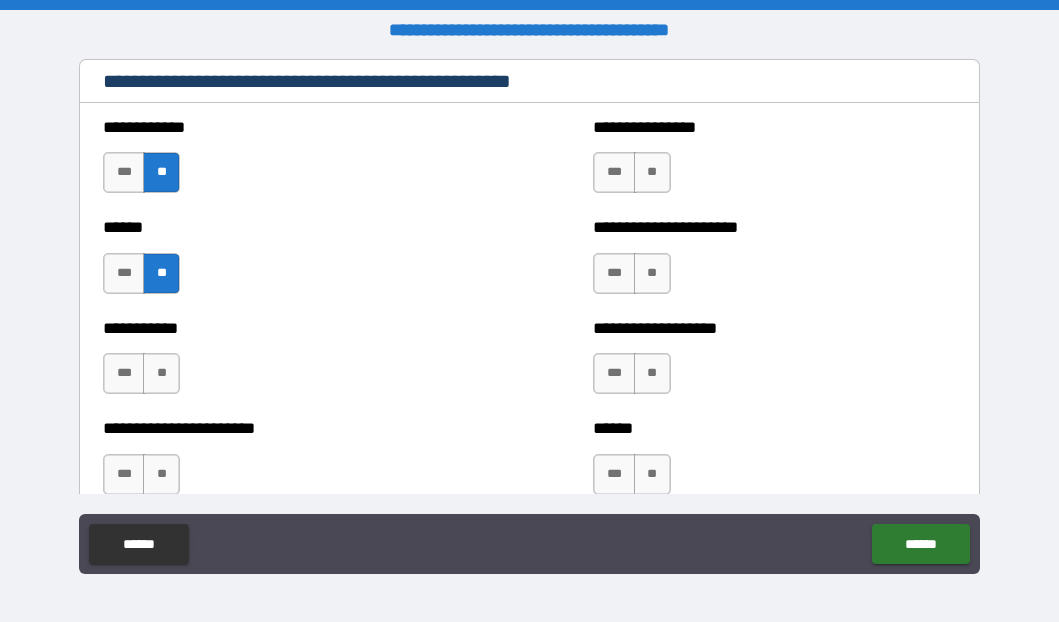 scroll, scrollTop: 3337, scrollLeft: 0, axis: vertical 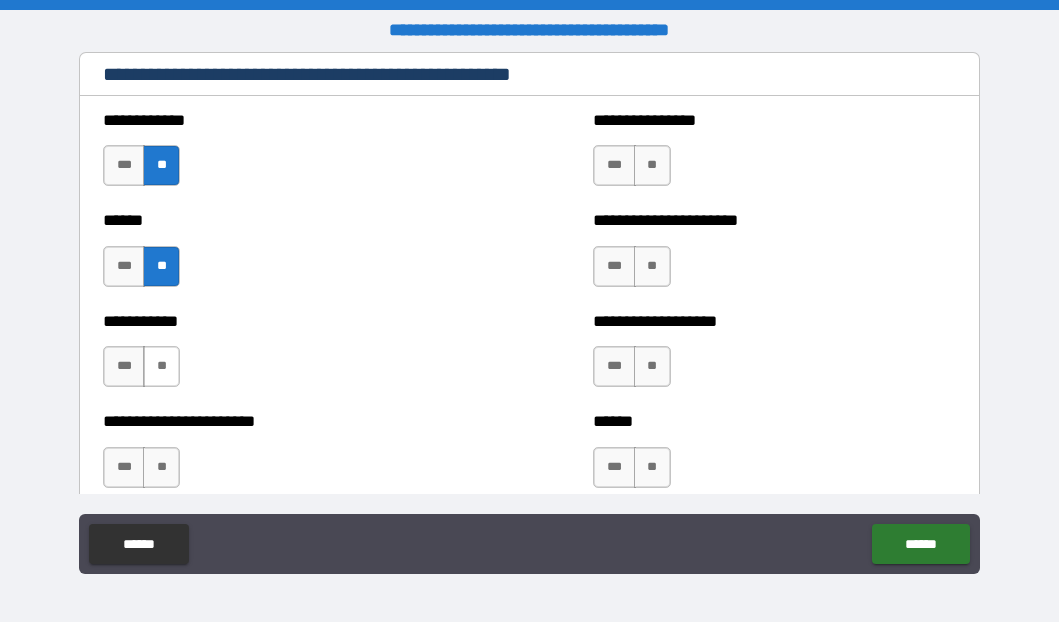 click on "**" at bounding box center (161, 366) 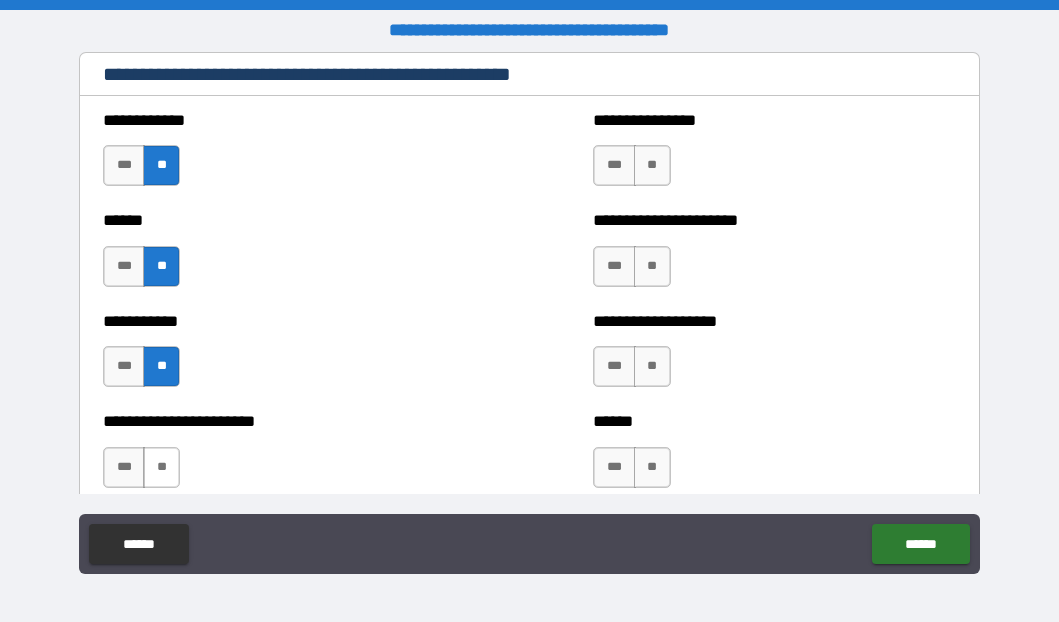 click on "**" at bounding box center (161, 467) 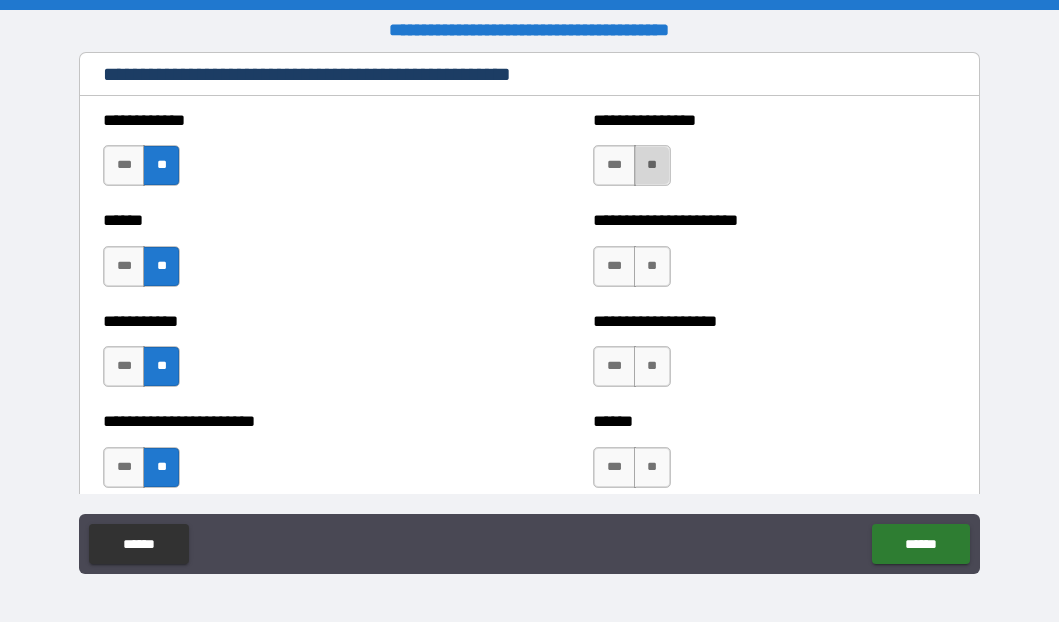click on "**" at bounding box center (652, 165) 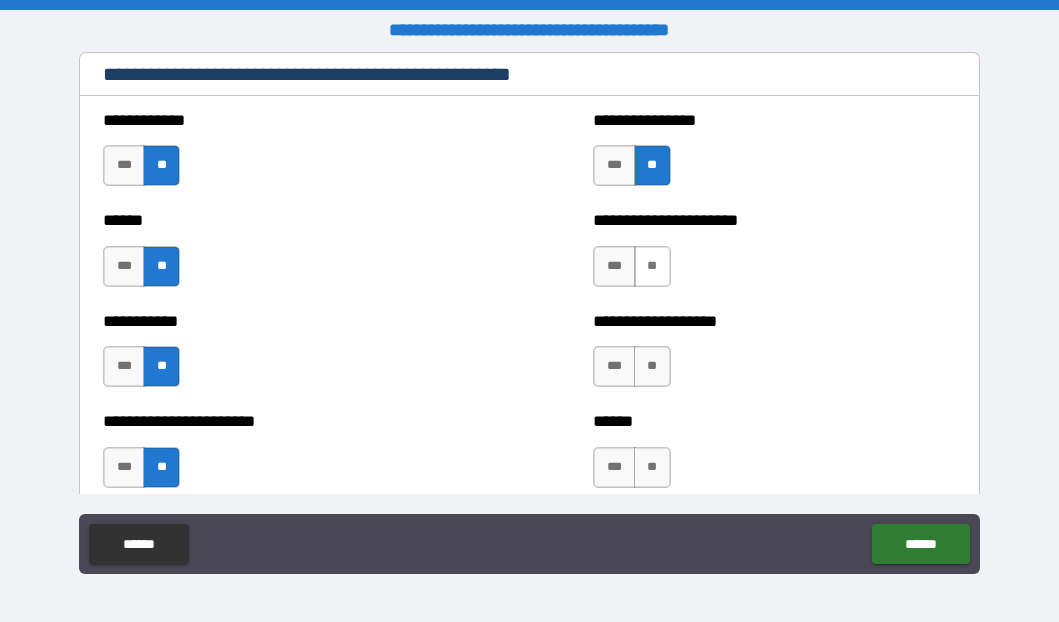 click on "**" at bounding box center [652, 266] 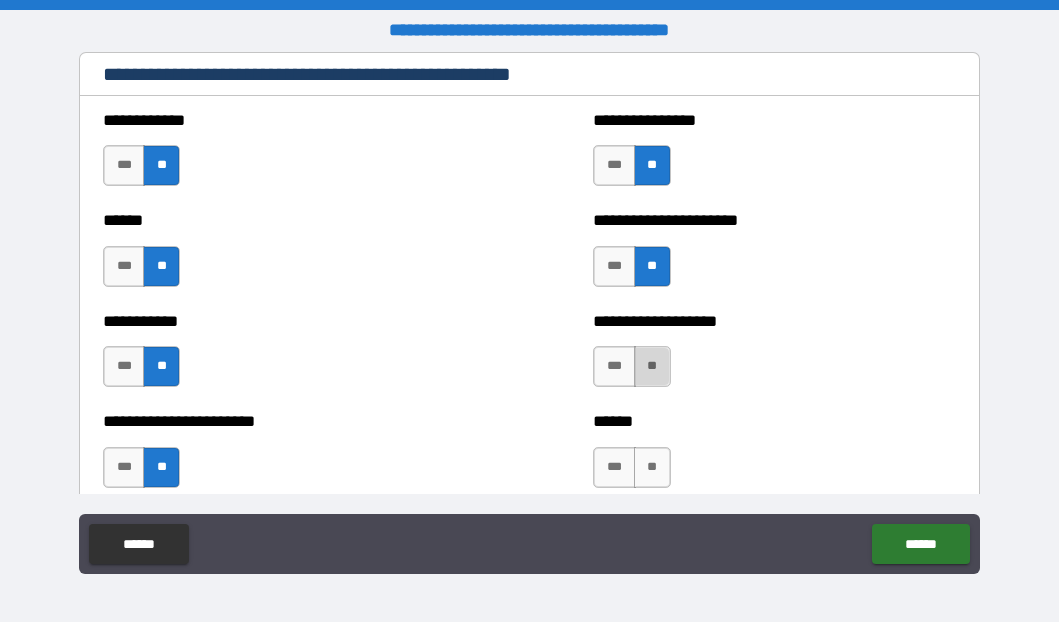 click on "**" at bounding box center [652, 366] 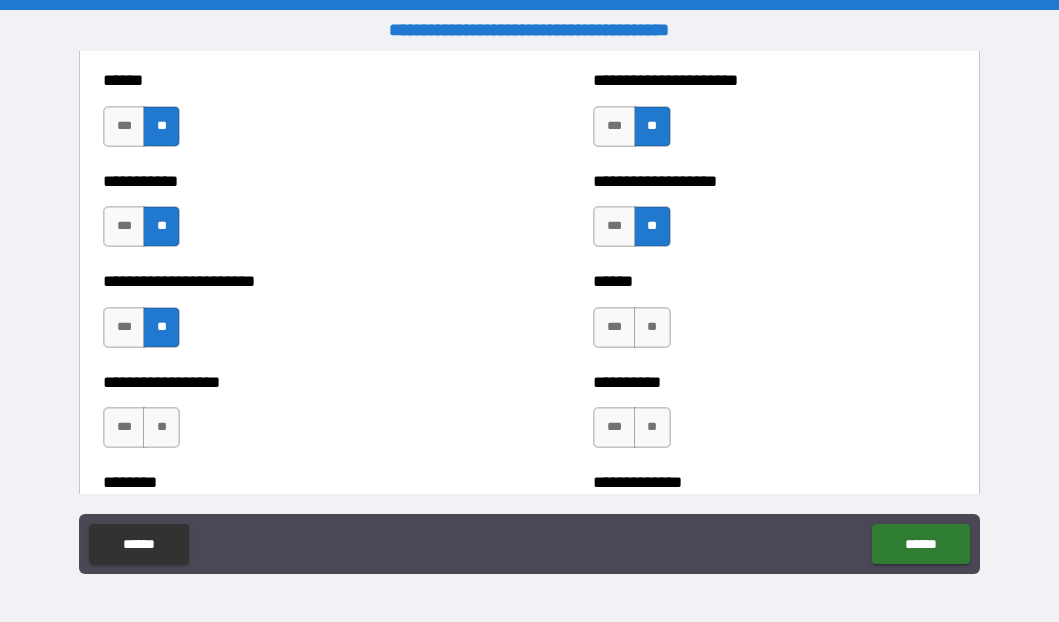 scroll, scrollTop: 3480, scrollLeft: 0, axis: vertical 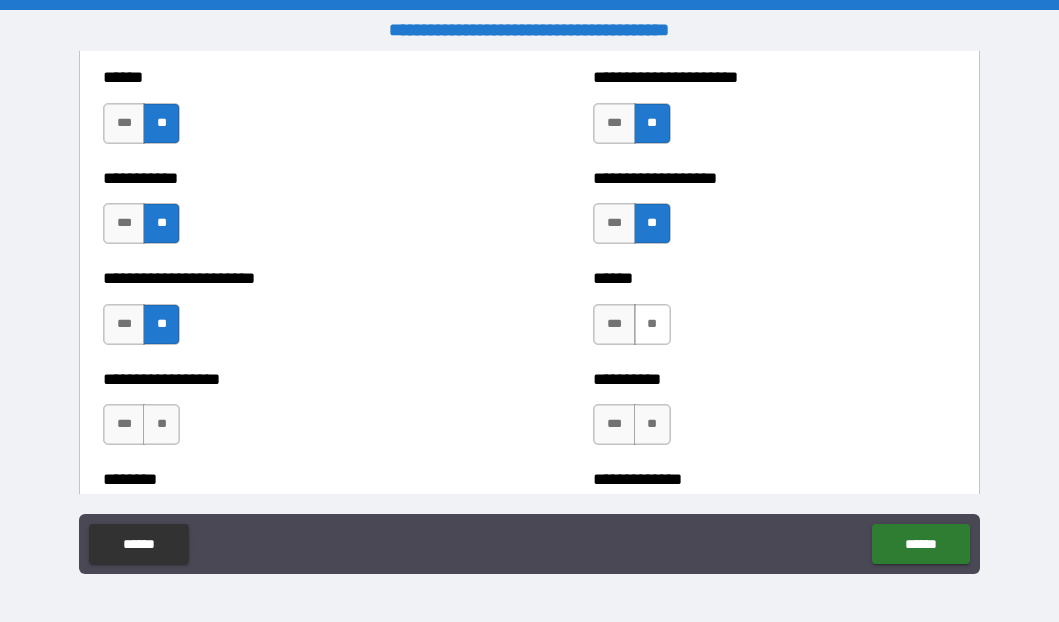 click on "**" at bounding box center (652, 324) 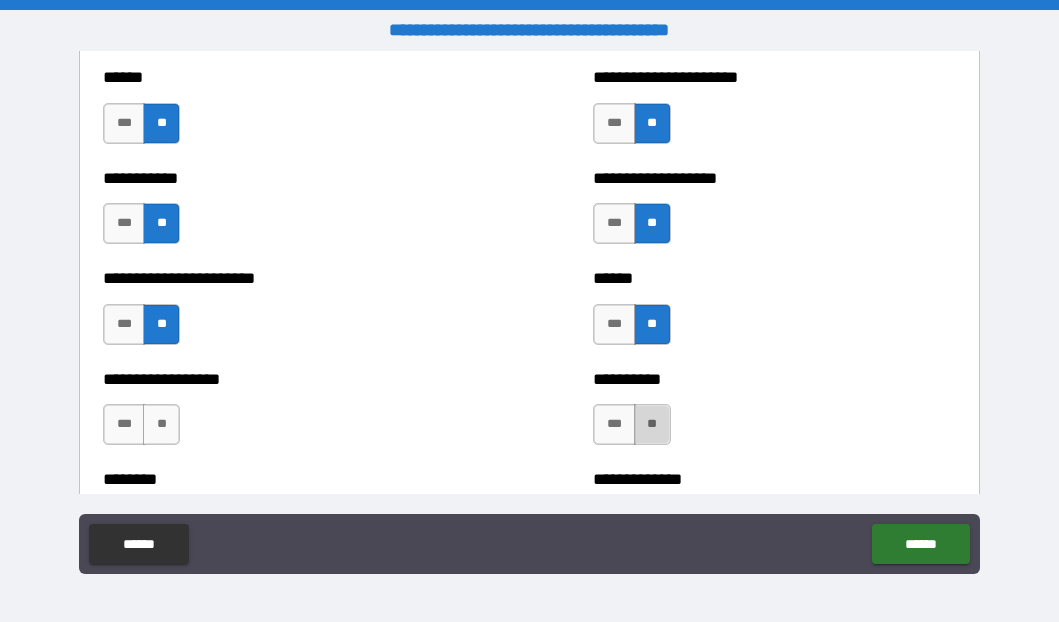click on "**" at bounding box center [652, 424] 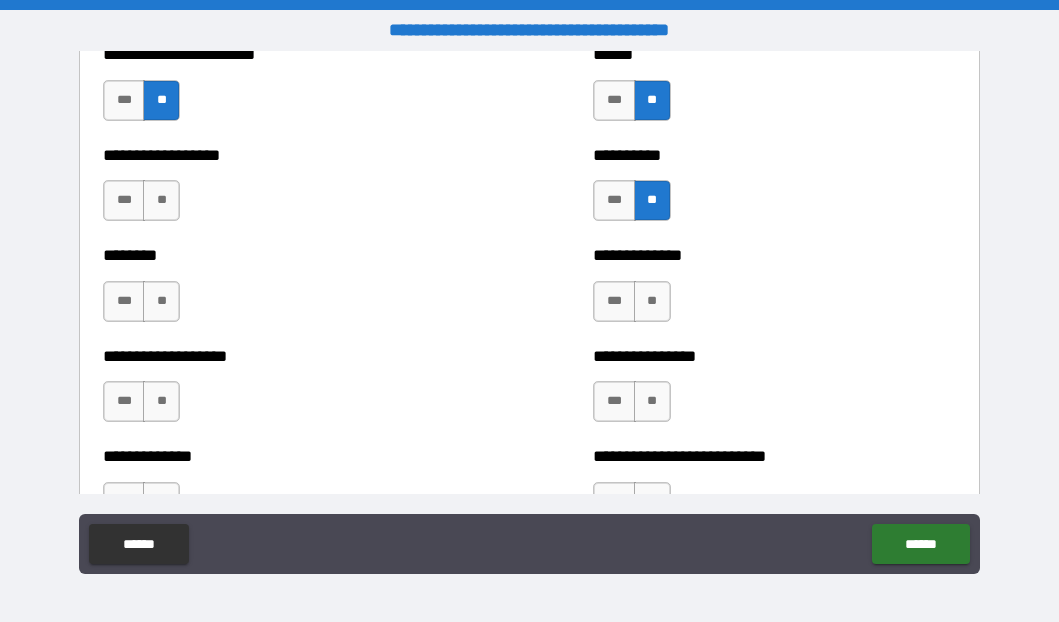 scroll, scrollTop: 3733, scrollLeft: 0, axis: vertical 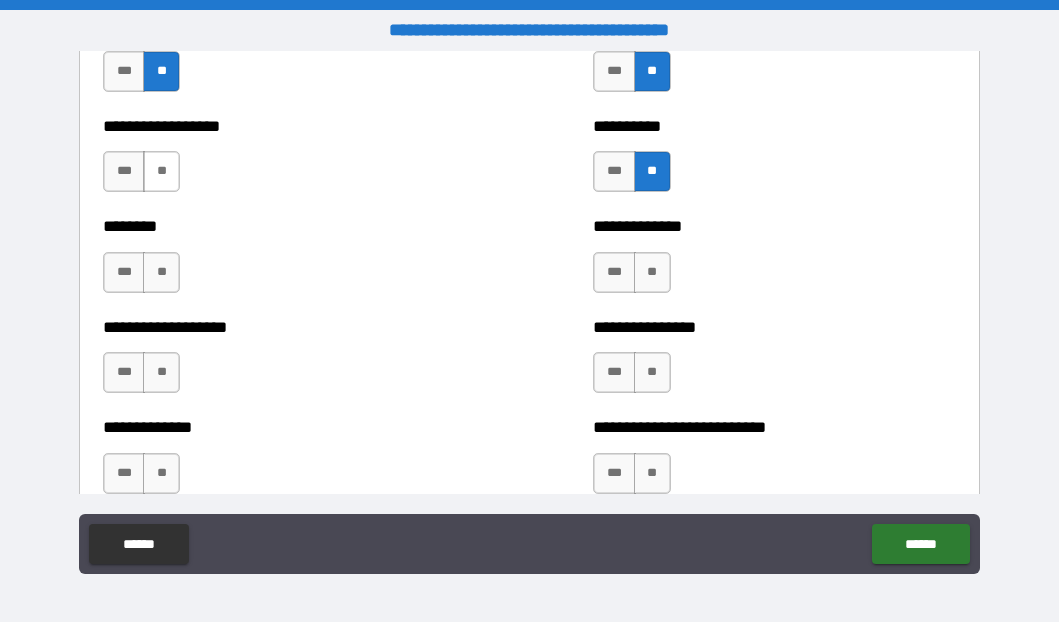 click on "**" at bounding box center (161, 171) 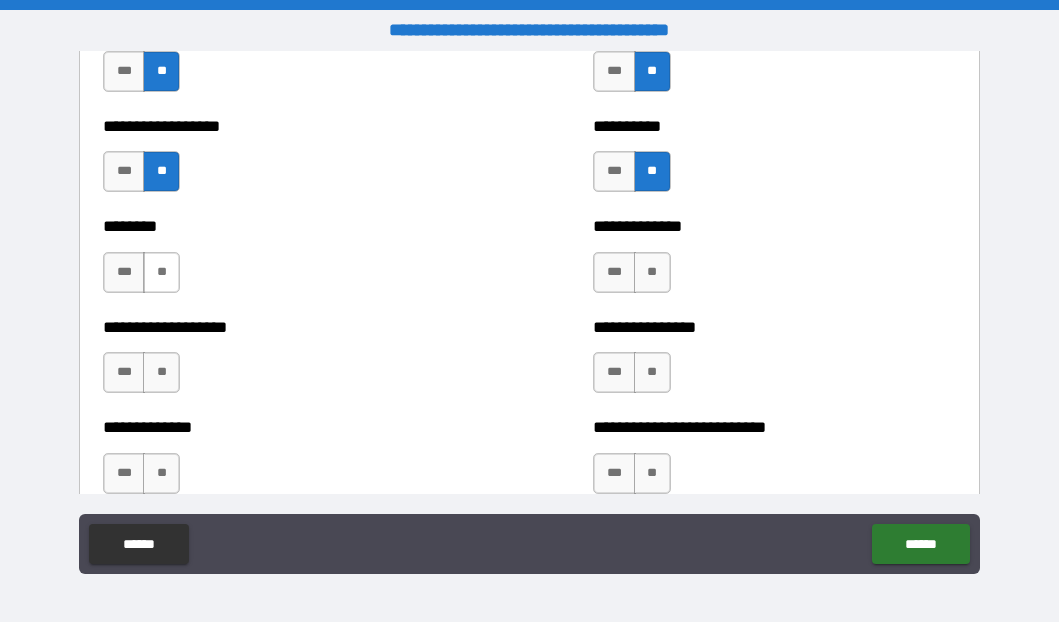 click on "**" at bounding box center [161, 272] 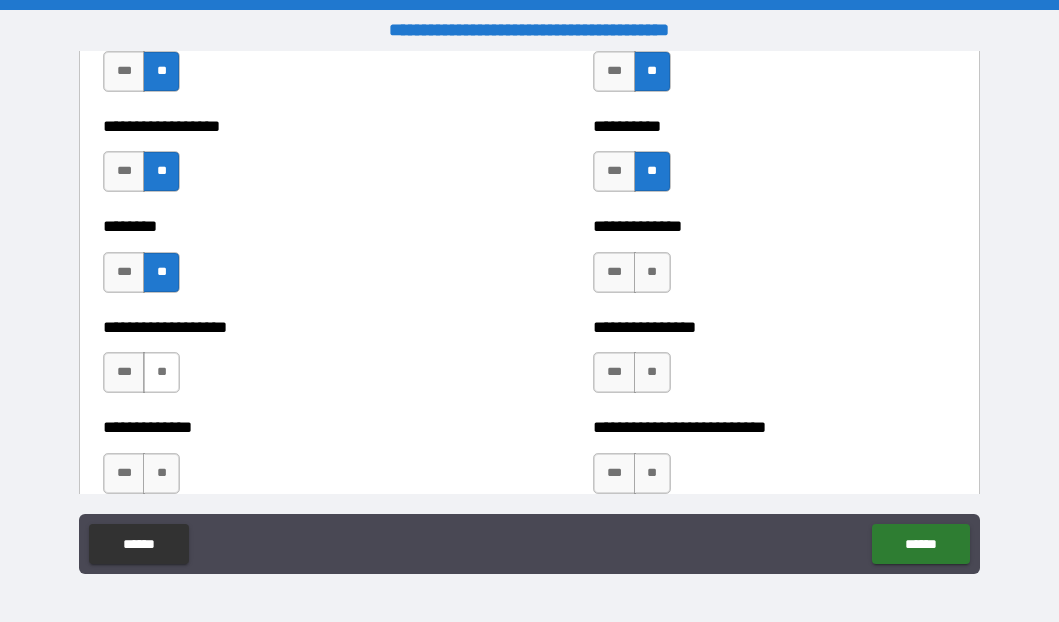 click on "**" at bounding box center [161, 372] 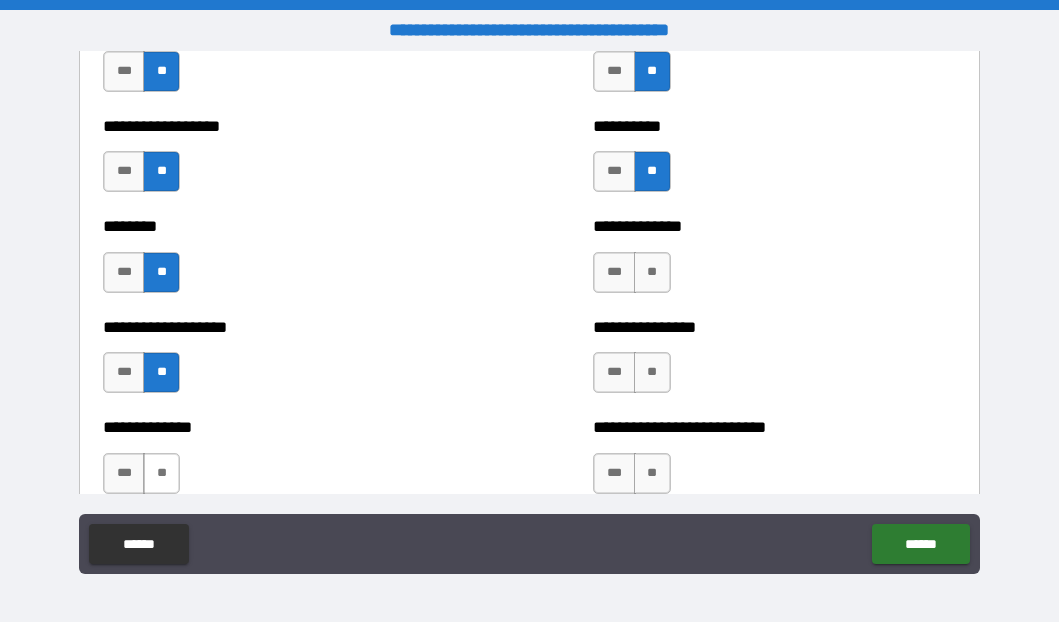 click on "**" at bounding box center (161, 473) 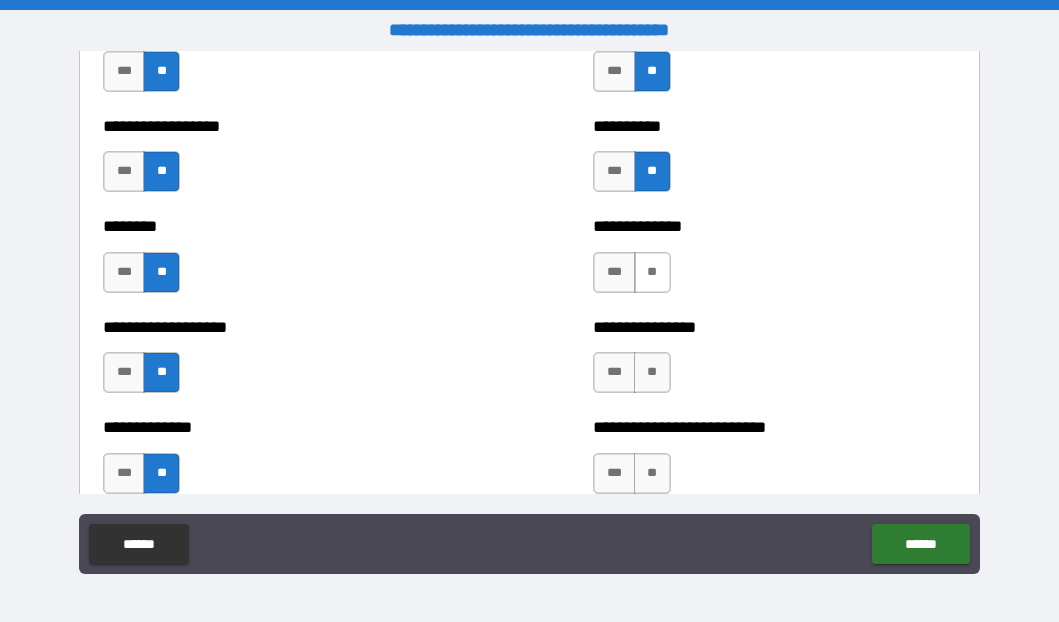 click on "**" at bounding box center [652, 272] 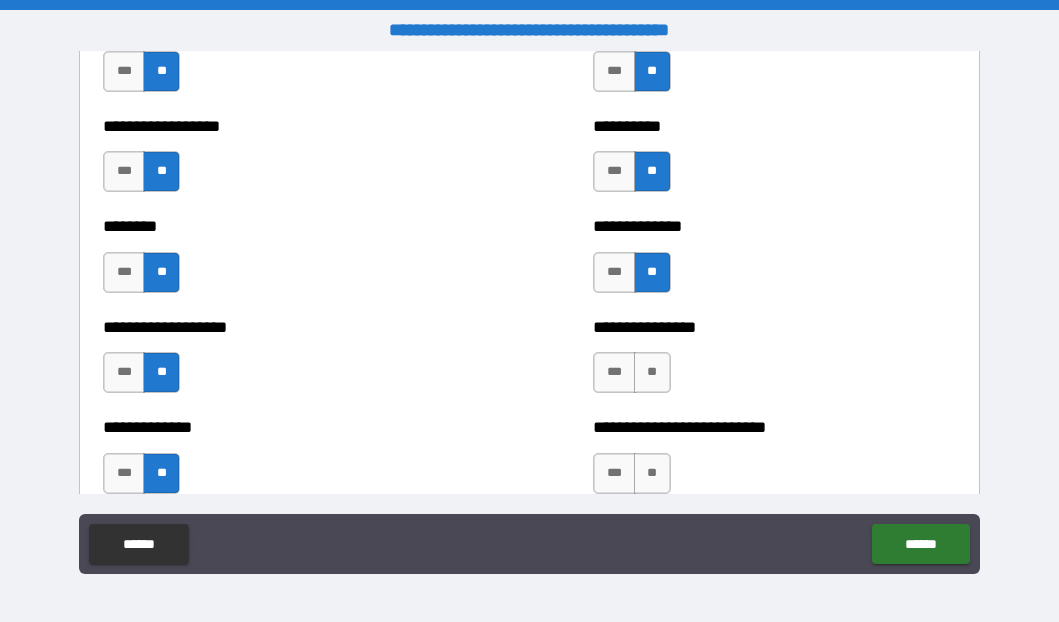 click on "*** **" at bounding box center (631, 372) 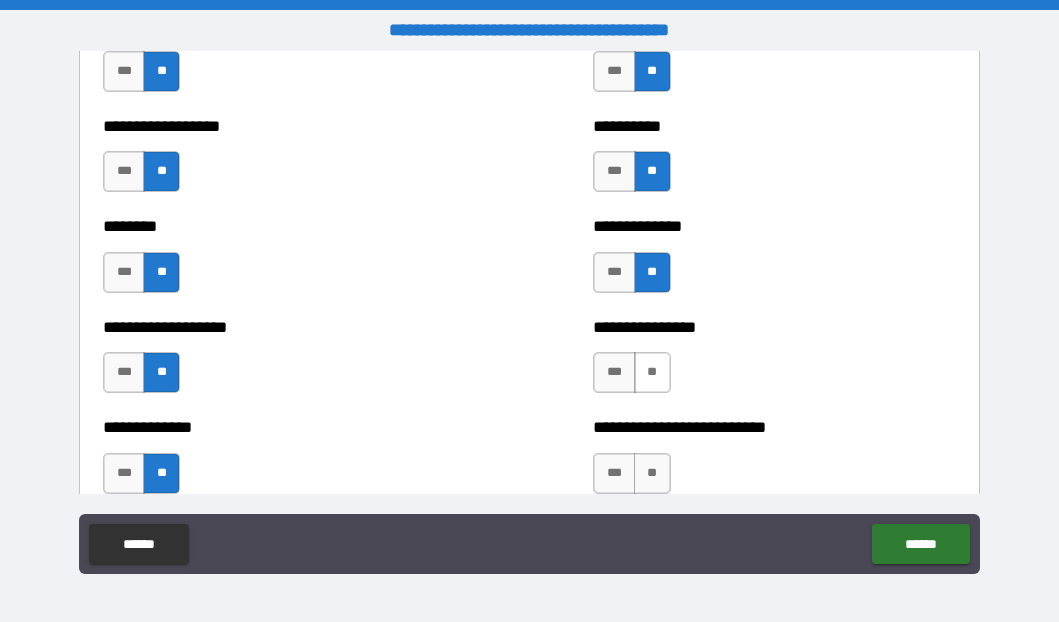 click on "**" at bounding box center [652, 372] 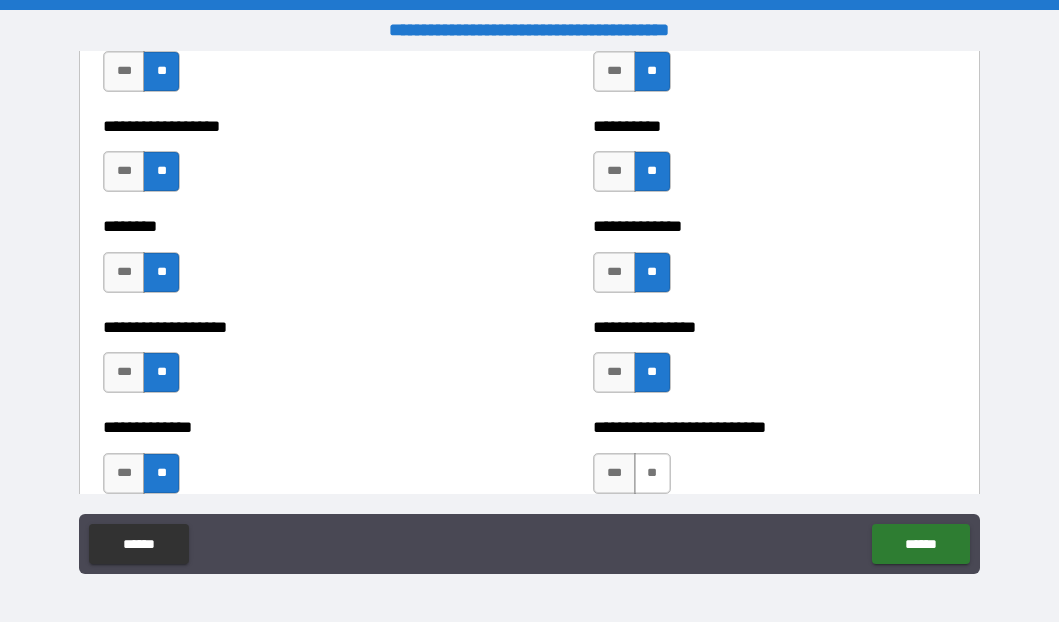 click on "**" at bounding box center (652, 473) 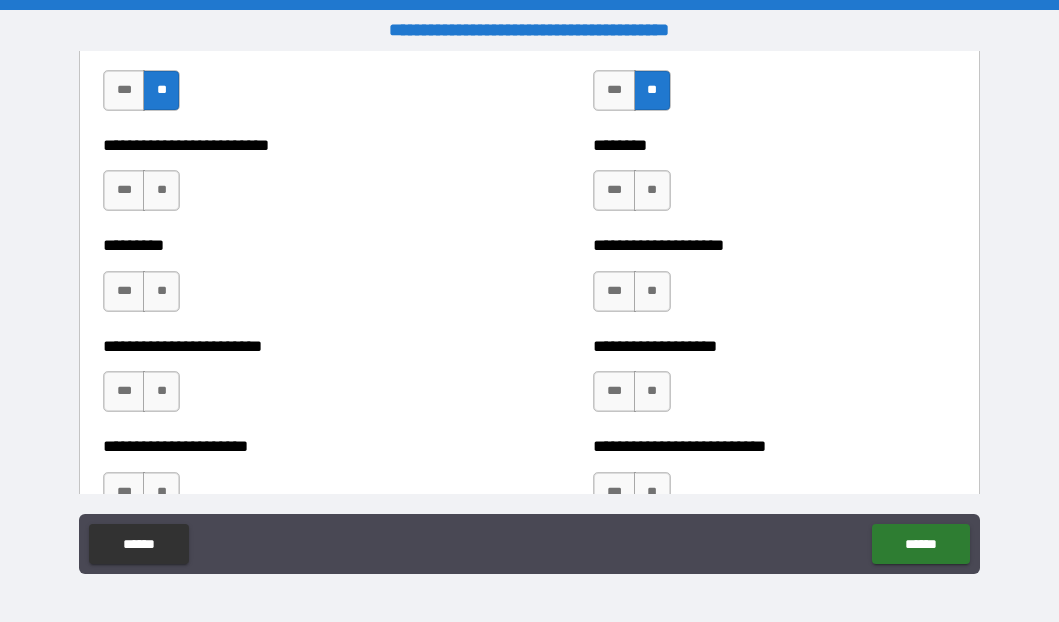 scroll, scrollTop: 4160, scrollLeft: 0, axis: vertical 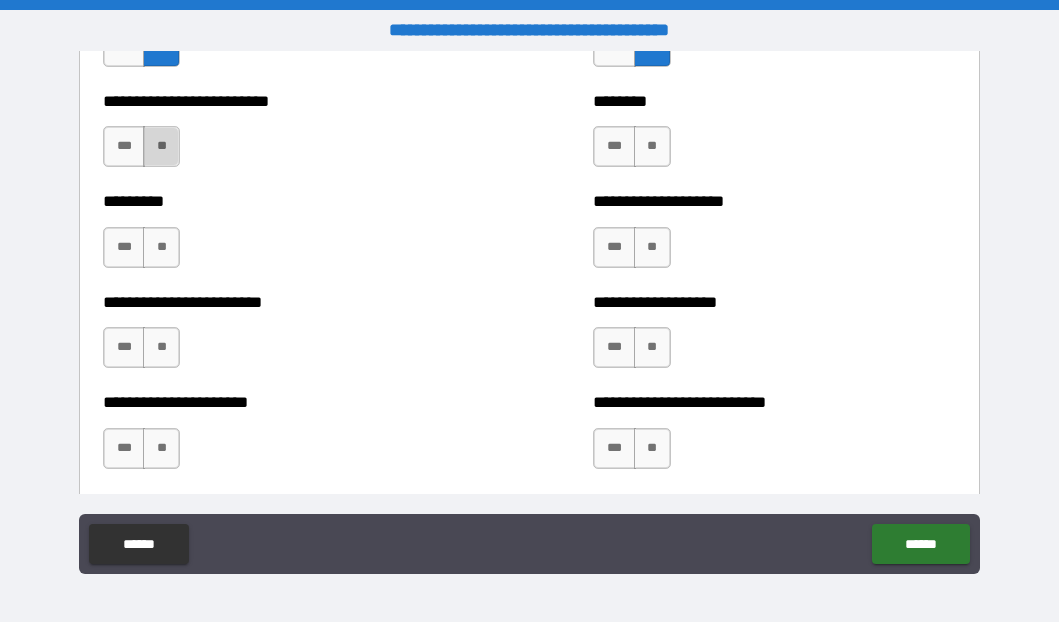 click on "**" at bounding box center (161, 146) 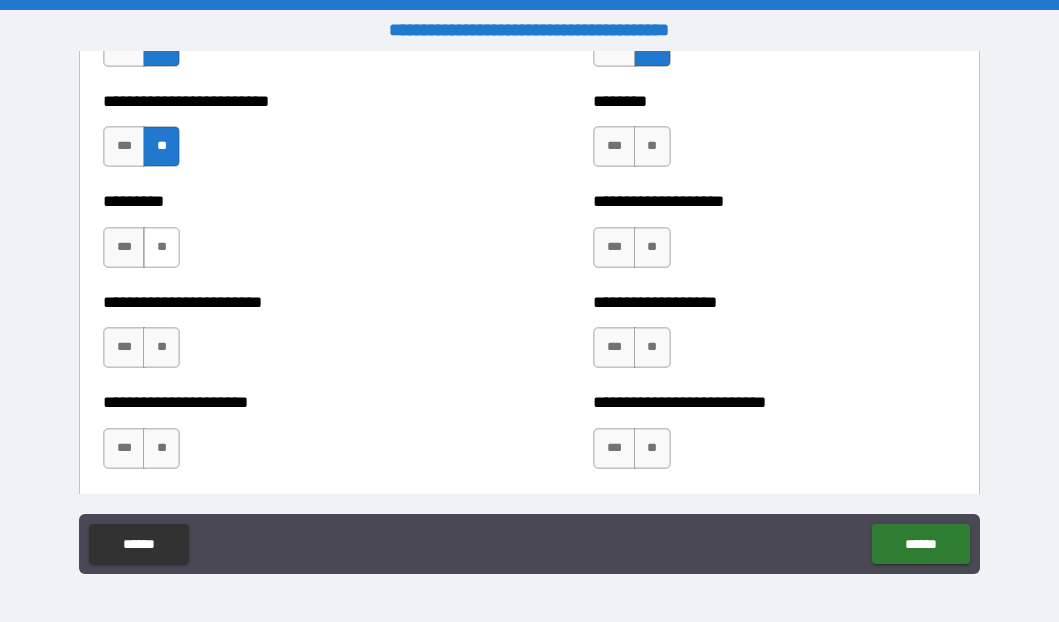 click on "**" at bounding box center (161, 247) 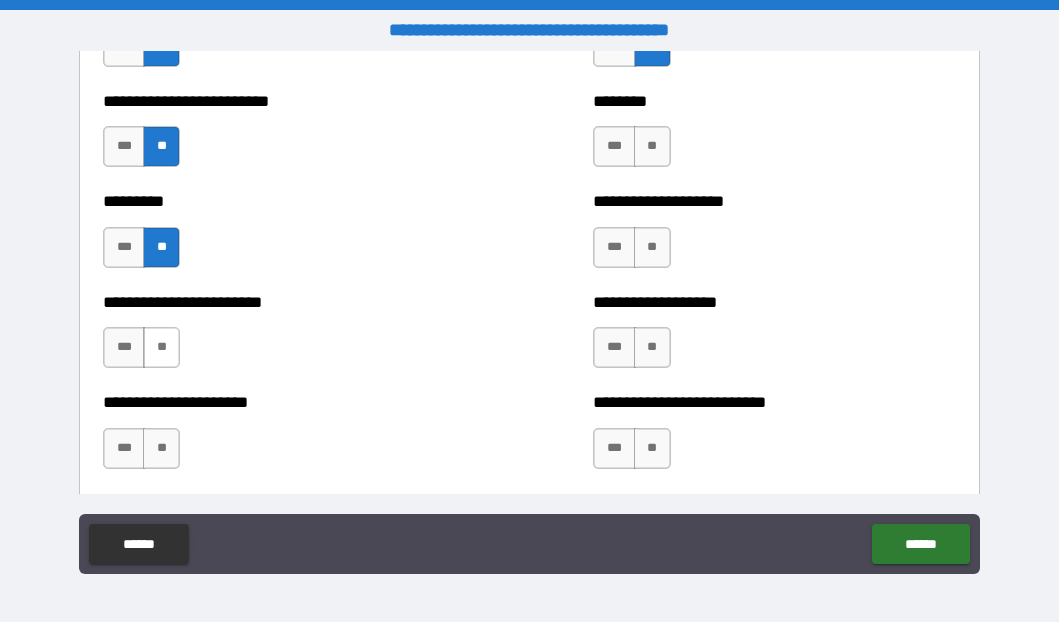 click on "**" at bounding box center (161, 347) 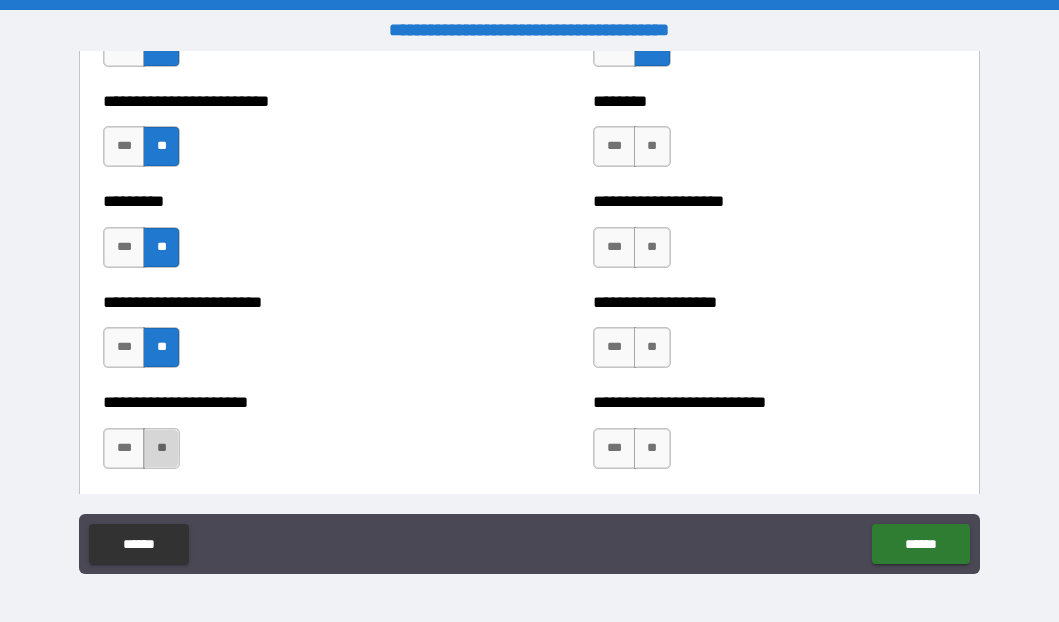 click on "**" at bounding box center (161, 448) 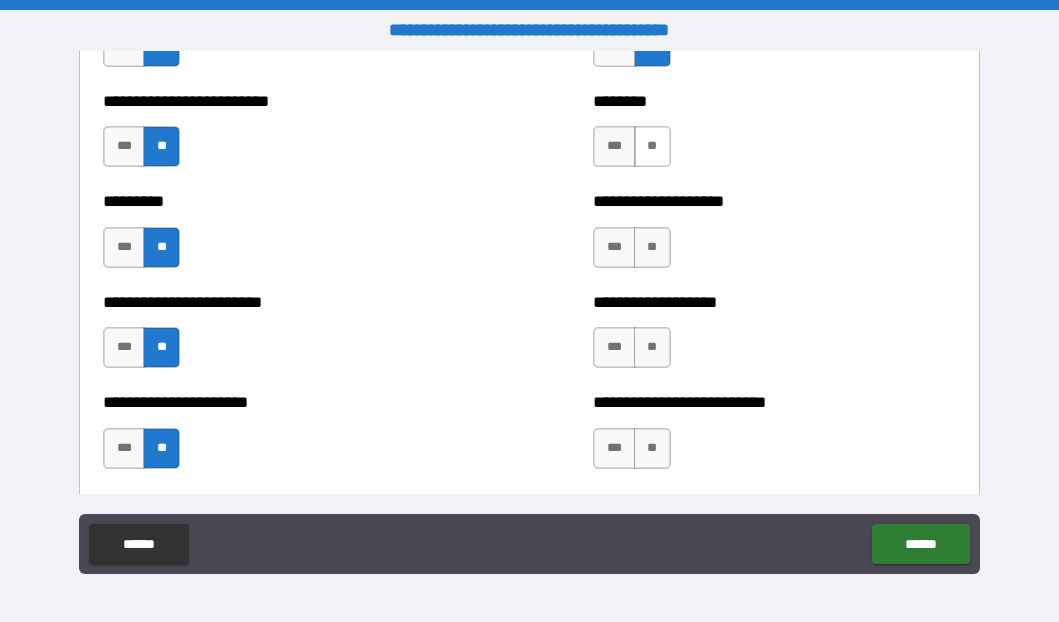 click on "**" at bounding box center [652, 146] 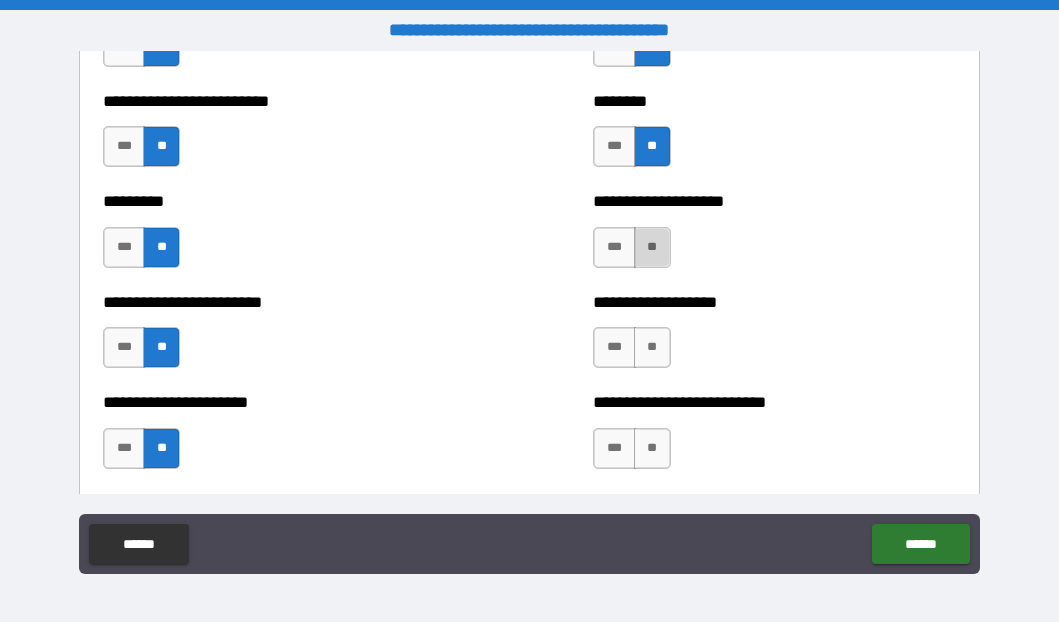 click on "**" at bounding box center [652, 247] 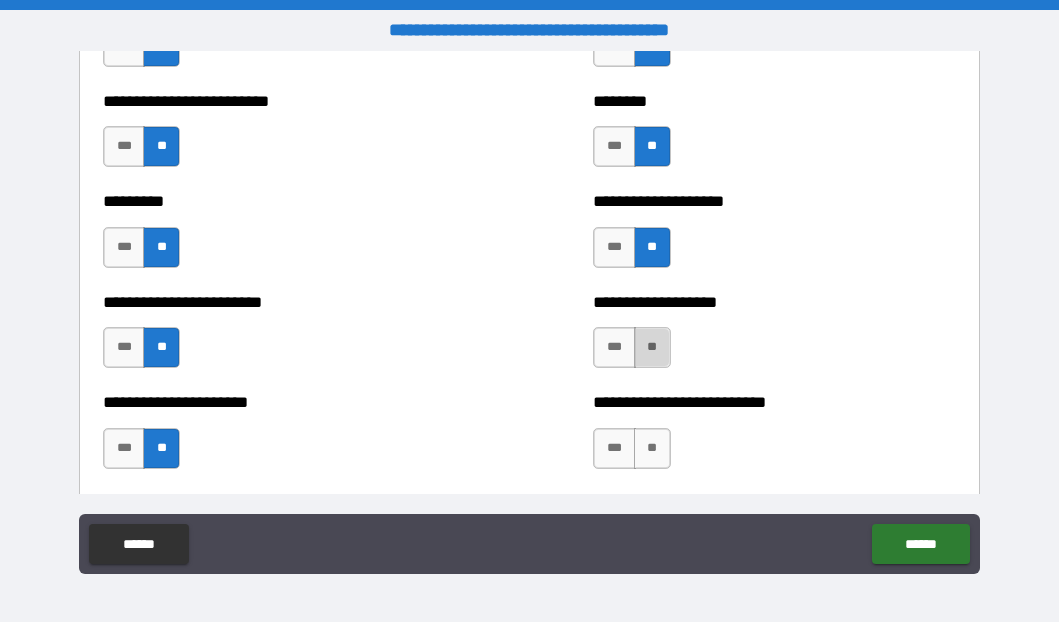 click on "**" at bounding box center (652, 347) 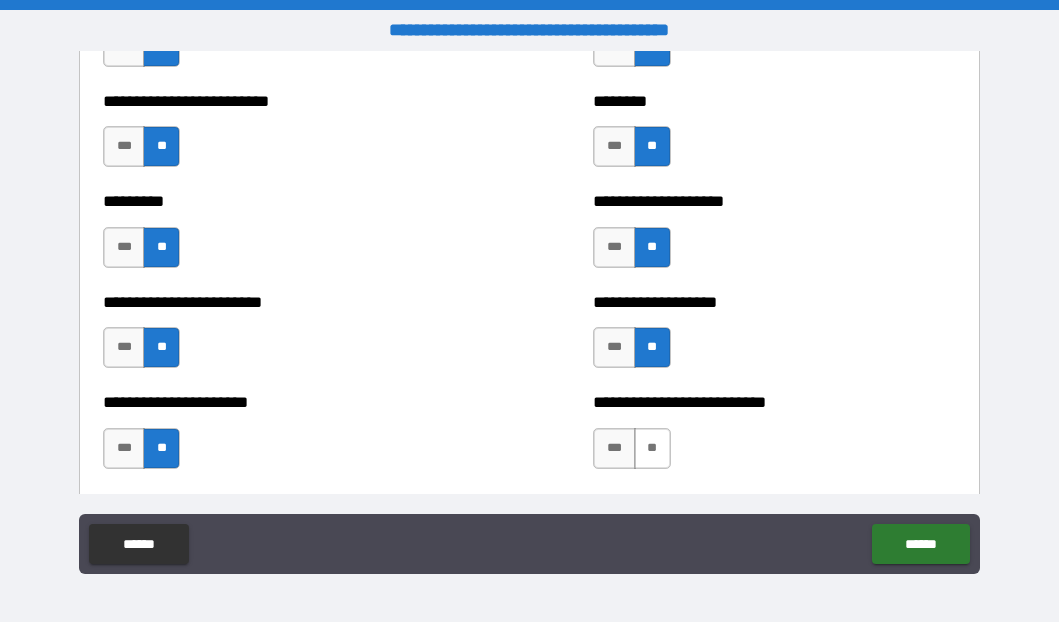click on "**" at bounding box center (652, 448) 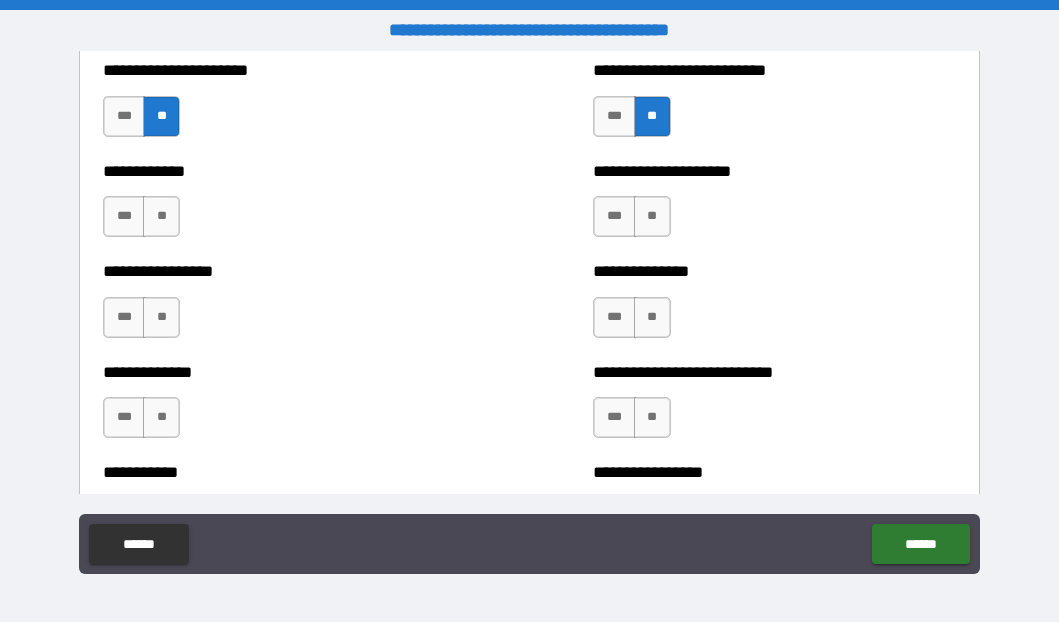 scroll, scrollTop: 4499, scrollLeft: 0, axis: vertical 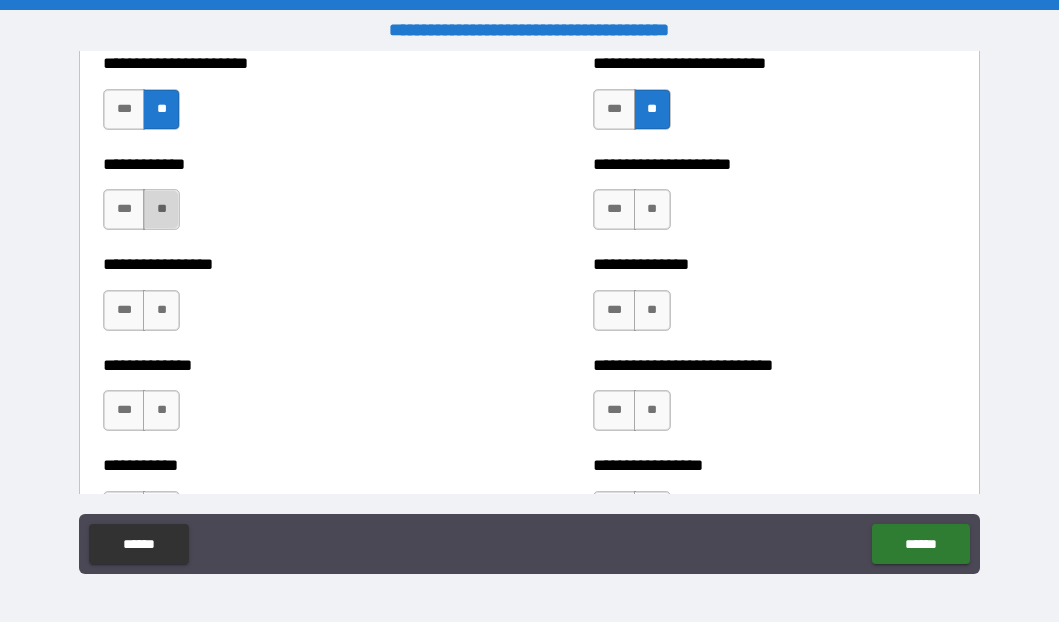 click on "**" at bounding box center (161, 209) 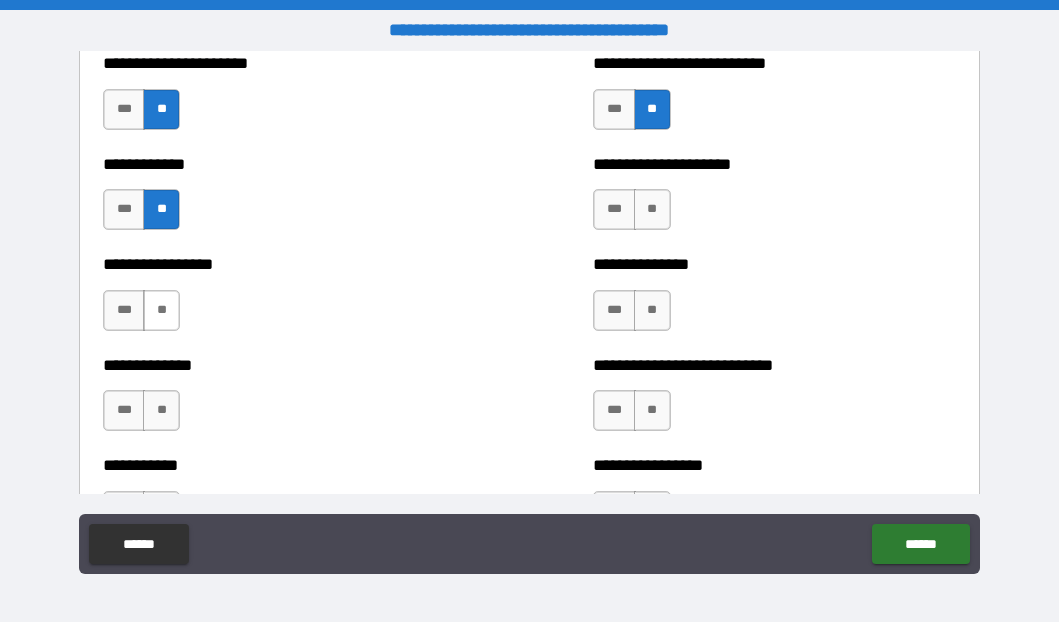 click on "**" at bounding box center (161, 310) 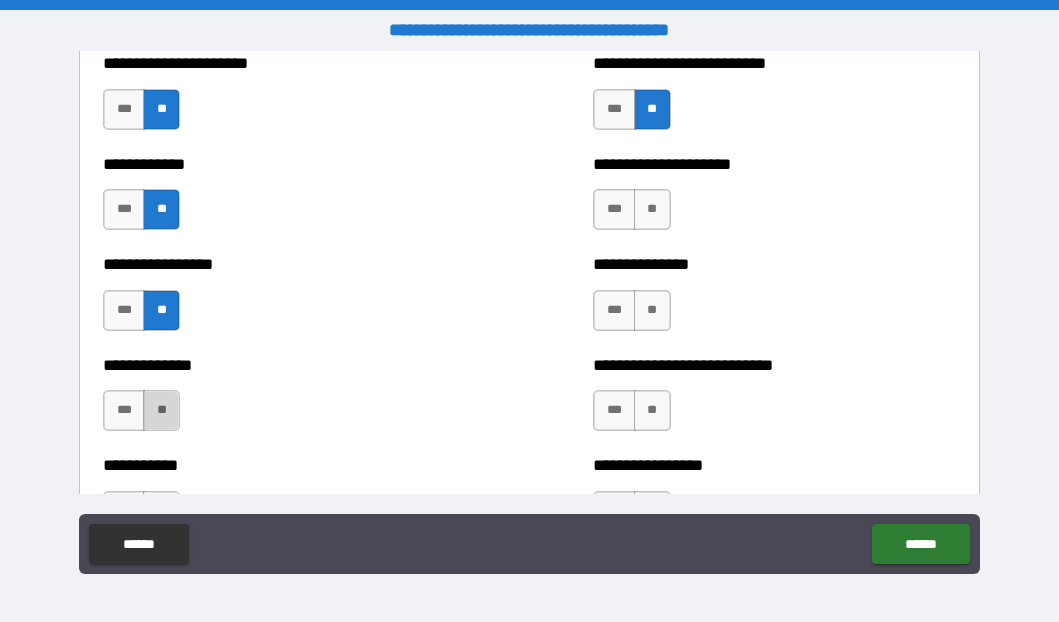 click on "**" at bounding box center [161, 410] 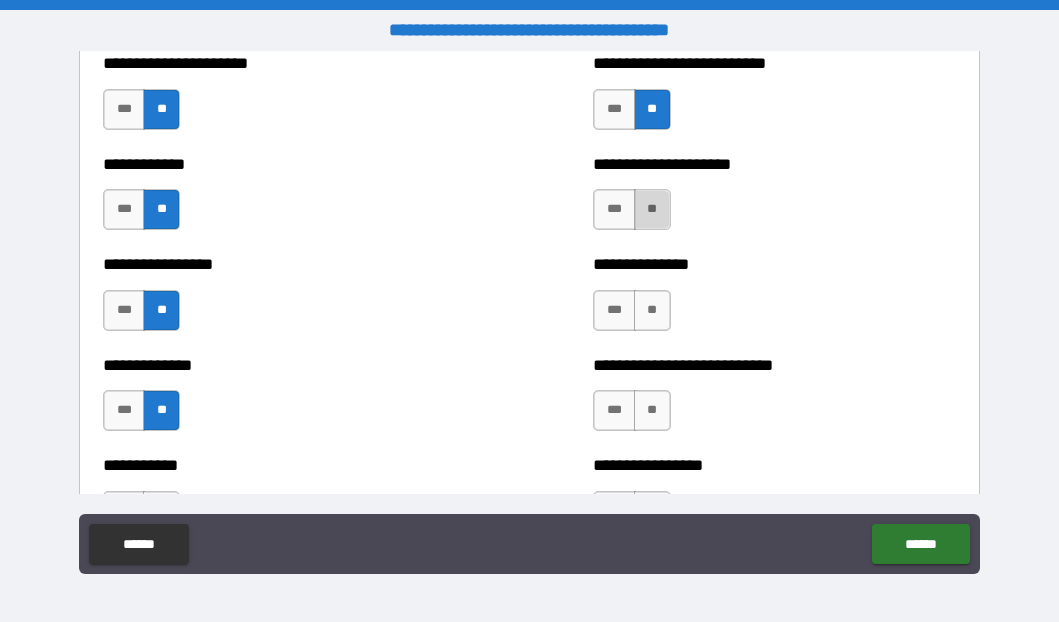 click on "**" at bounding box center [652, 209] 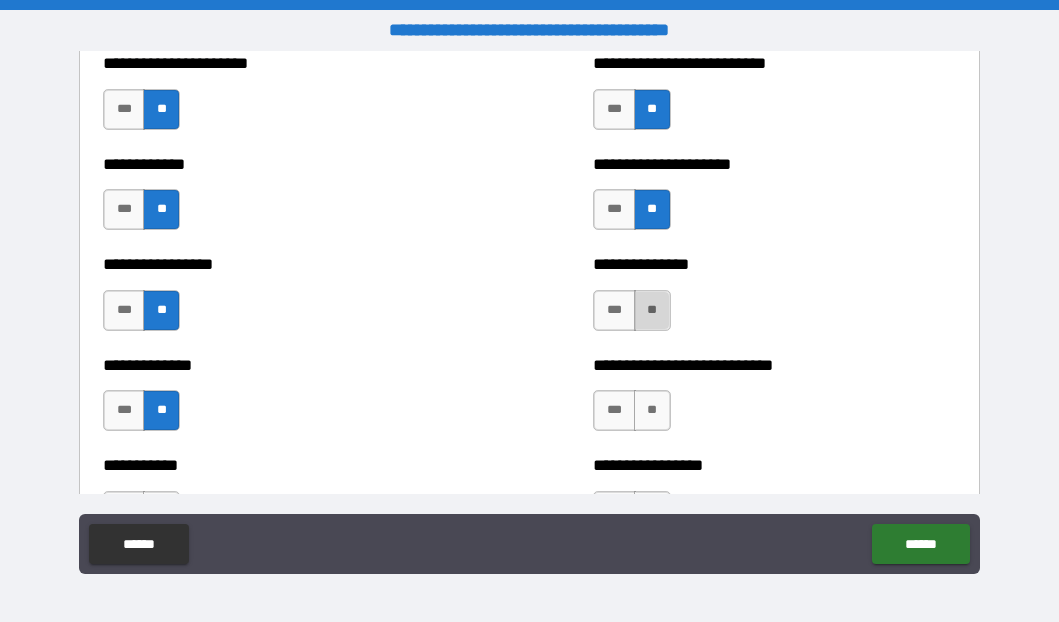 click on "**" at bounding box center [652, 310] 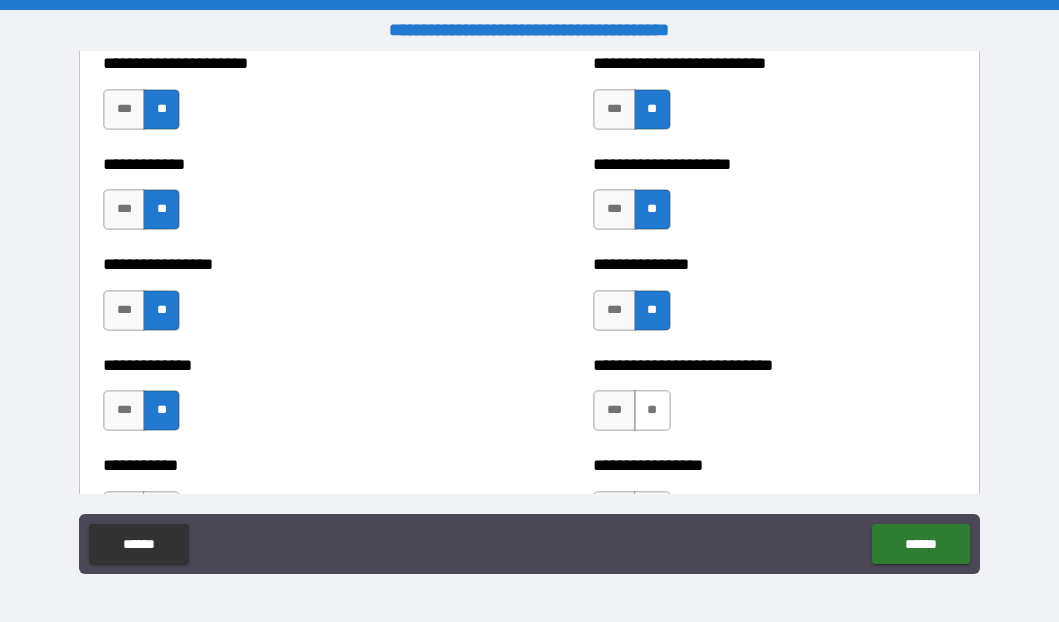 click on "**" at bounding box center (652, 410) 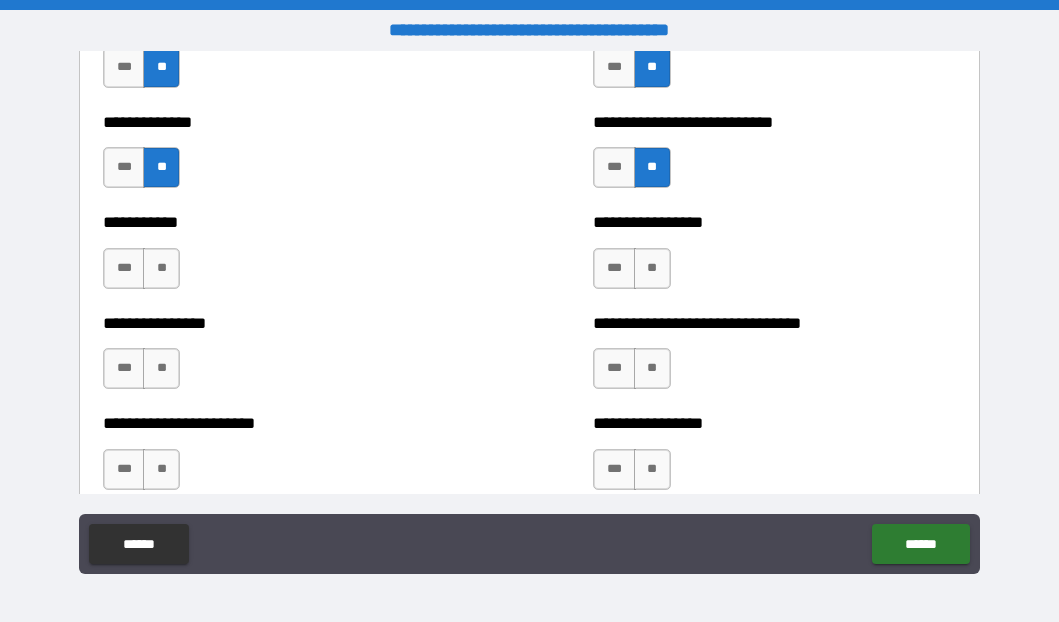 scroll, scrollTop: 4742, scrollLeft: 0, axis: vertical 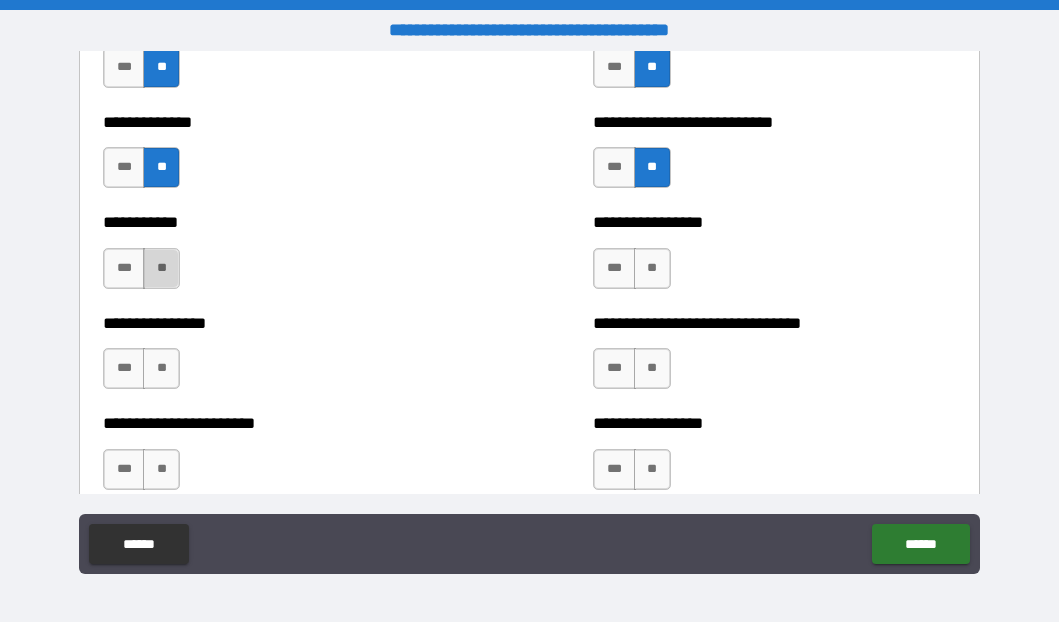 click on "**" at bounding box center [161, 268] 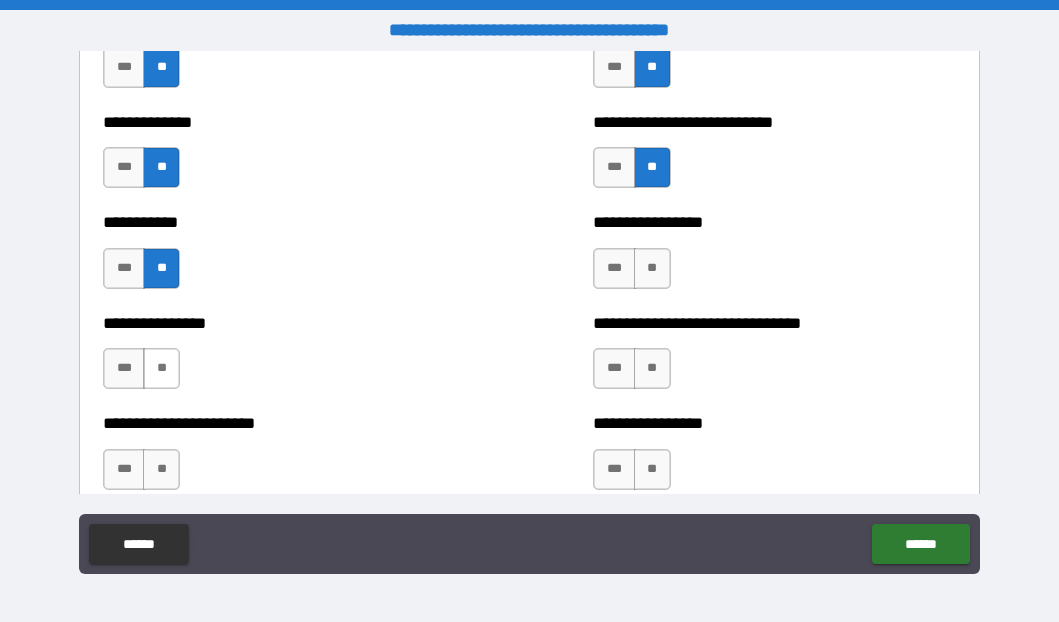 click on "**" at bounding box center (161, 368) 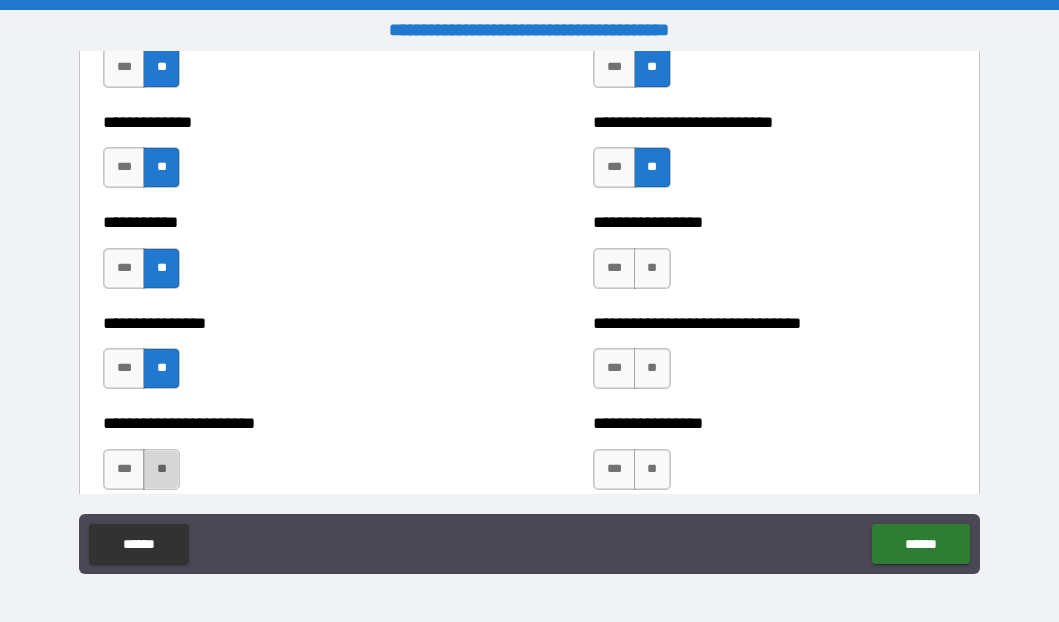 click on "**" at bounding box center [161, 469] 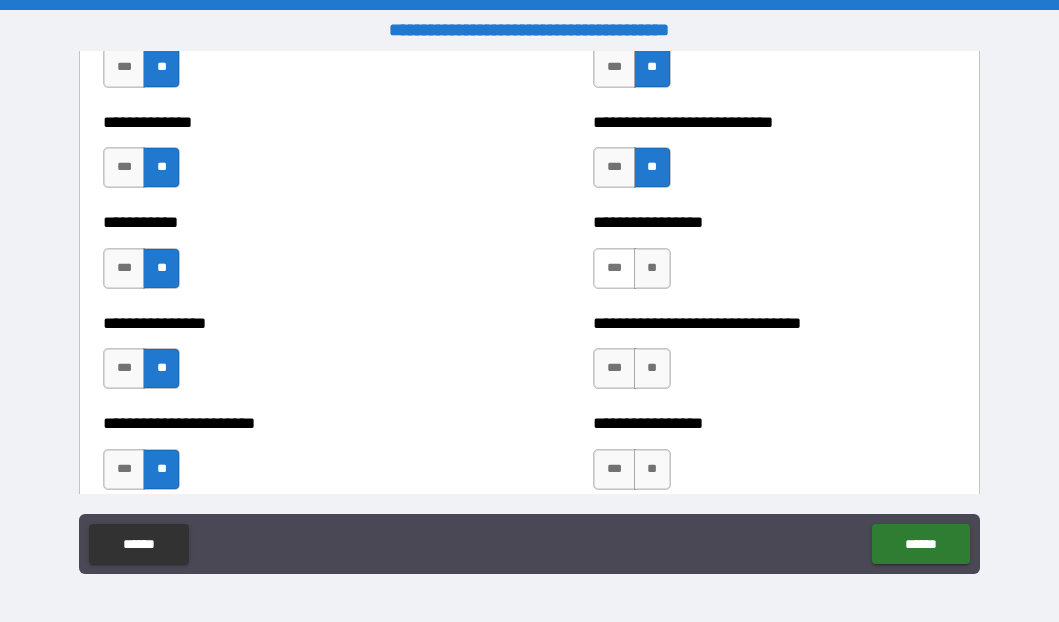 click on "***" at bounding box center [614, 268] 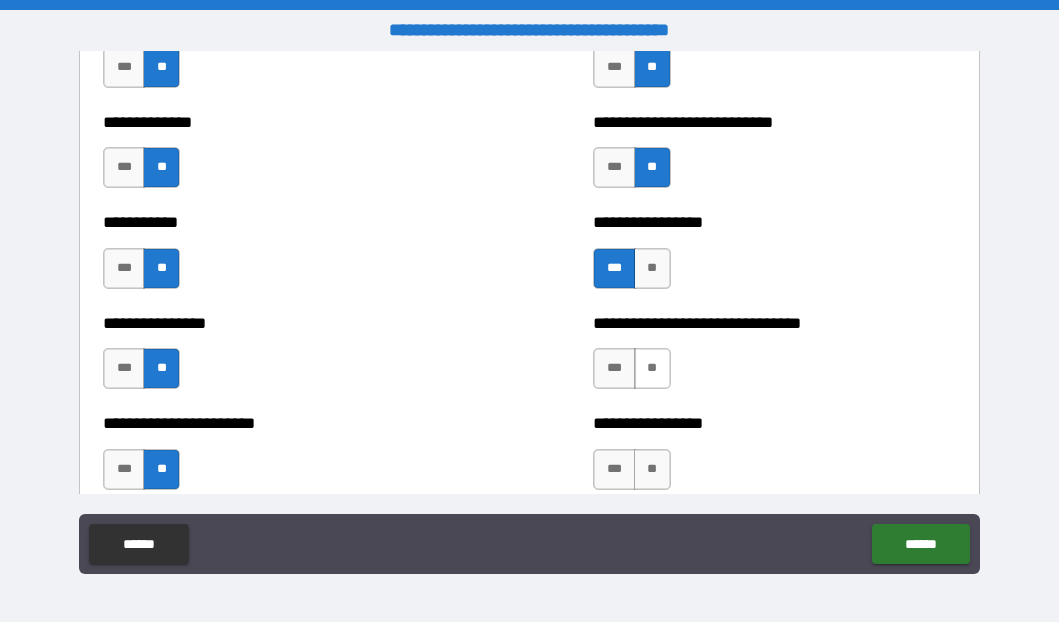 click on "**" at bounding box center [652, 368] 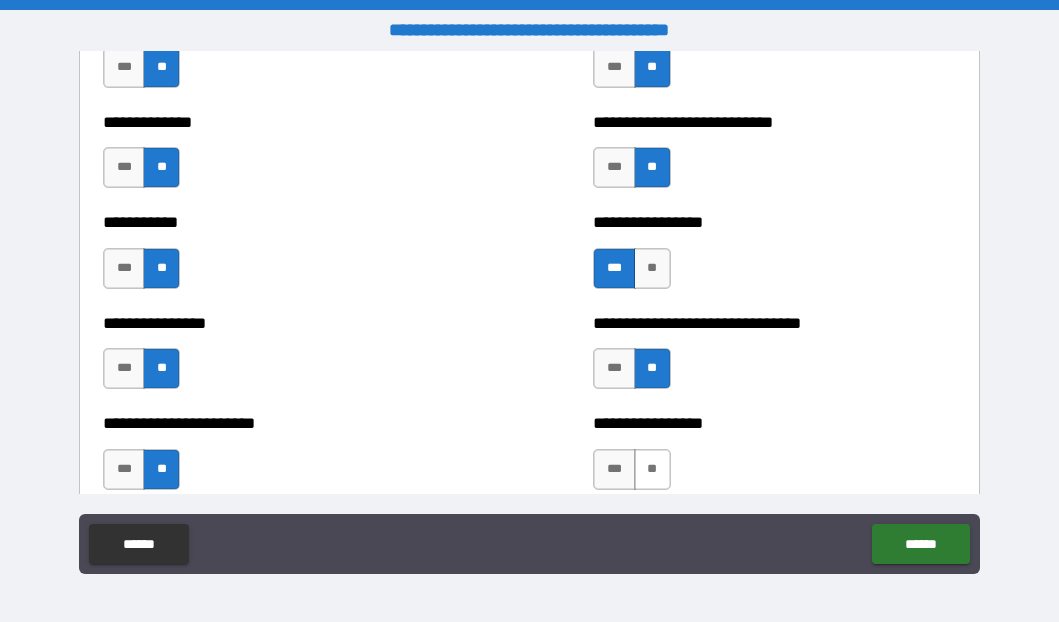 click on "**" at bounding box center (652, 469) 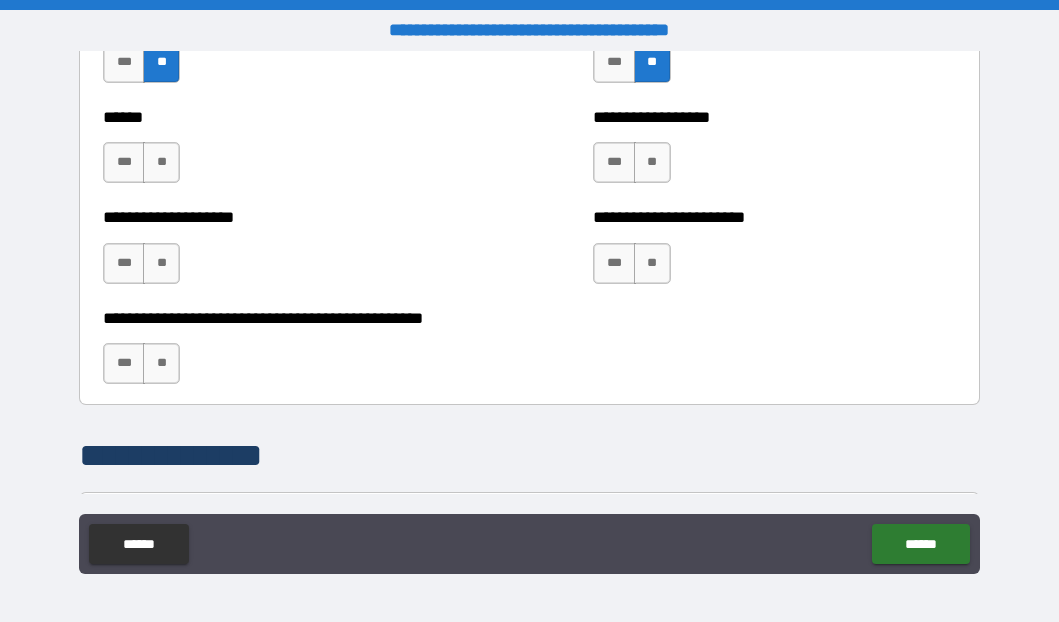 scroll, scrollTop: 5147, scrollLeft: 0, axis: vertical 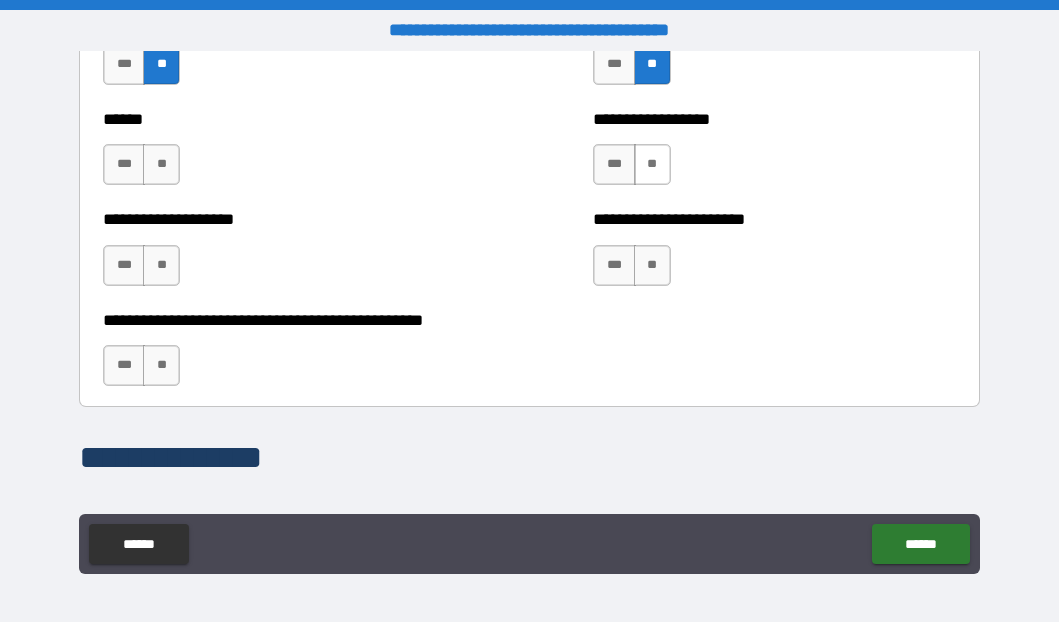 click on "**" at bounding box center [652, 164] 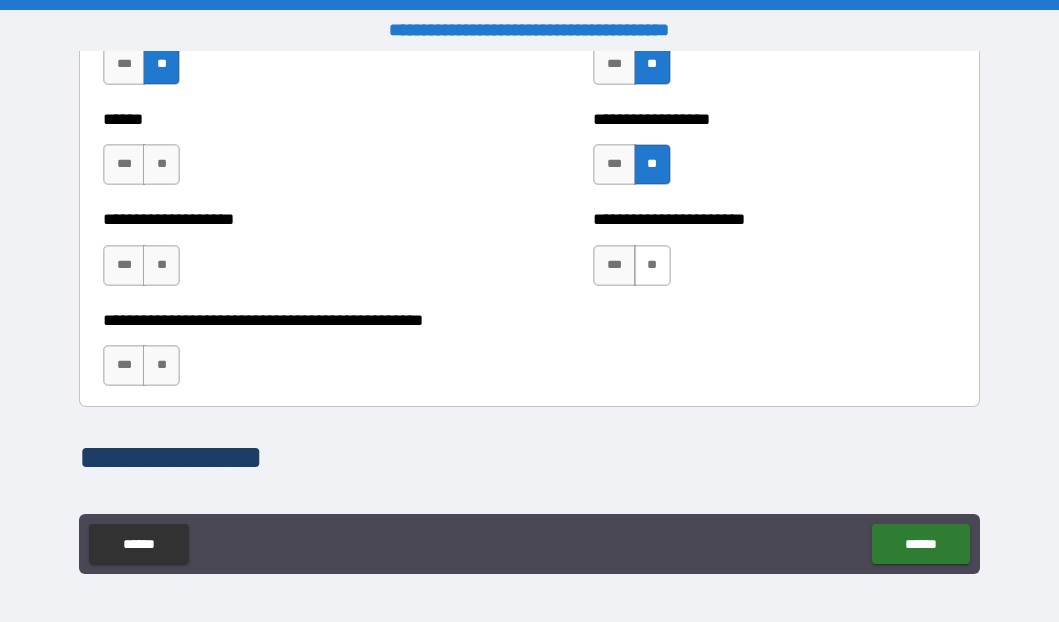 click on "**" at bounding box center [652, 265] 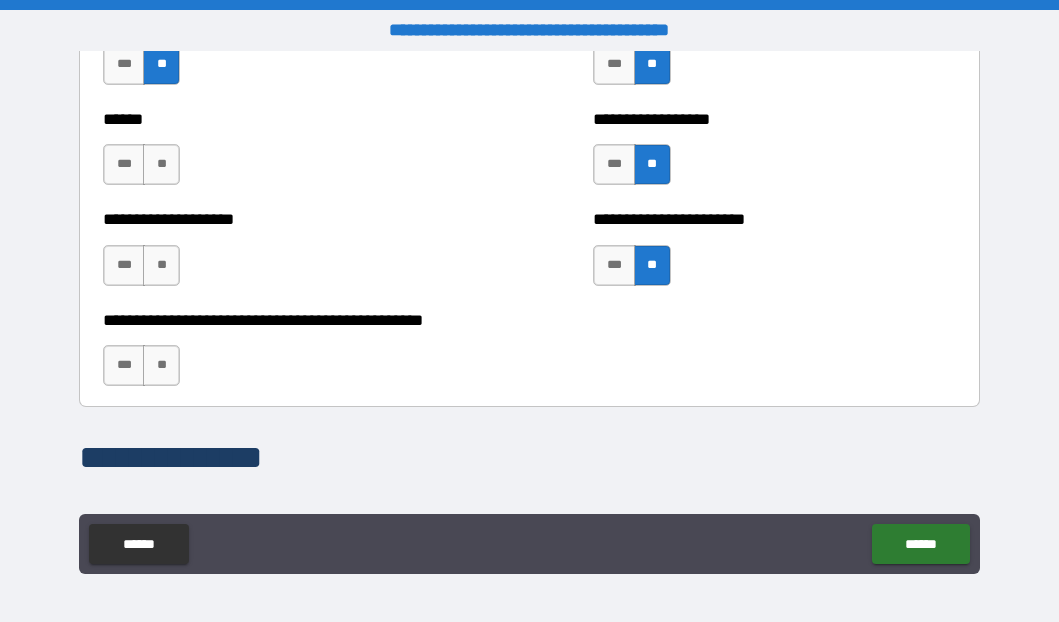 click on "*** **" at bounding box center [144, 169] 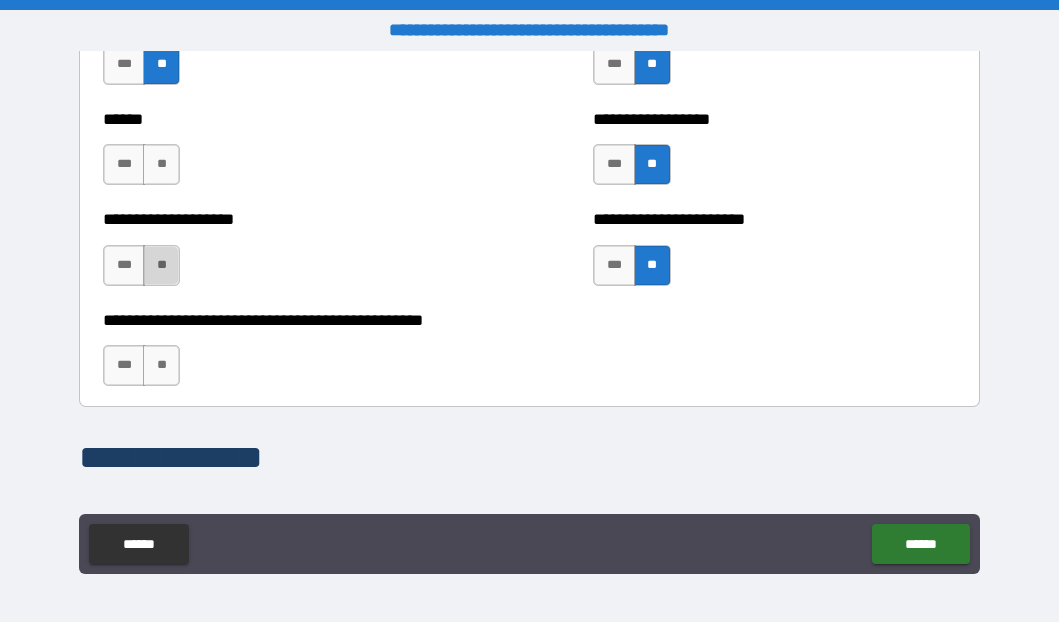 click on "**" at bounding box center (161, 265) 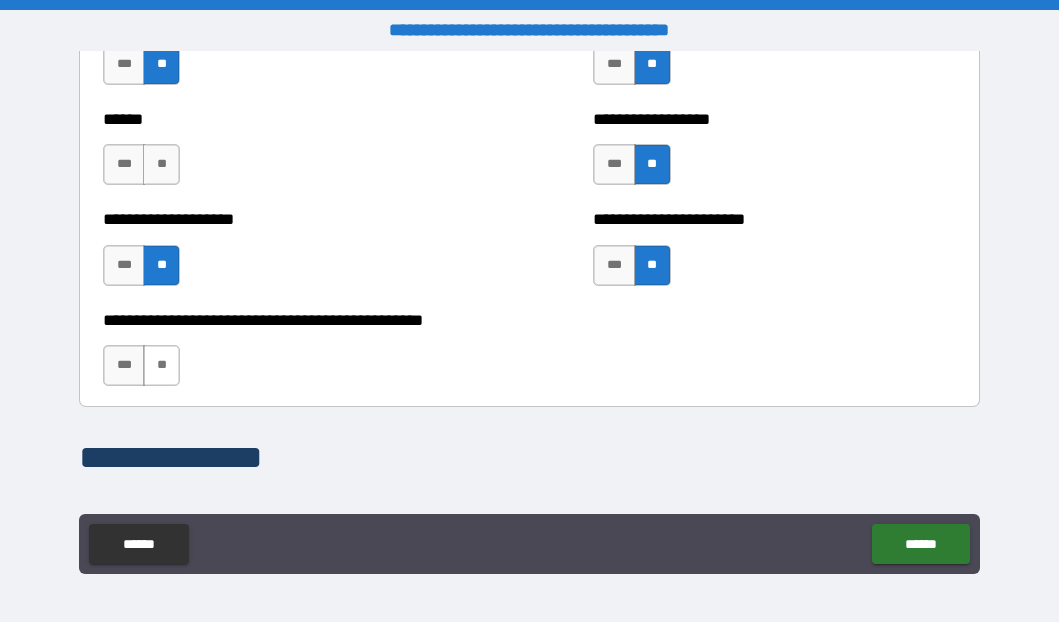 click on "**" at bounding box center (161, 365) 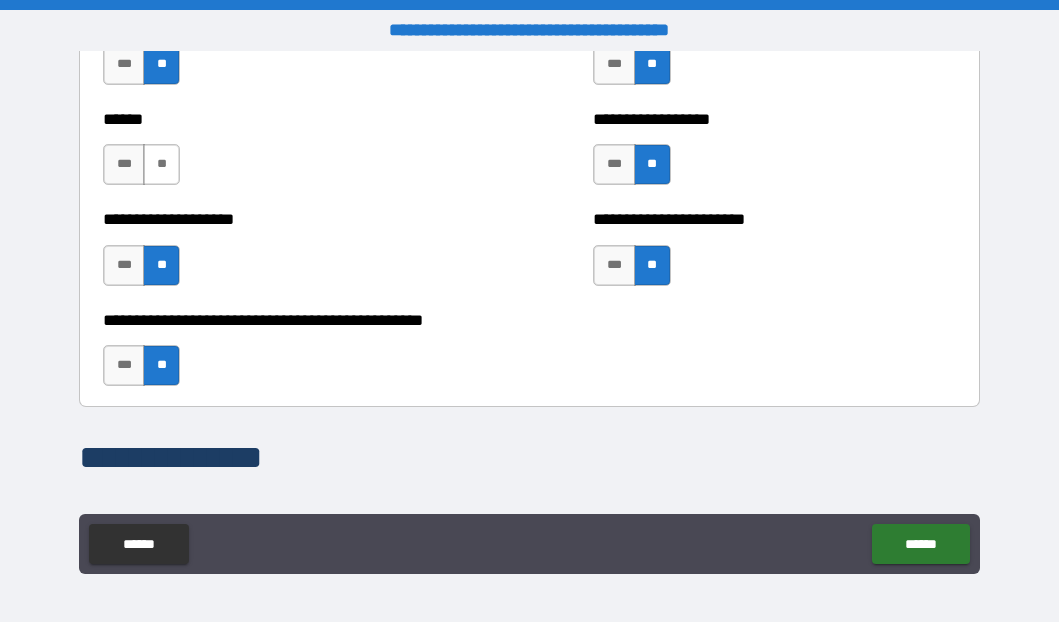 click on "**" at bounding box center (161, 164) 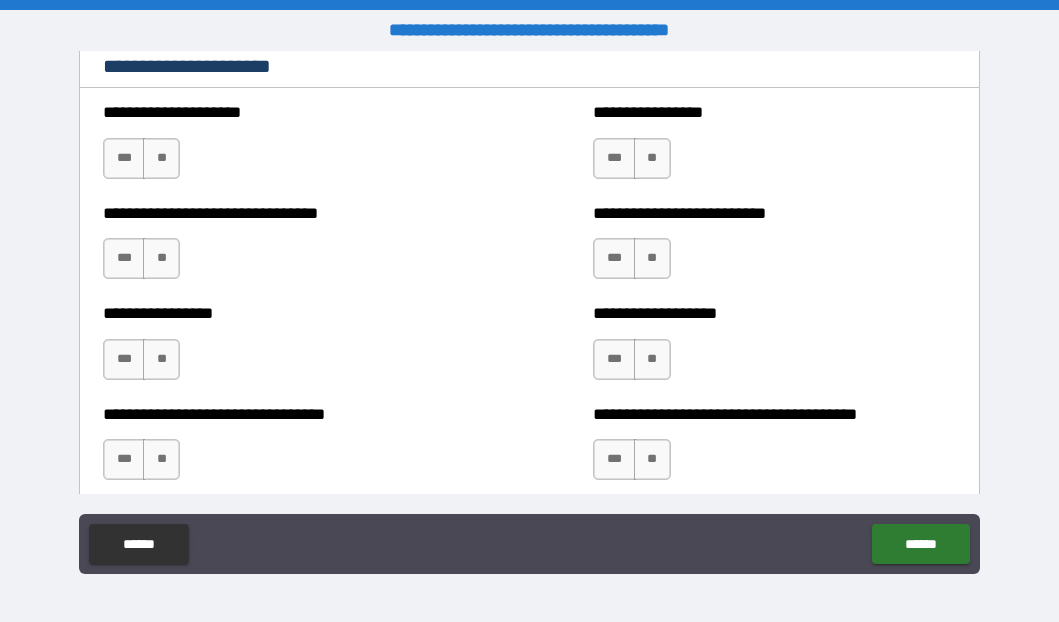 scroll, scrollTop: 5590, scrollLeft: 0, axis: vertical 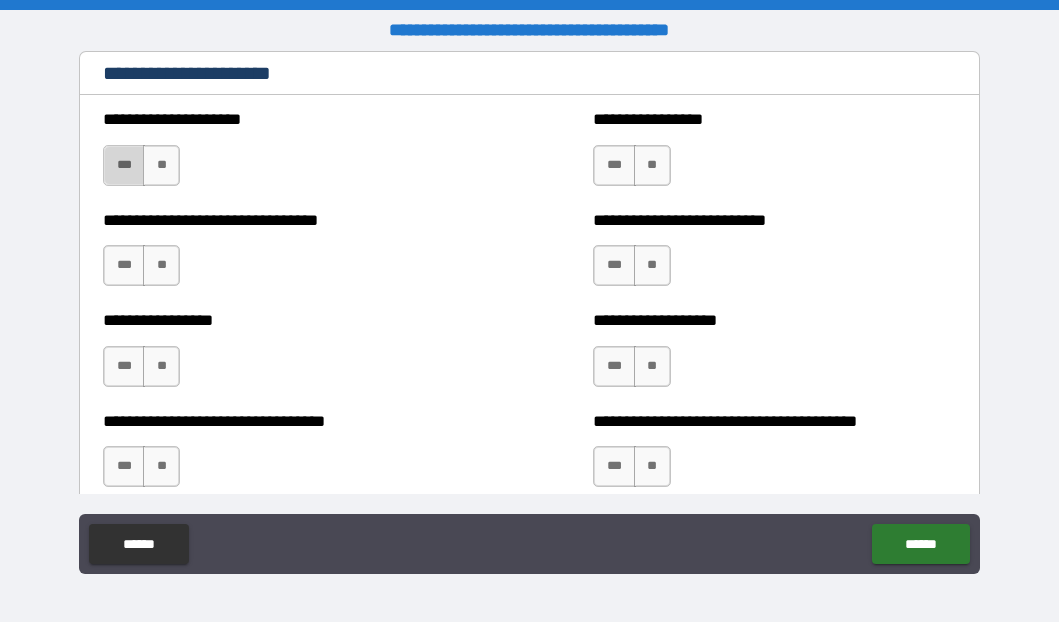 click on "***" at bounding box center (124, 165) 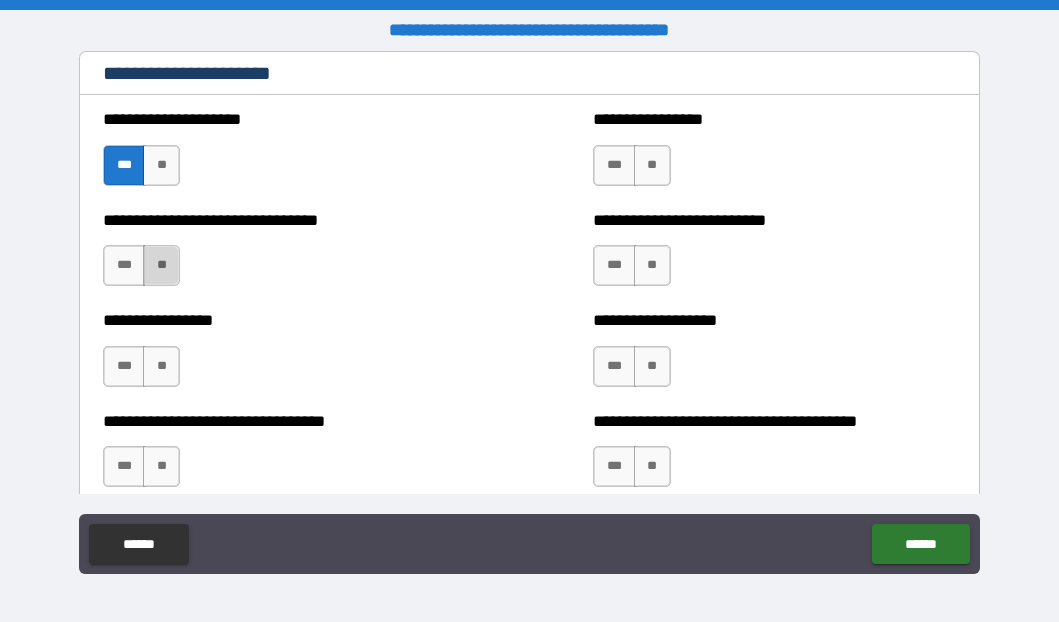 click on "**" at bounding box center (161, 265) 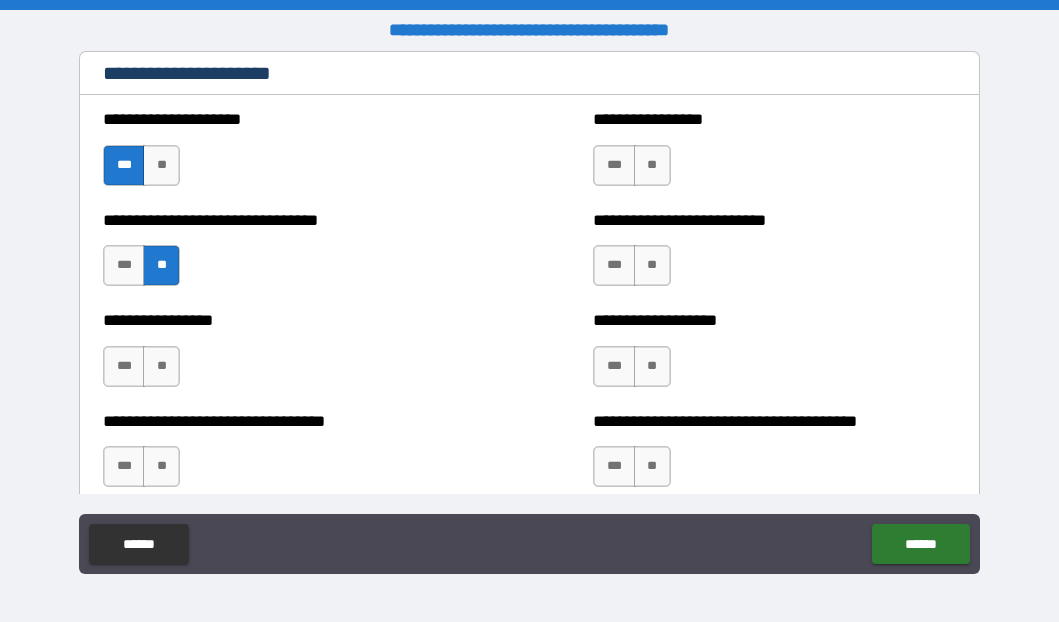 click on "*** **" at bounding box center (141, 366) 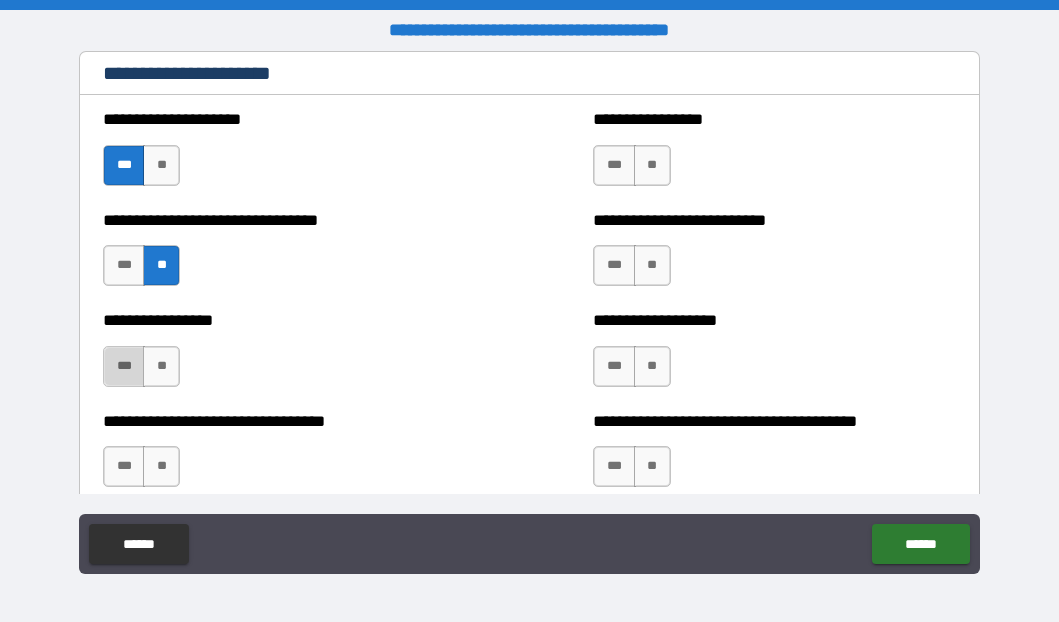 click on "***" at bounding box center (124, 366) 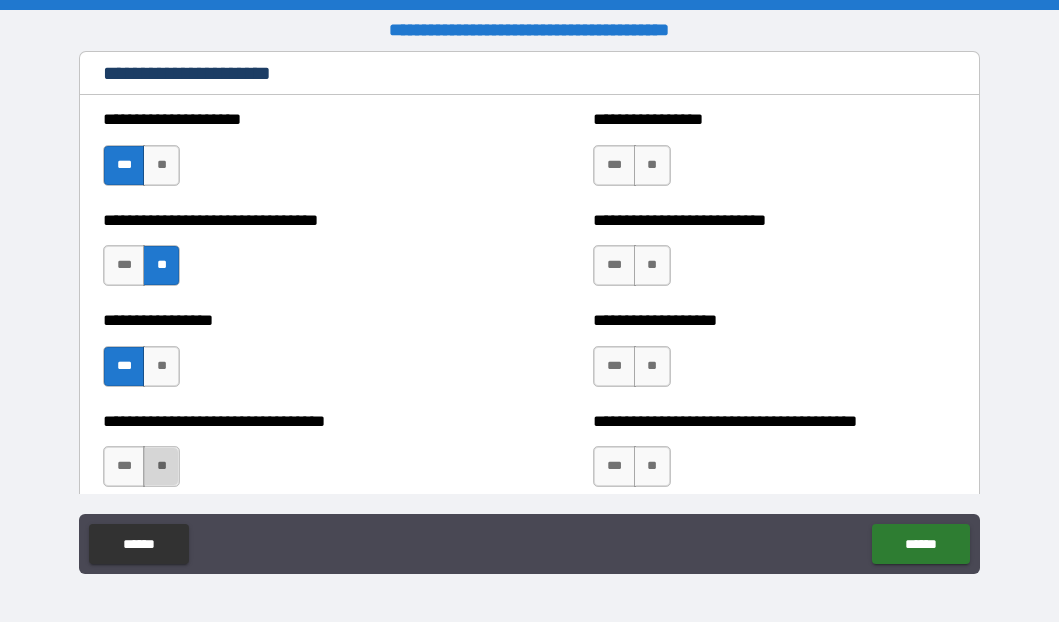 click on "**" at bounding box center [161, 466] 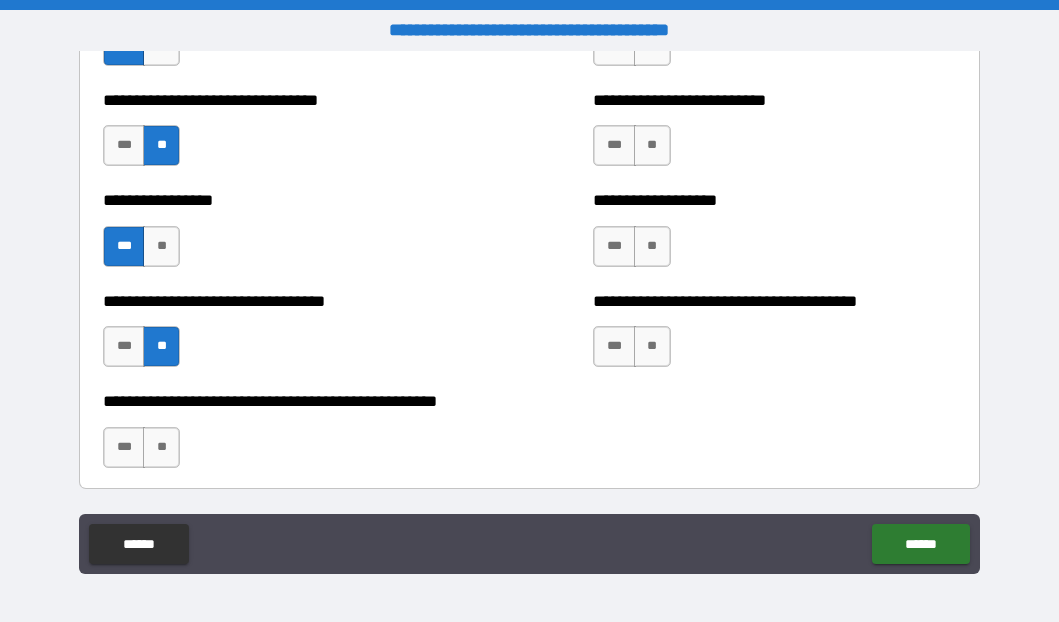 scroll, scrollTop: 5722, scrollLeft: 0, axis: vertical 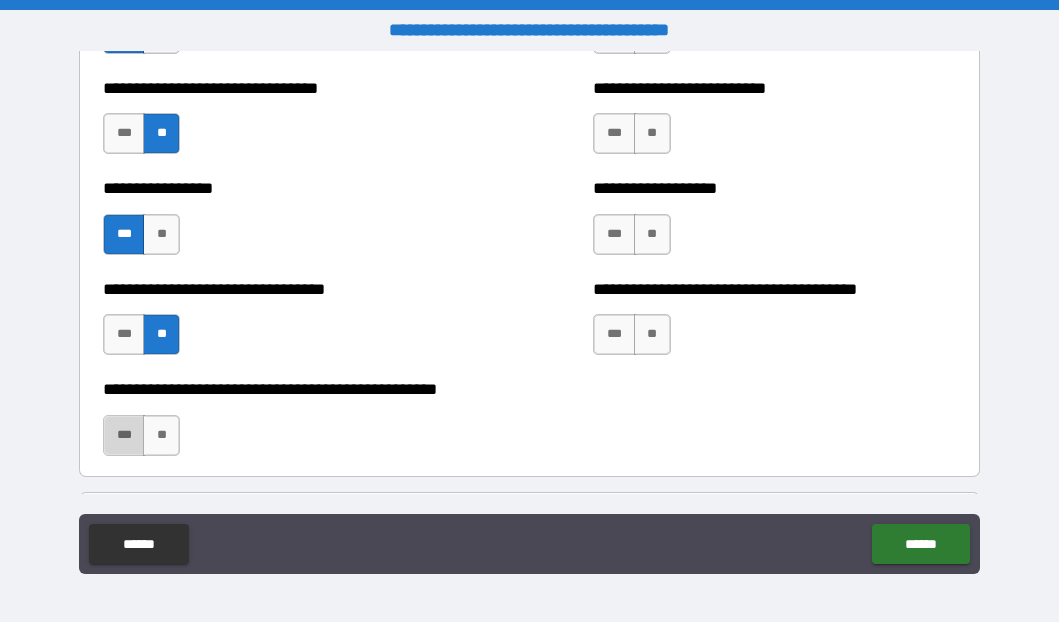 click on "***" at bounding box center (124, 435) 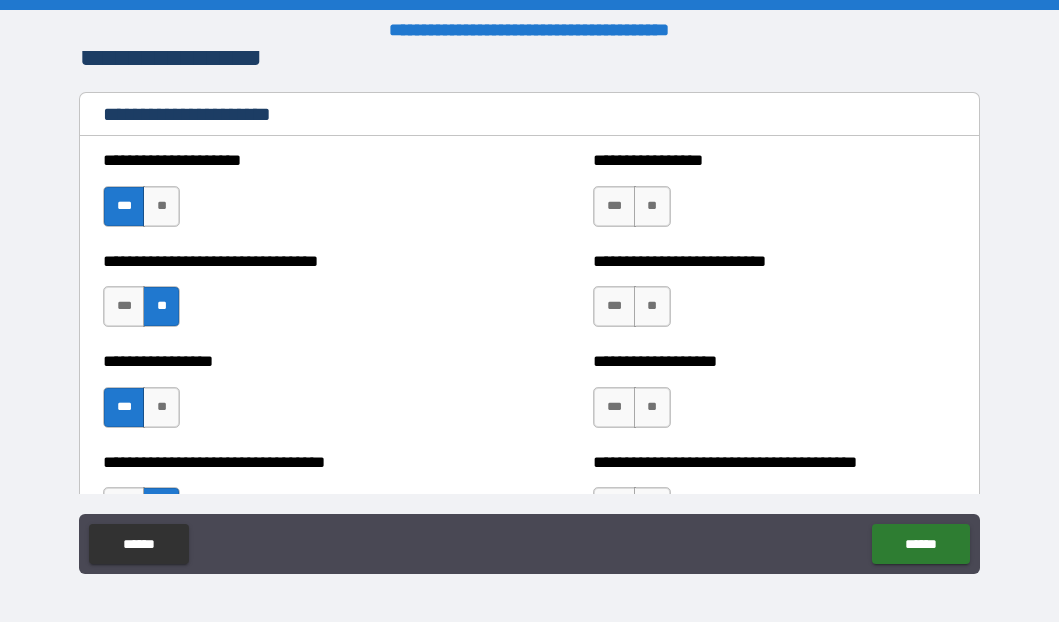 scroll, scrollTop: 5538, scrollLeft: 0, axis: vertical 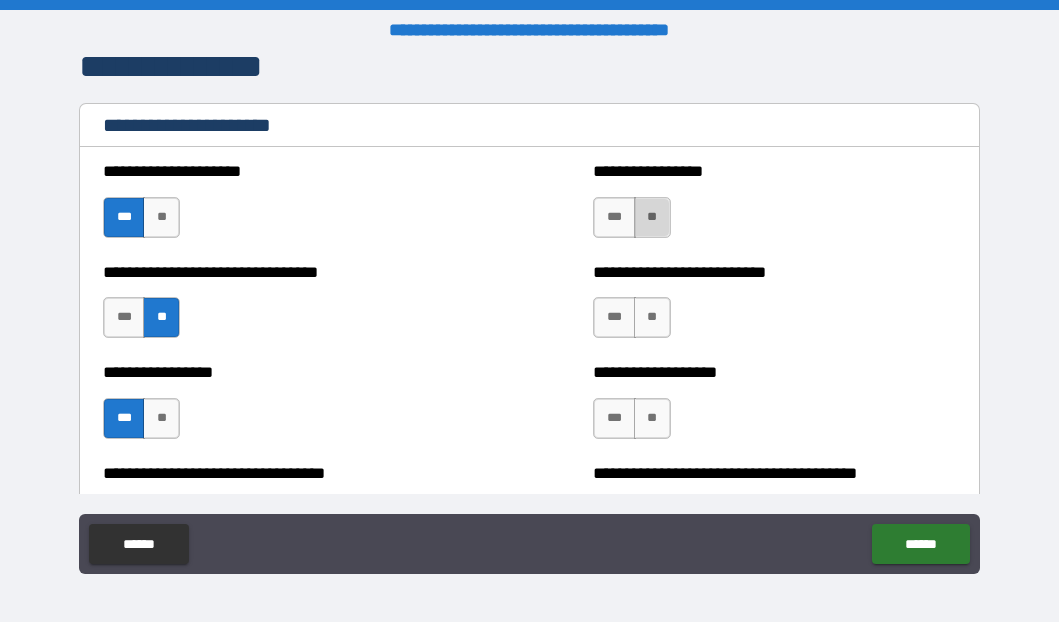 click on "**" at bounding box center (652, 217) 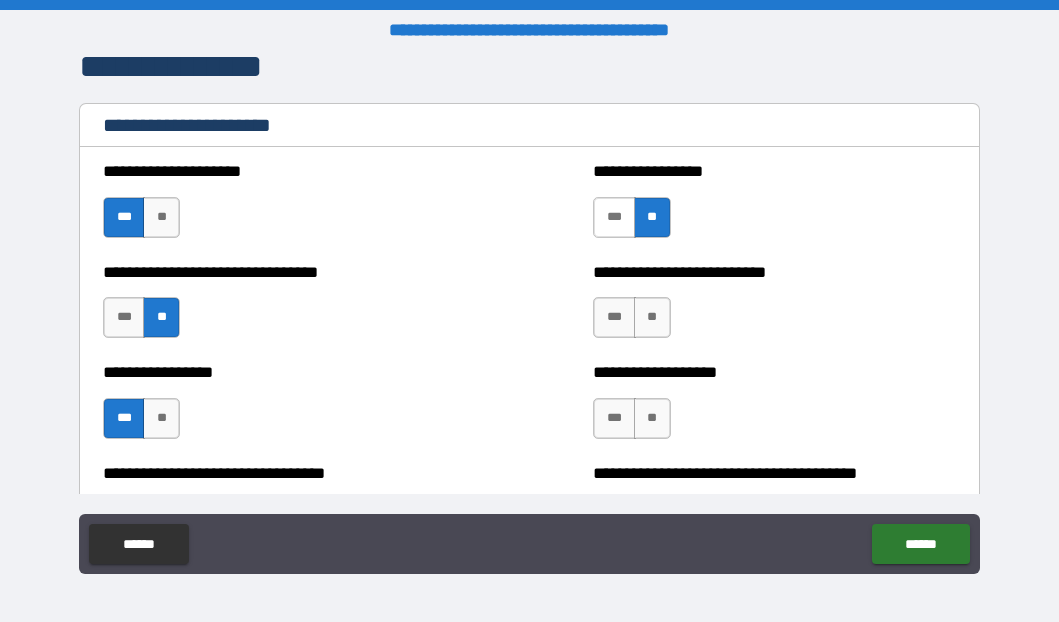 click on "***" at bounding box center [614, 217] 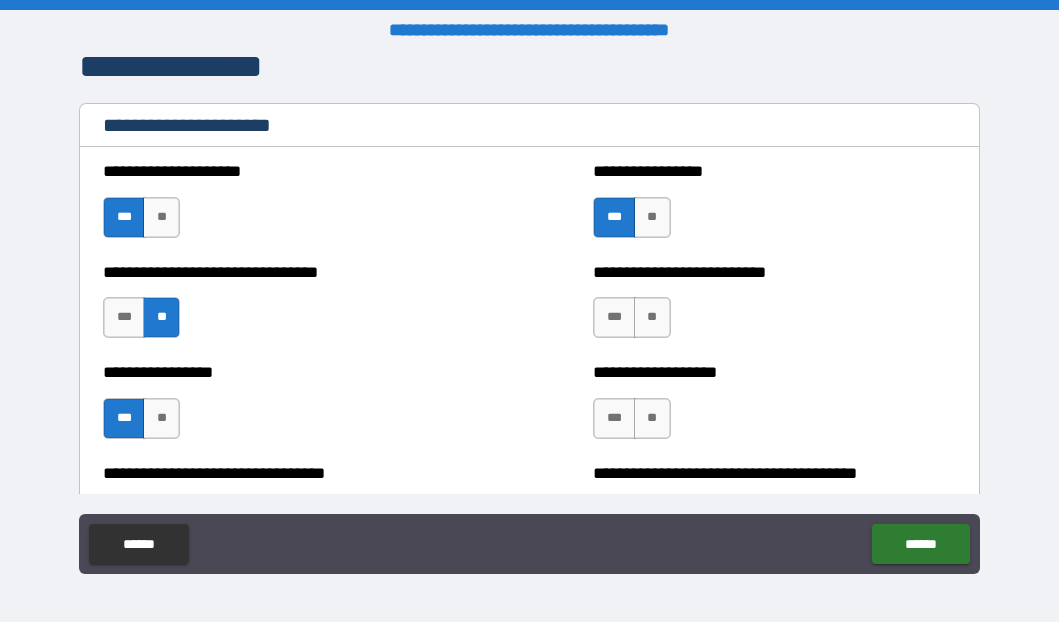 scroll, scrollTop: 5605, scrollLeft: 0, axis: vertical 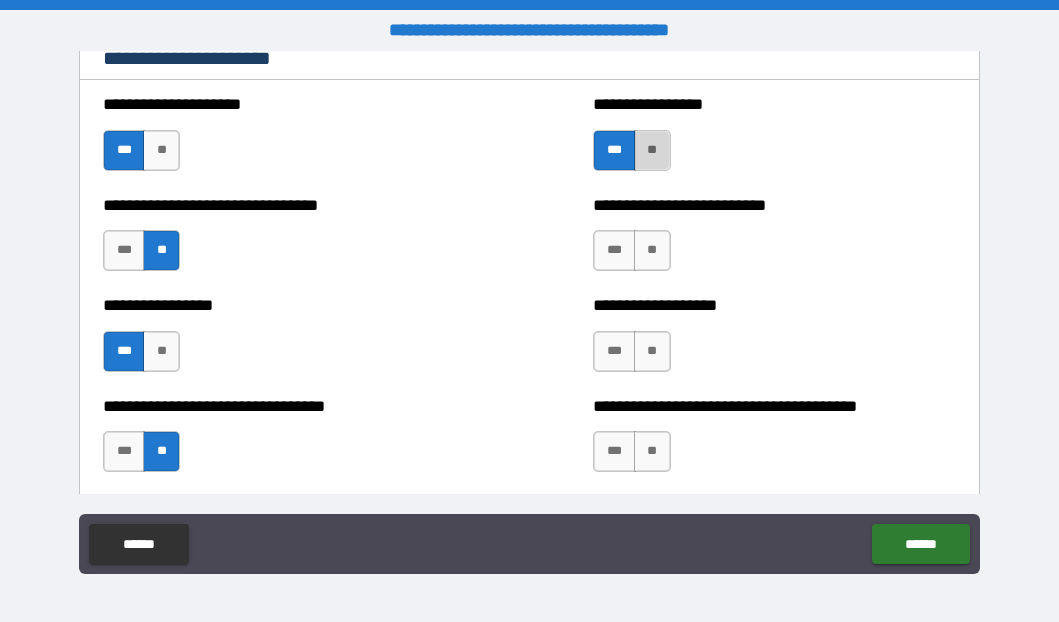 click on "**" at bounding box center (652, 150) 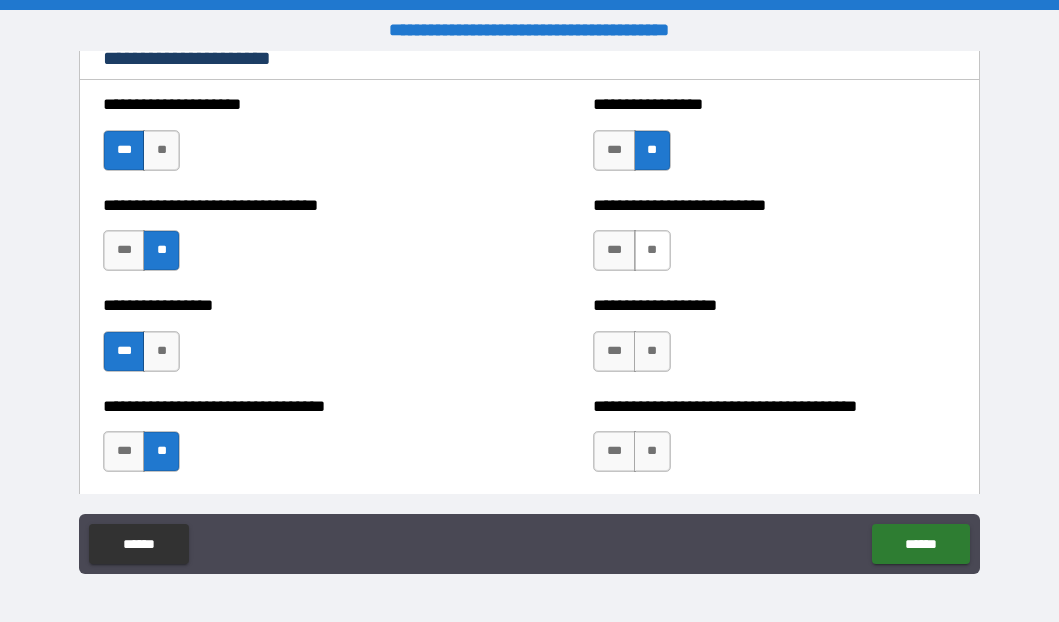 click on "**" at bounding box center [652, 250] 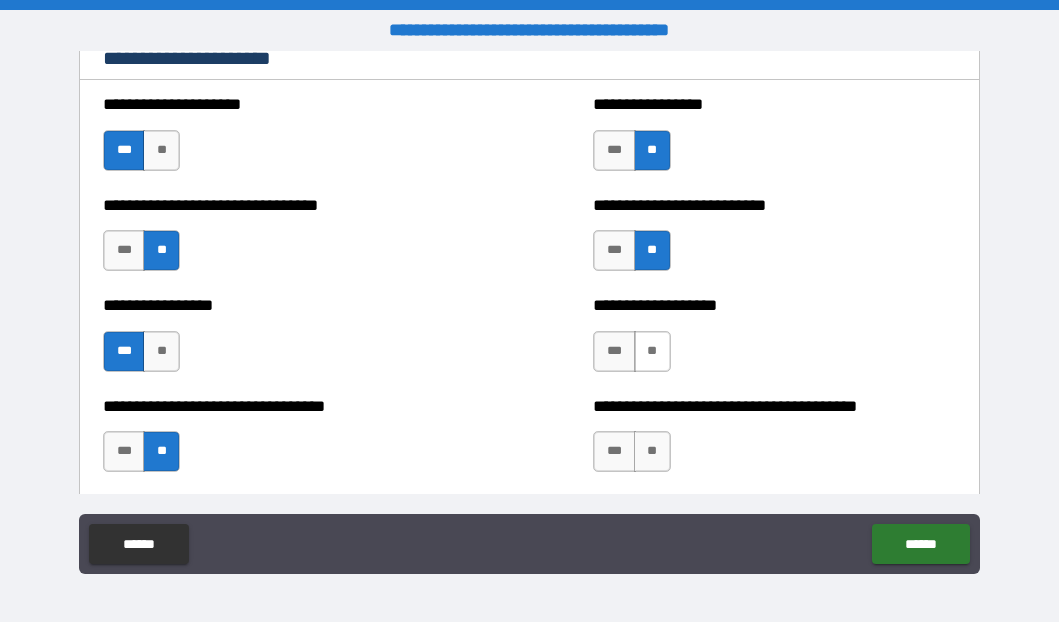 click on "**" at bounding box center [652, 351] 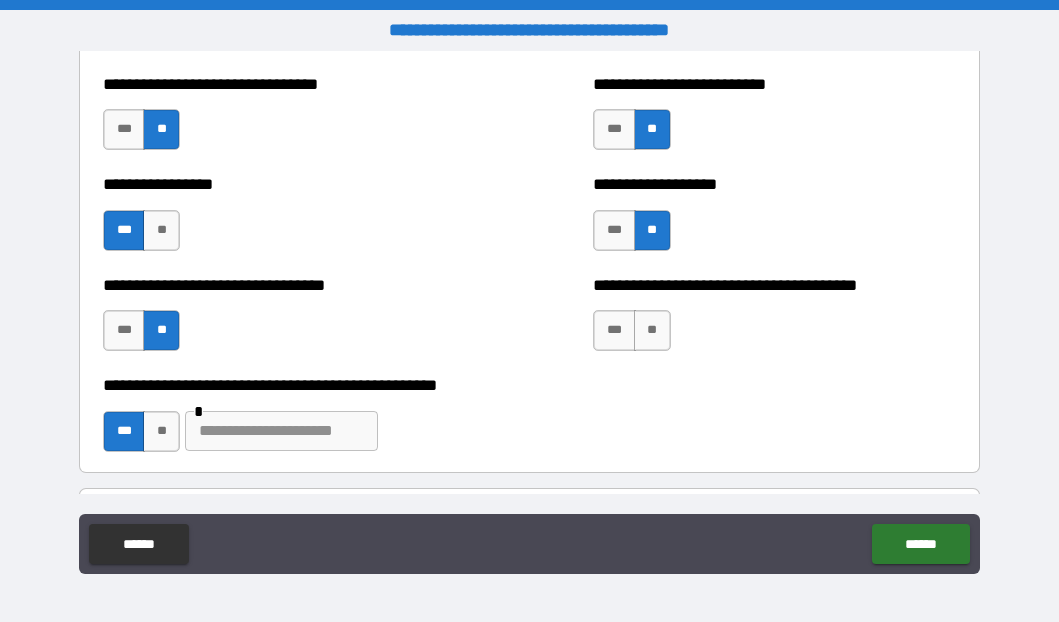 scroll, scrollTop: 5727, scrollLeft: 0, axis: vertical 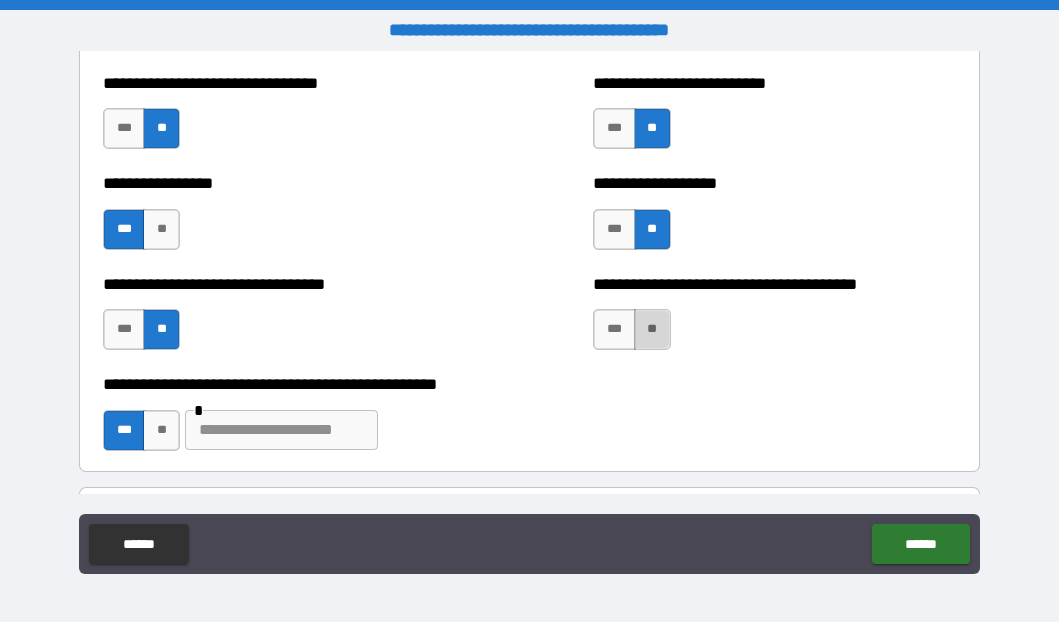 click on "**" at bounding box center (652, 329) 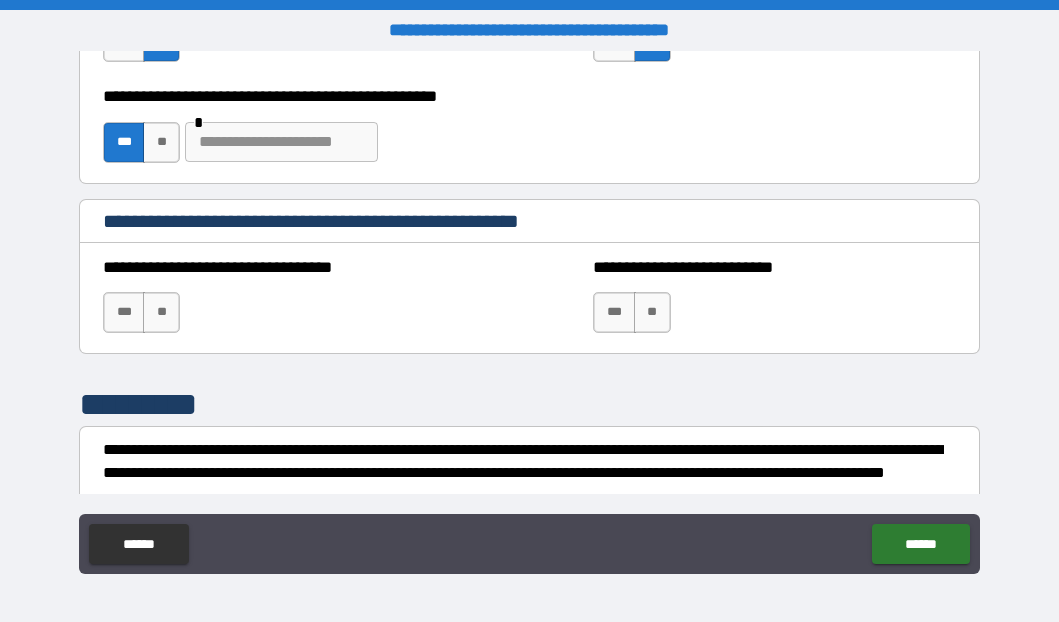 scroll, scrollTop: 6089, scrollLeft: 0, axis: vertical 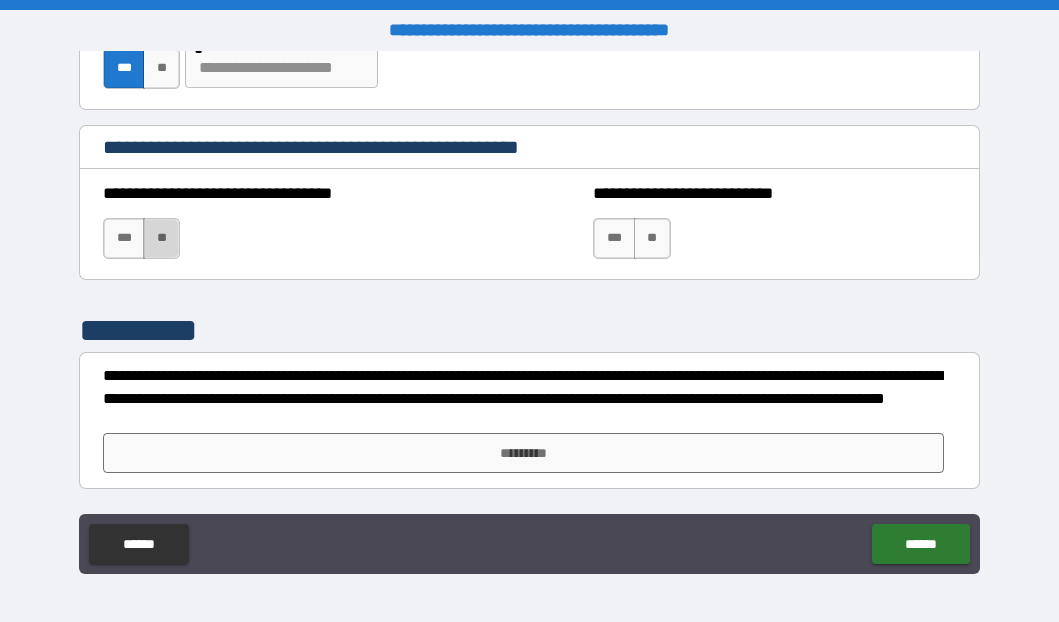 click on "**" at bounding box center (161, 238) 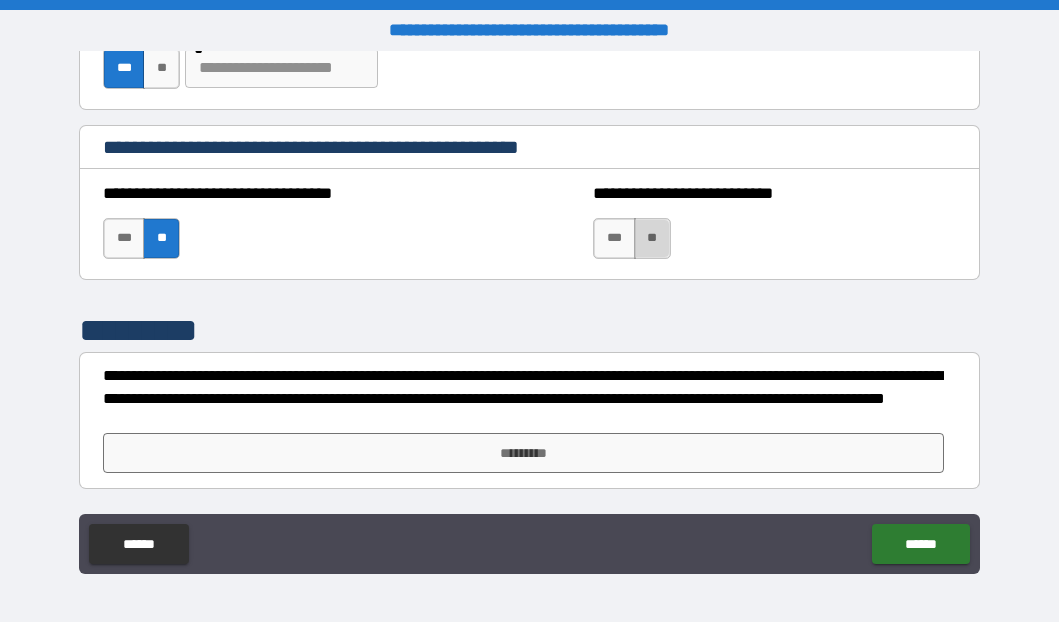click on "**" at bounding box center [652, 238] 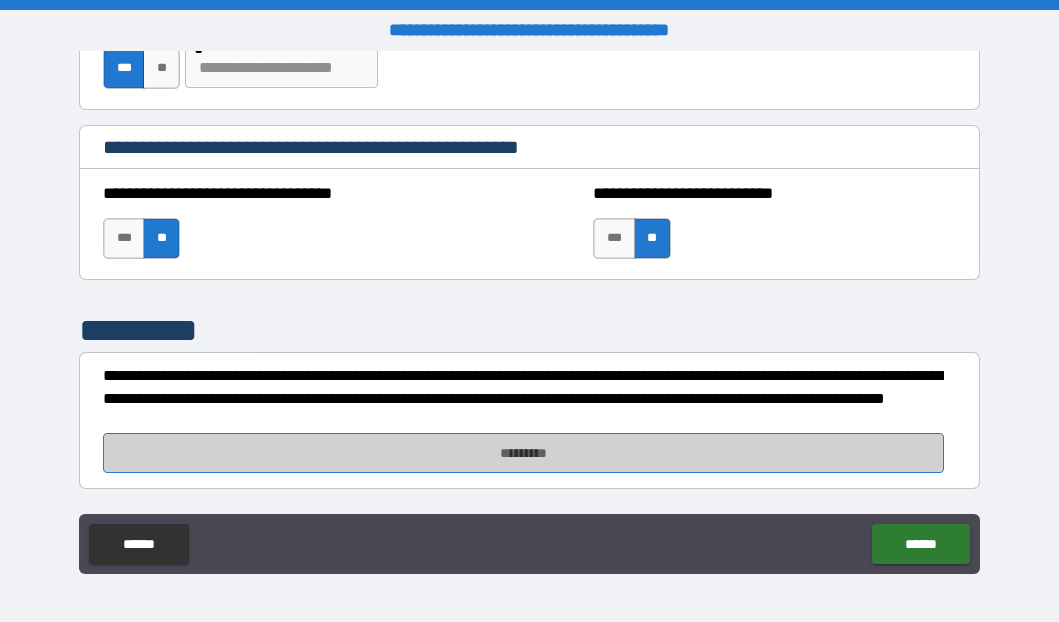 click on "*********" at bounding box center [523, 453] 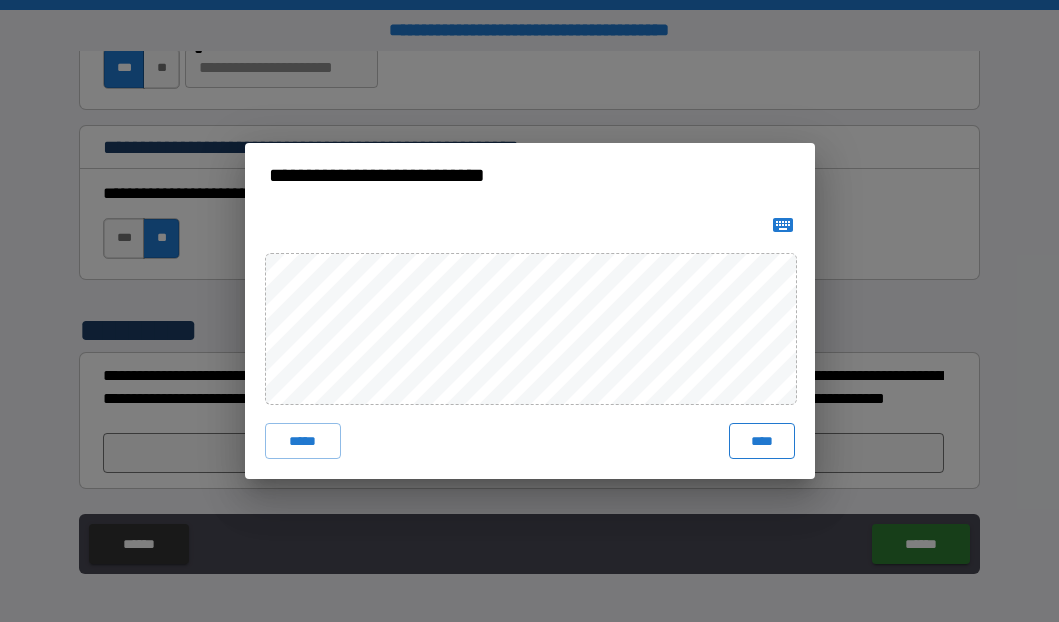 click on "****" at bounding box center (762, 441) 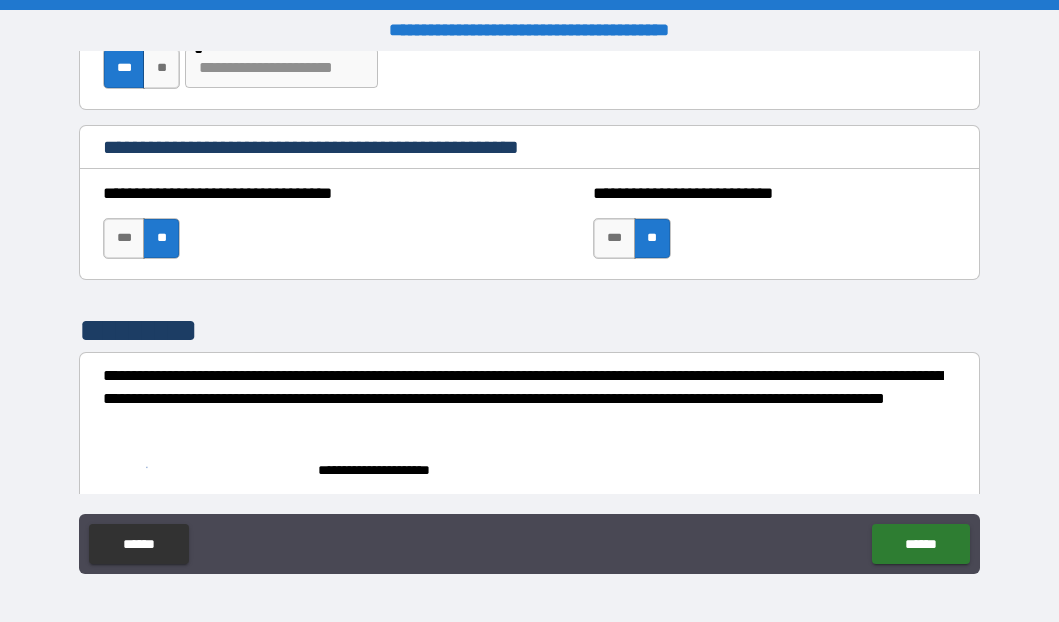 scroll, scrollTop: 6106, scrollLeft: 0, axis: vertical 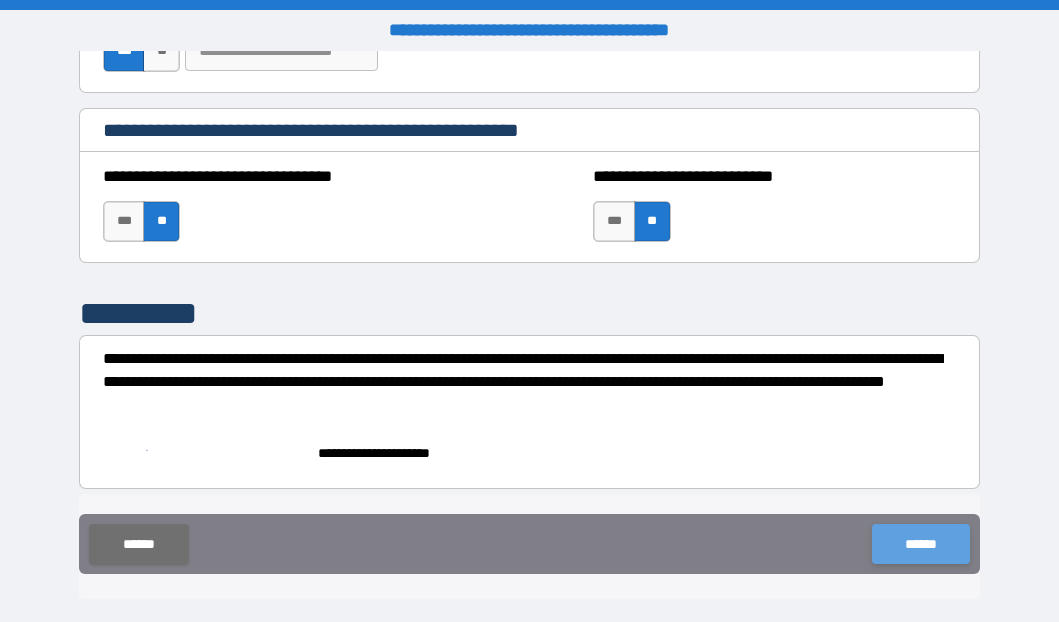 click on "******" at bounding box center [920, 544] 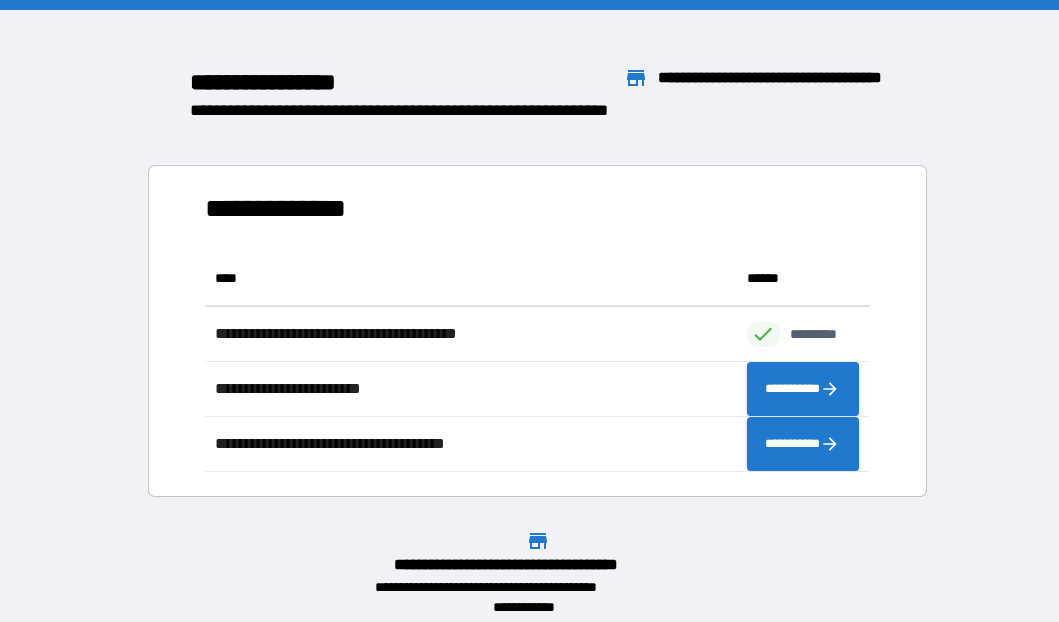 scroll, scrollTop: 1, scrollLeft: 0, axis: vertical 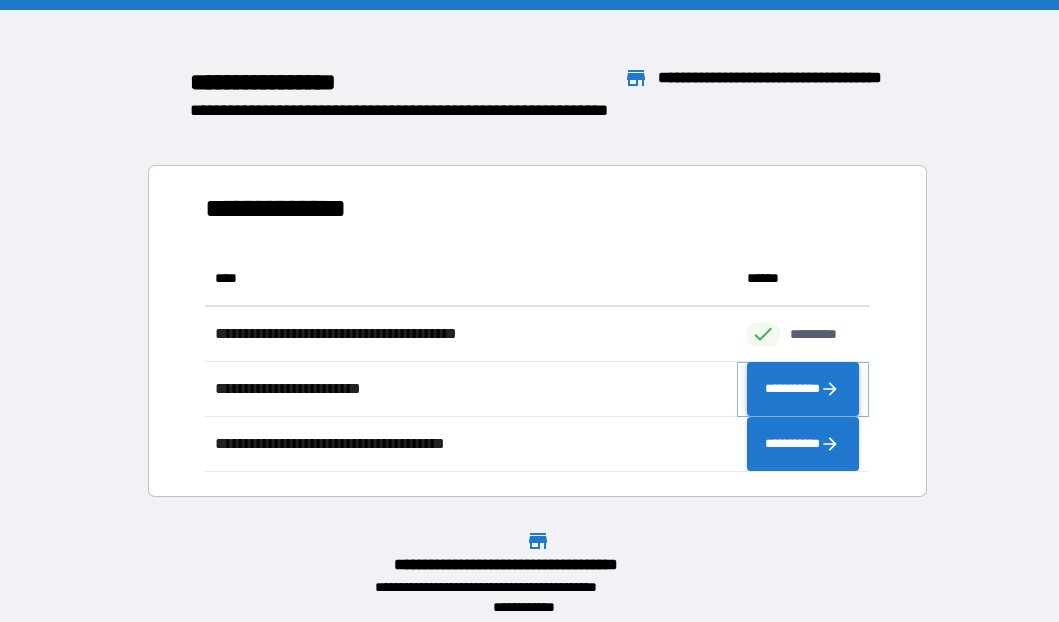 click on "**********" at bounding box center (803, 389) 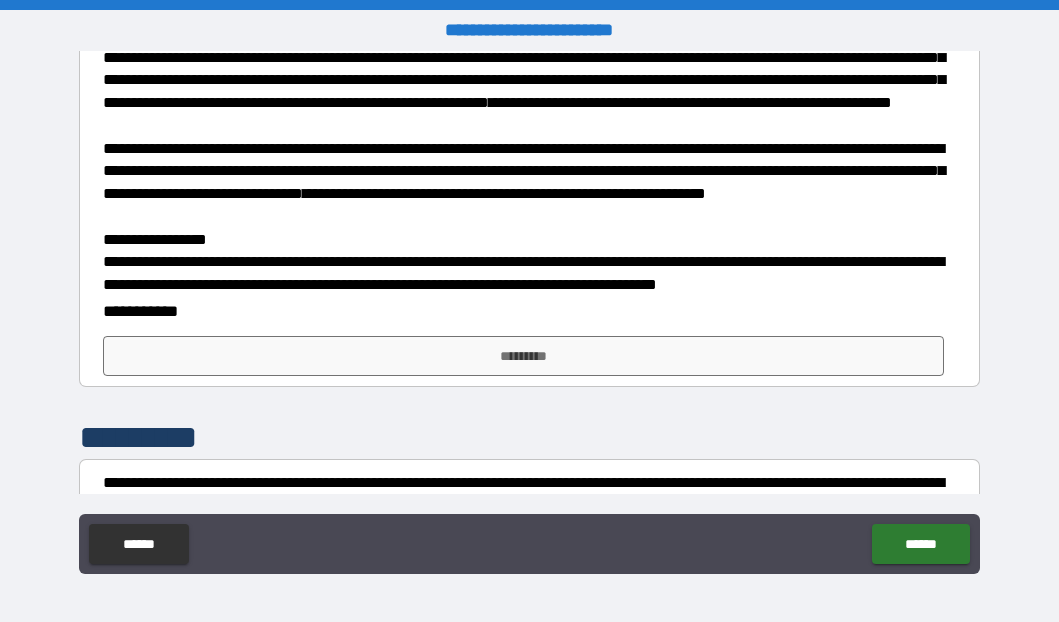 scroll, scrollTop: 770, scrollLeft: 0, axis: vertical 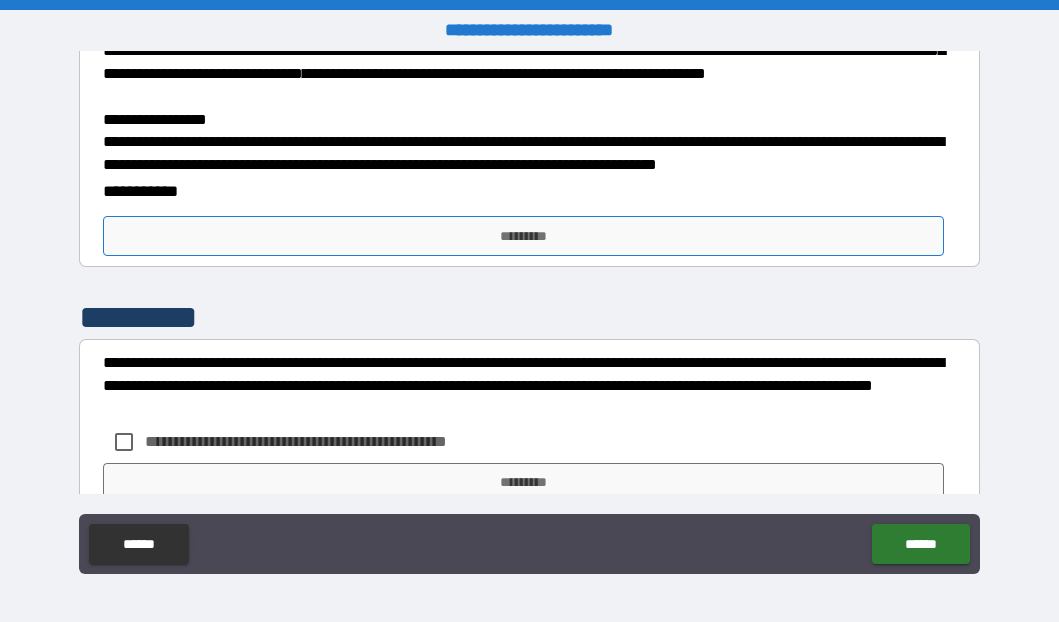 click on "*********" at bounding box center [523, 236] 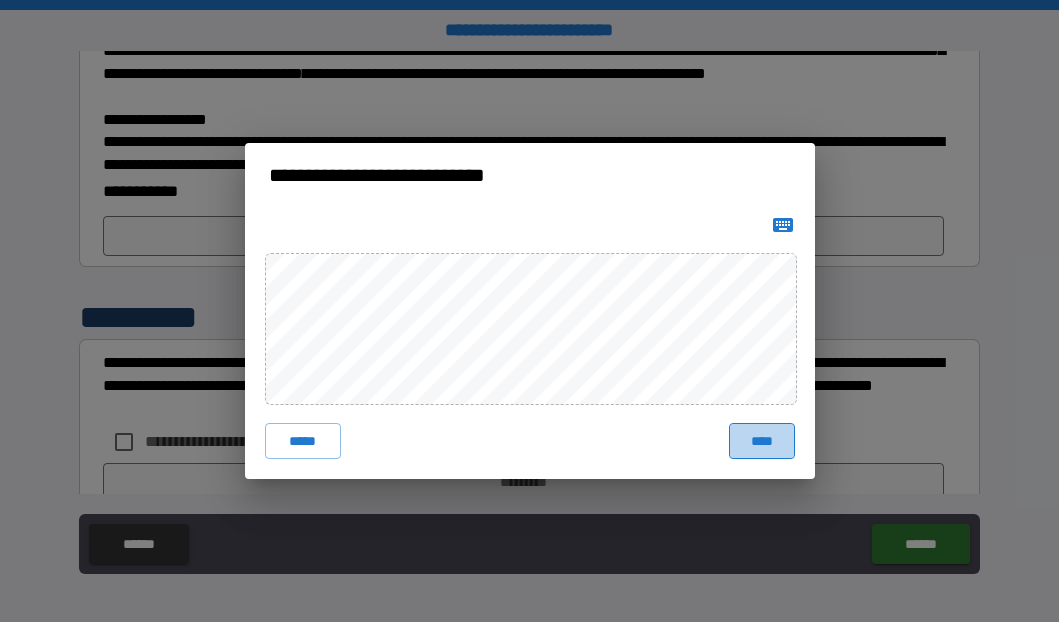 click on "****" at bounding box center (762, 441) 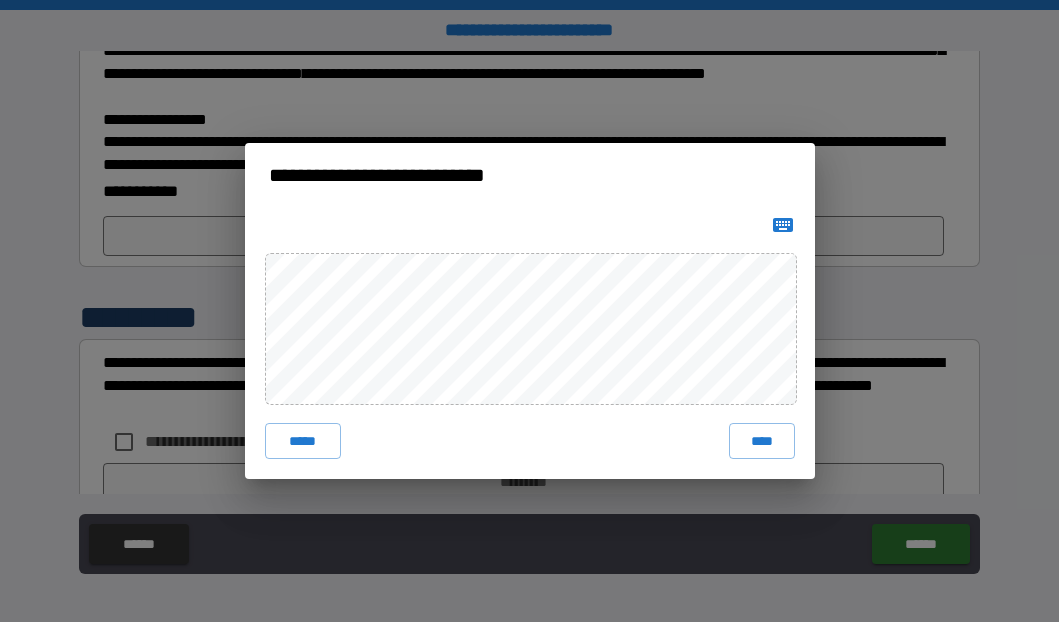 click 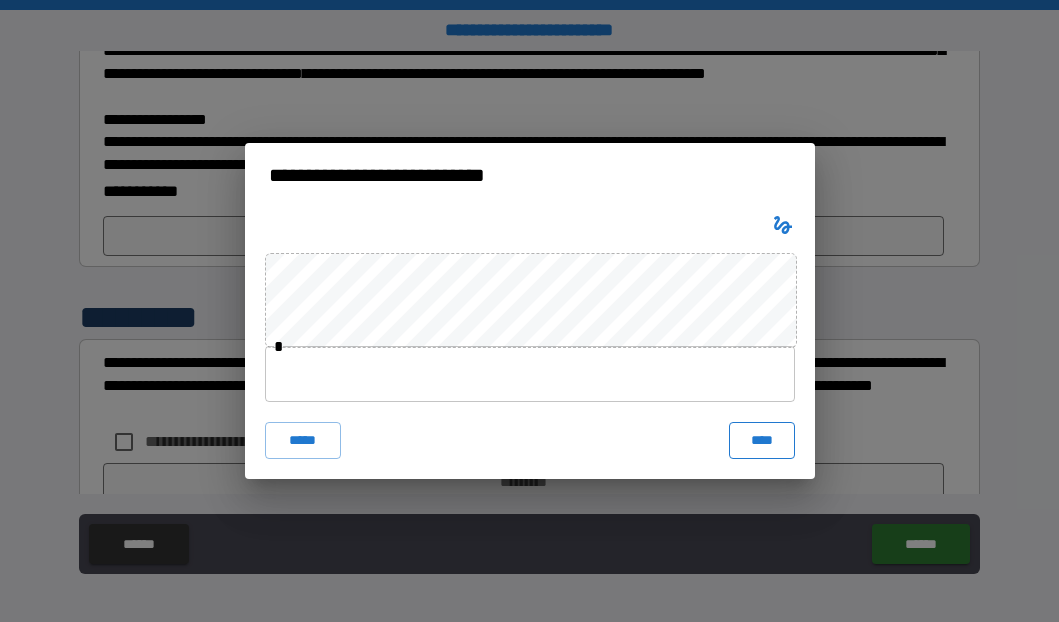 click on "****" at bounding box center [762, 440] 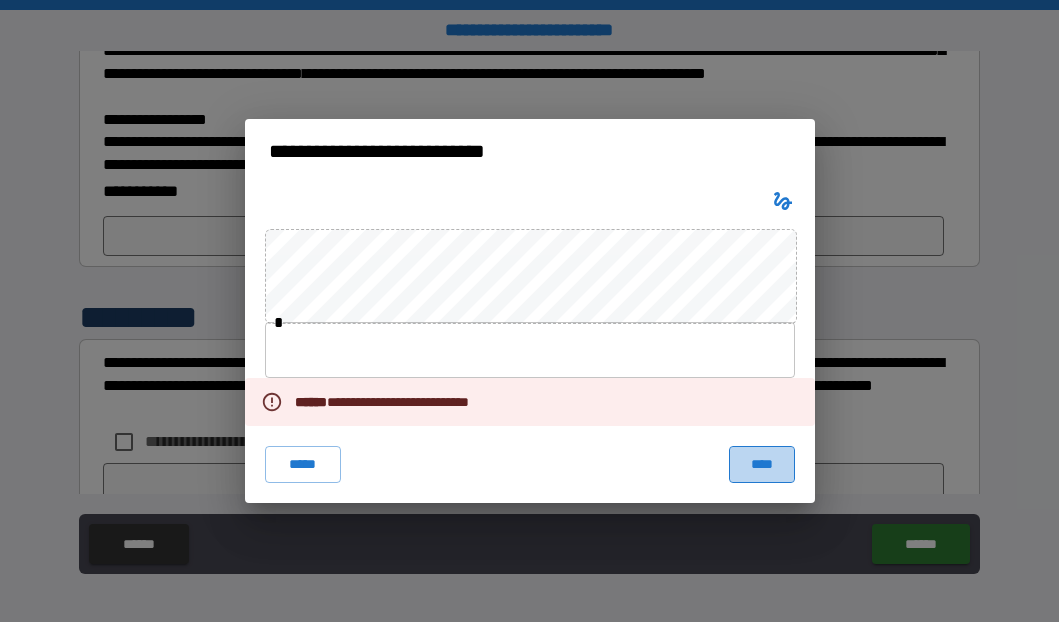click on "****" at bounding box center (762, 464) 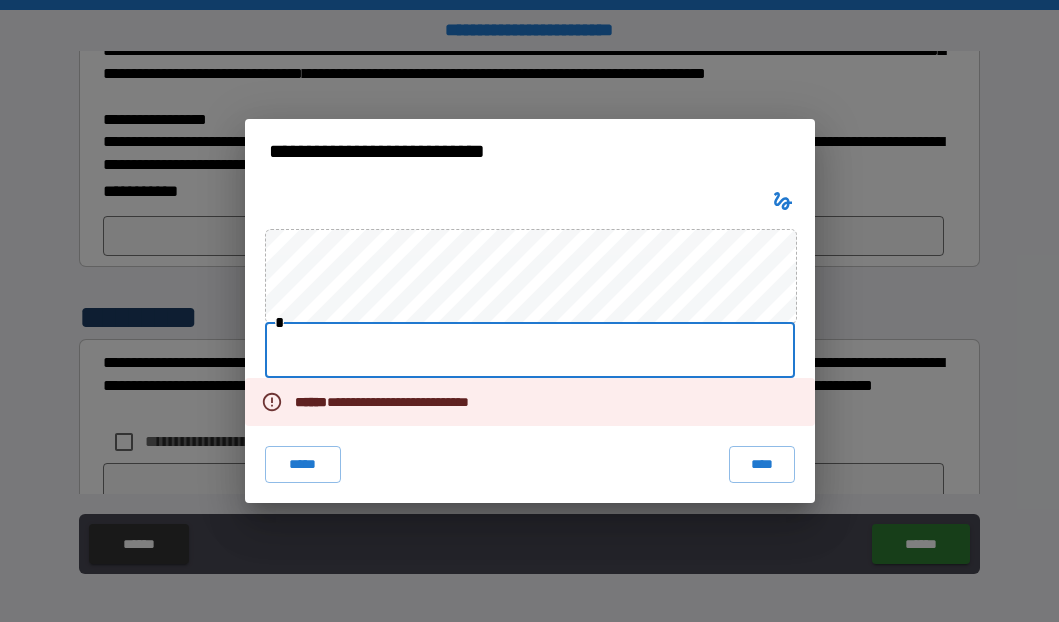 drag, startPoint x: 315, startPoint y: 341, endPoint x: 465, endPoint y: 335, distance: 150.11995 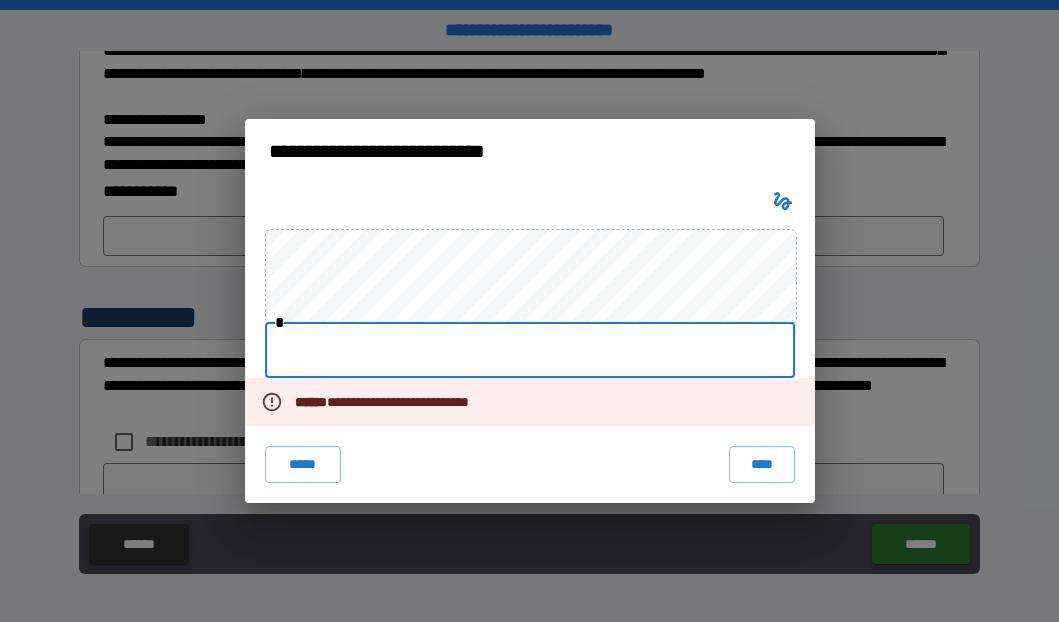 type on "**********" 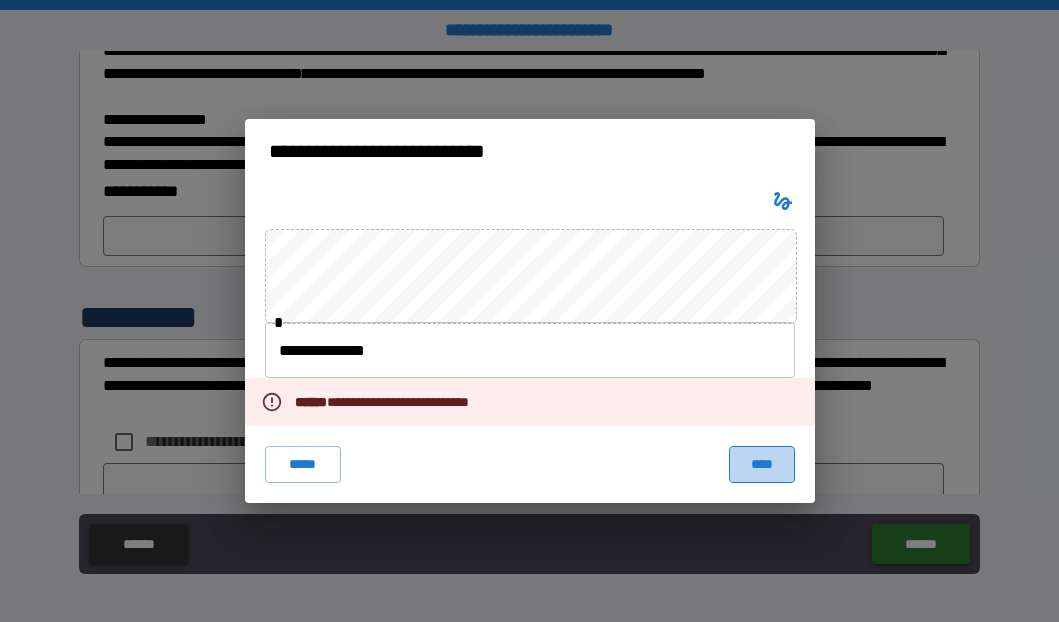 click on "****" at bounding box center [762, 464] 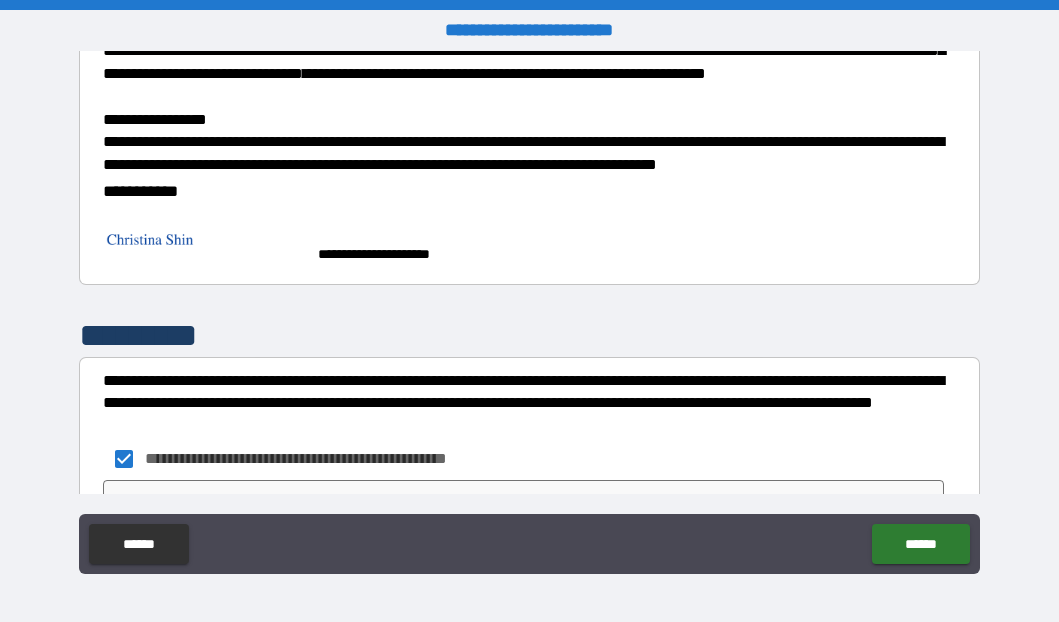 scroll, scrollTop: 876, scrollLeft: 0, axis: vertical 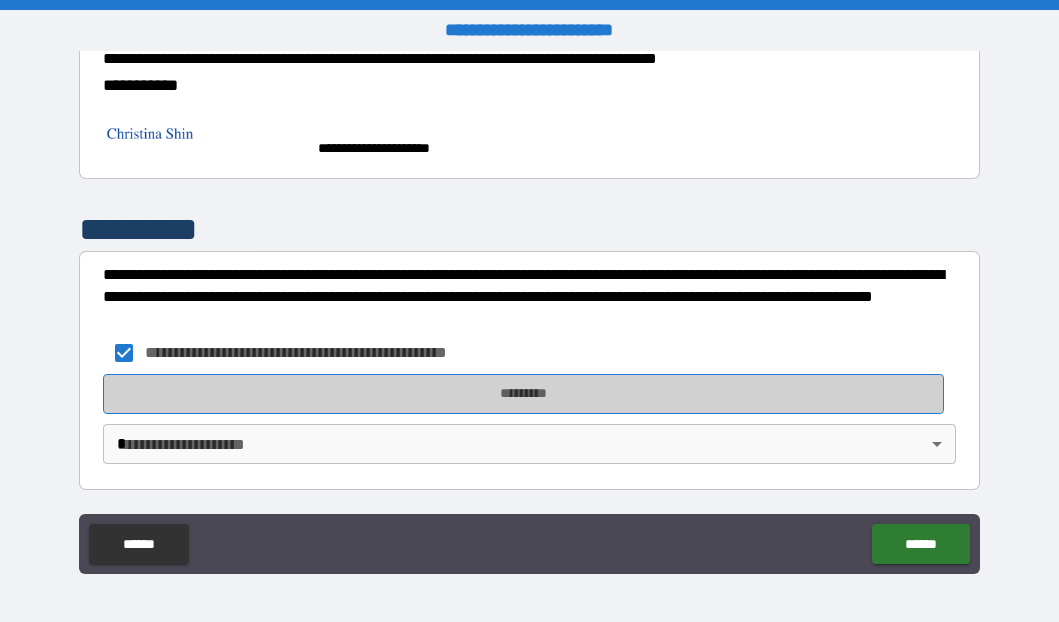 click on "*********" at bounding box center (523, 394) 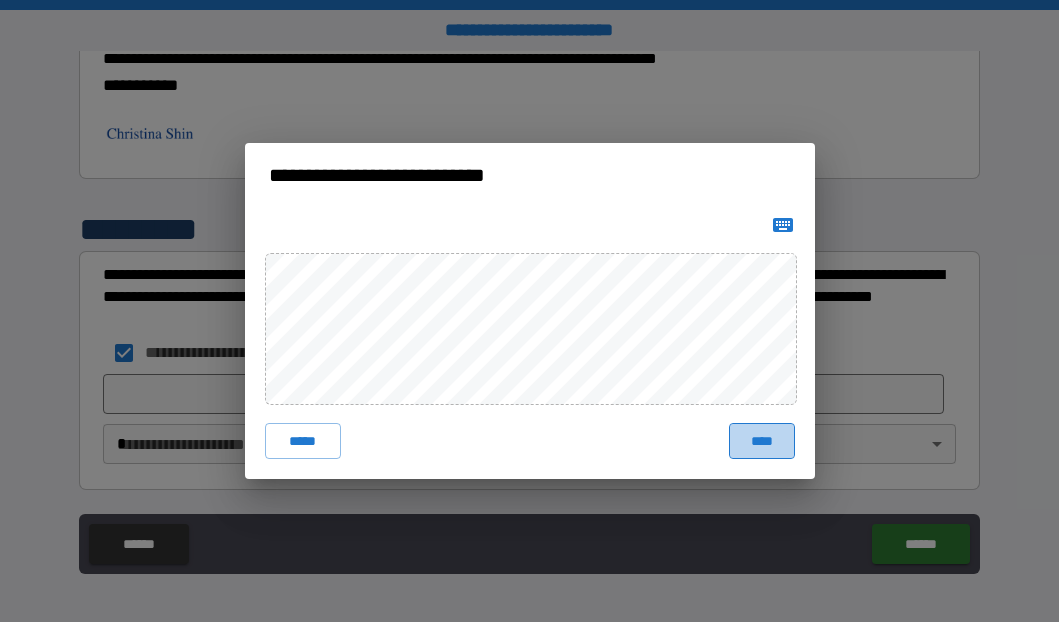 click on "****" at bounding box center [762, 441] 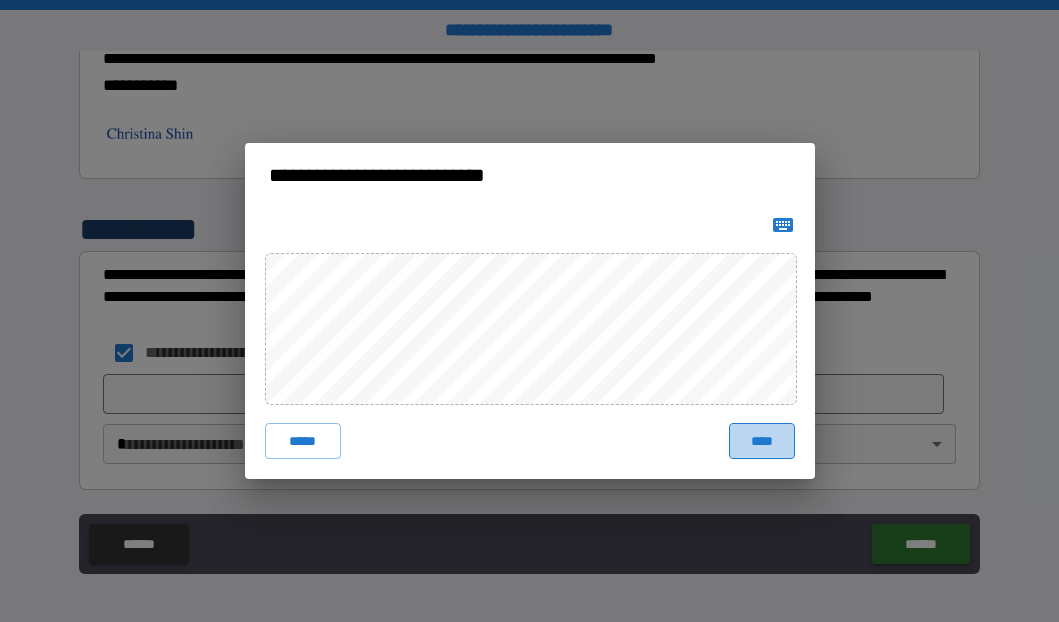 click on "****" at bounding box center [762, 441] 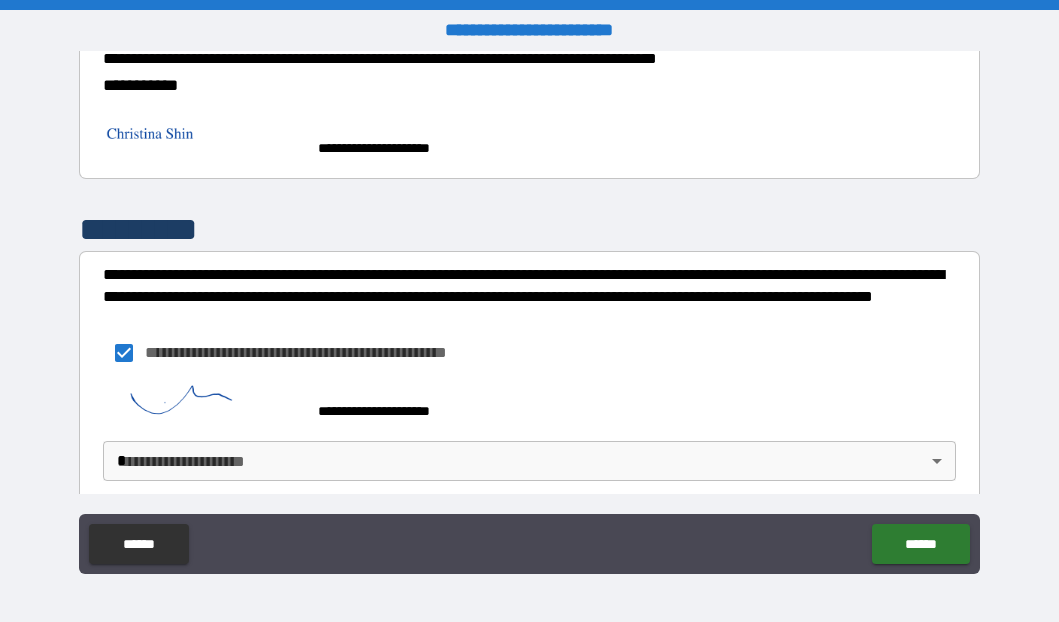 scroll, scrollTop: 894, scrollLeft: 0, axis: vertical 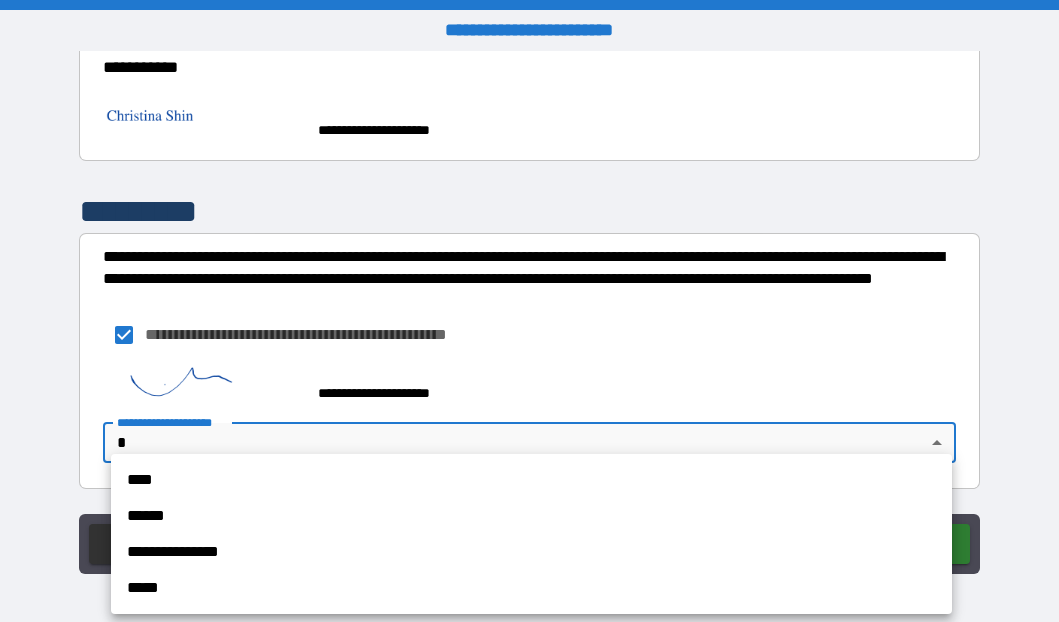 click on "**********" at bounding box center (529, 311) 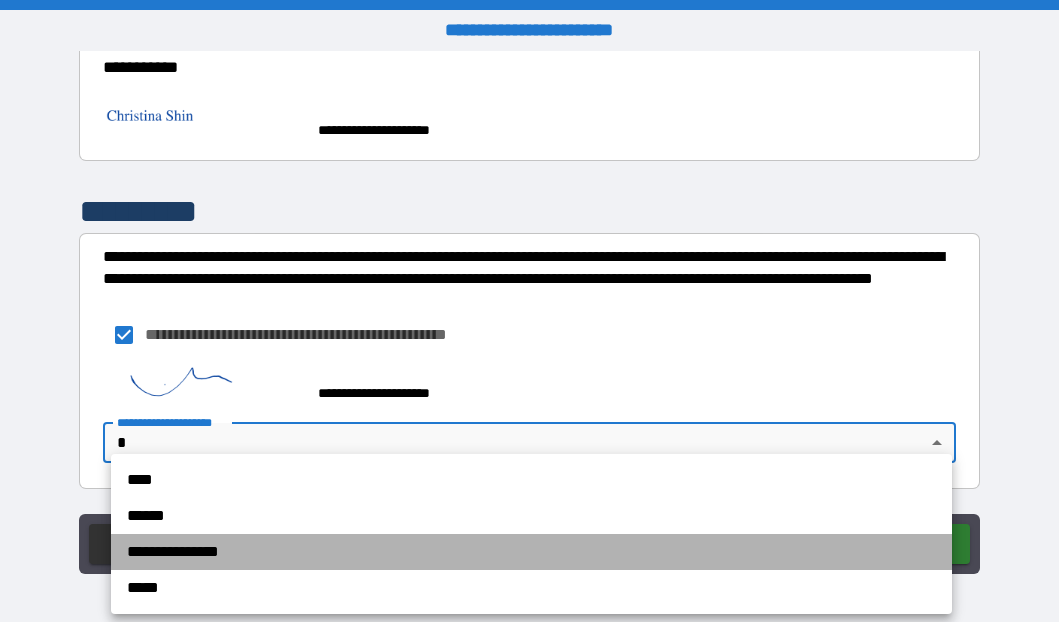 click on "**********" at bounding box center [531, 552] 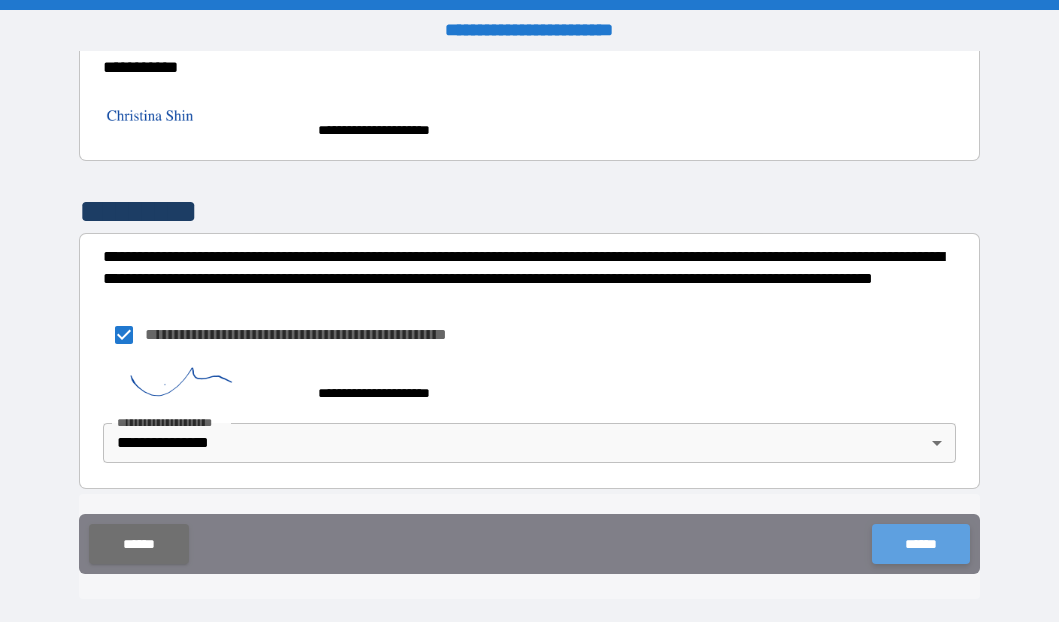 click on "******" at bounding box center (920, 544) 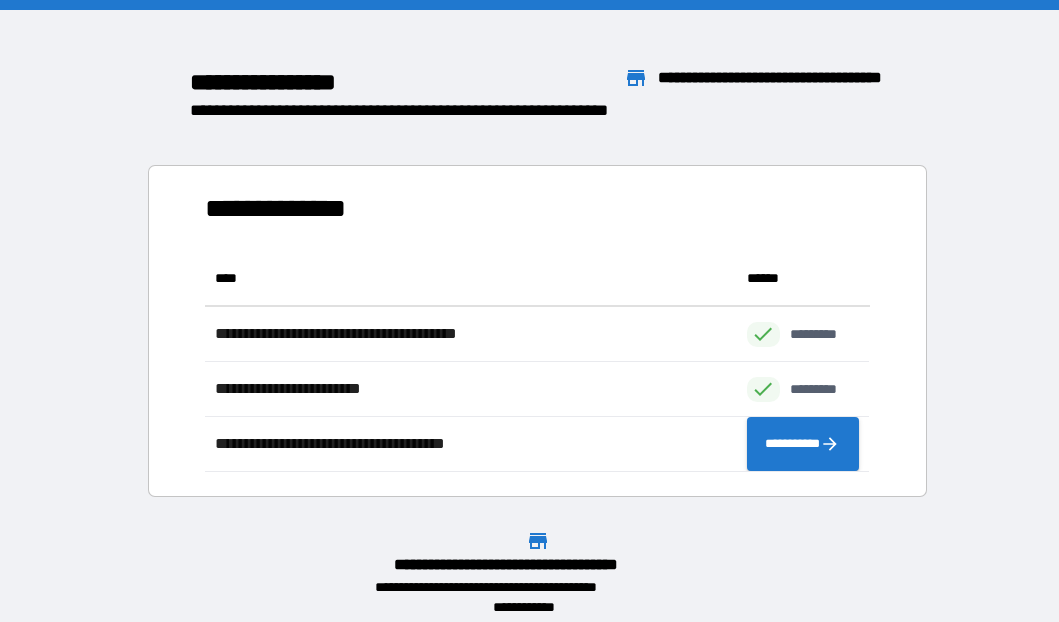 scroll, scrollTop: 1, scrollLeft: 0, axis: vertical 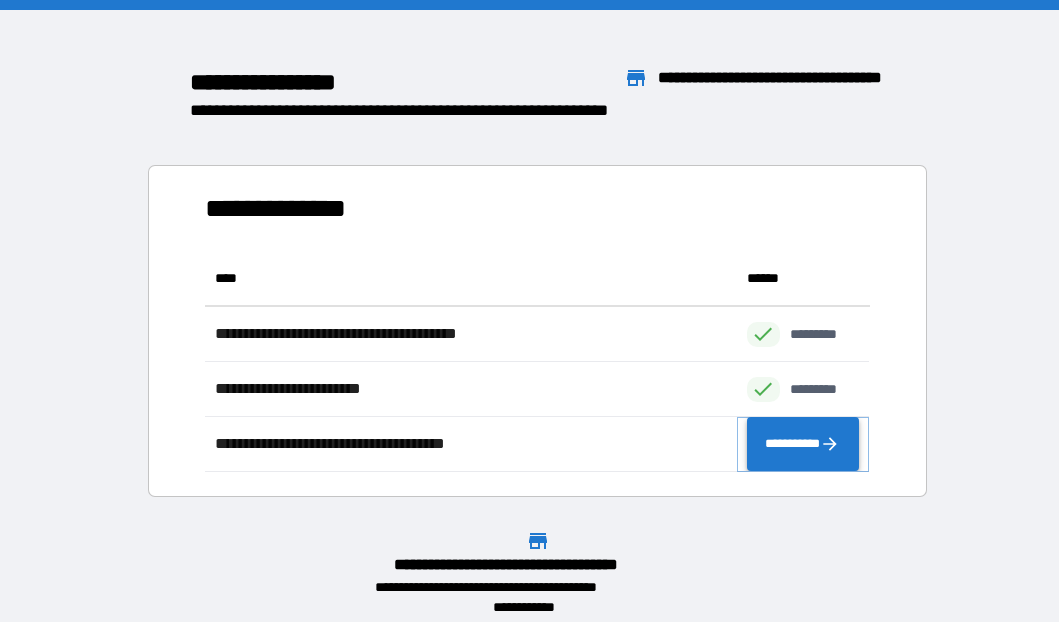 click on "**********" at bounding box center (803, 444) 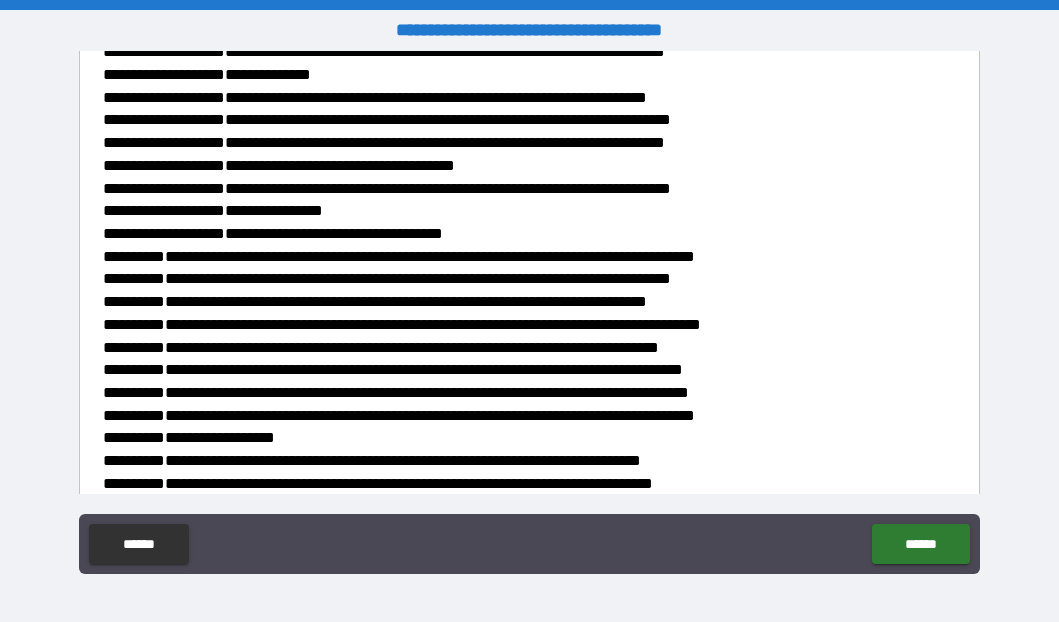 scroll, scrollTop: 1449, scrollLeft: 0, axis: vertical 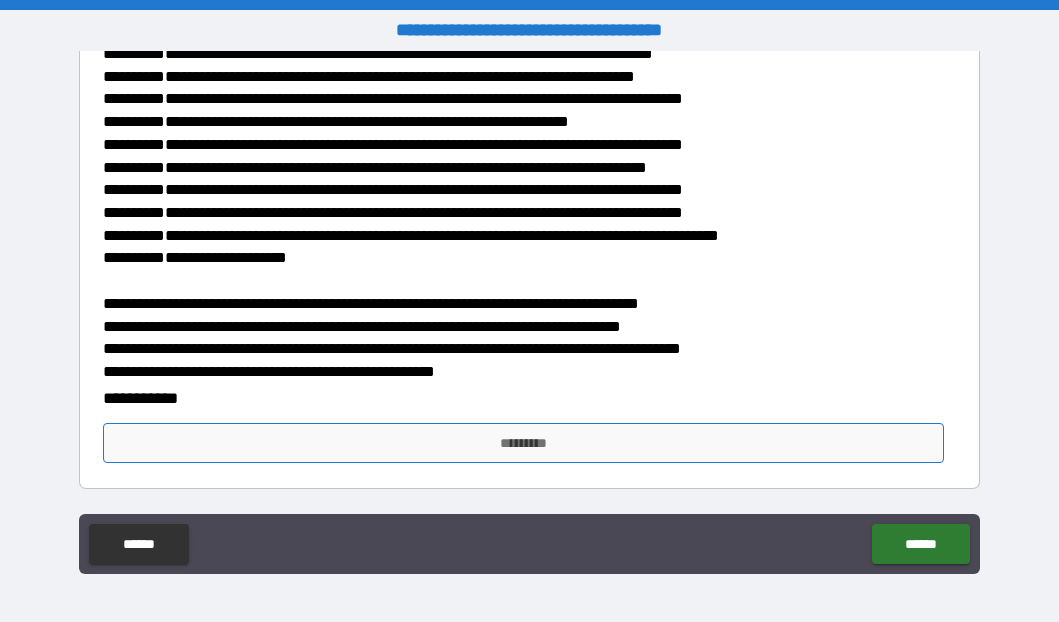 click on "*********" at bounding box center [523, 443] 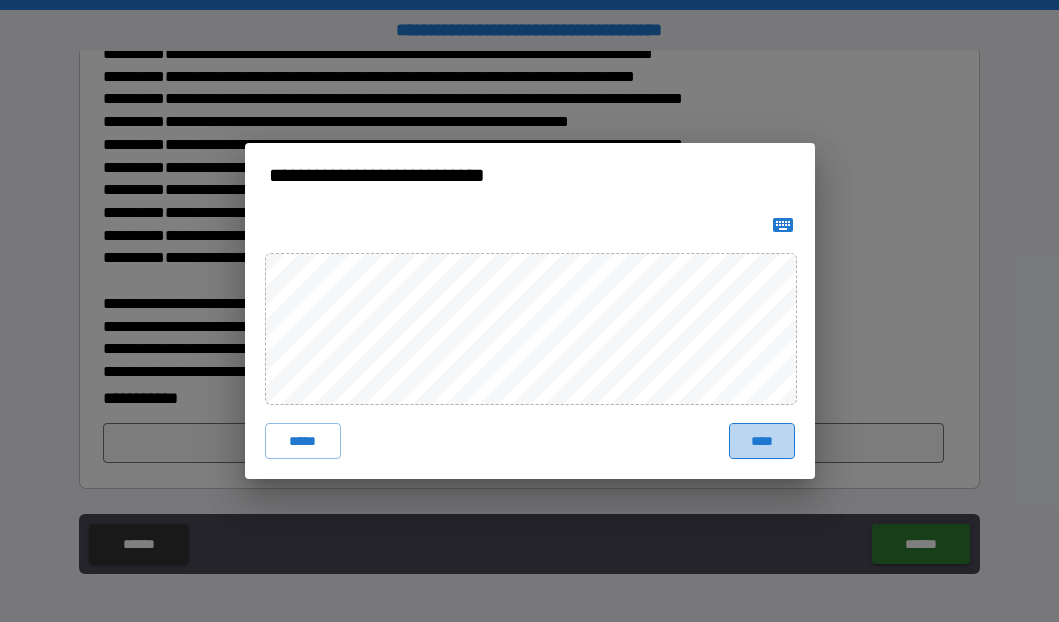 click on "****" at bounding box center (762, 441) 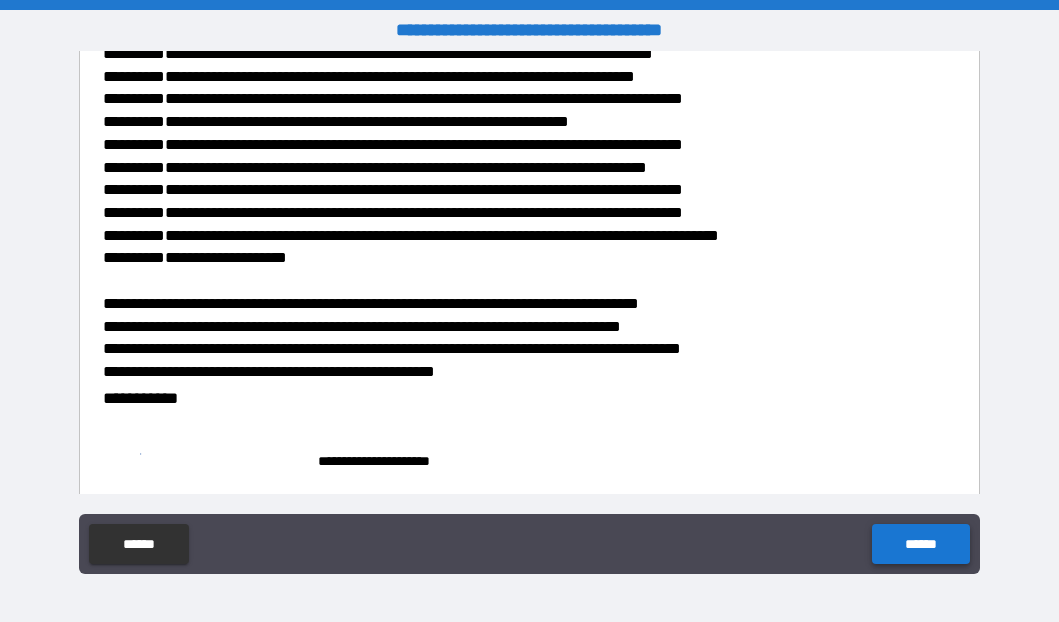 click on "******" at bounding box center (920, 544) 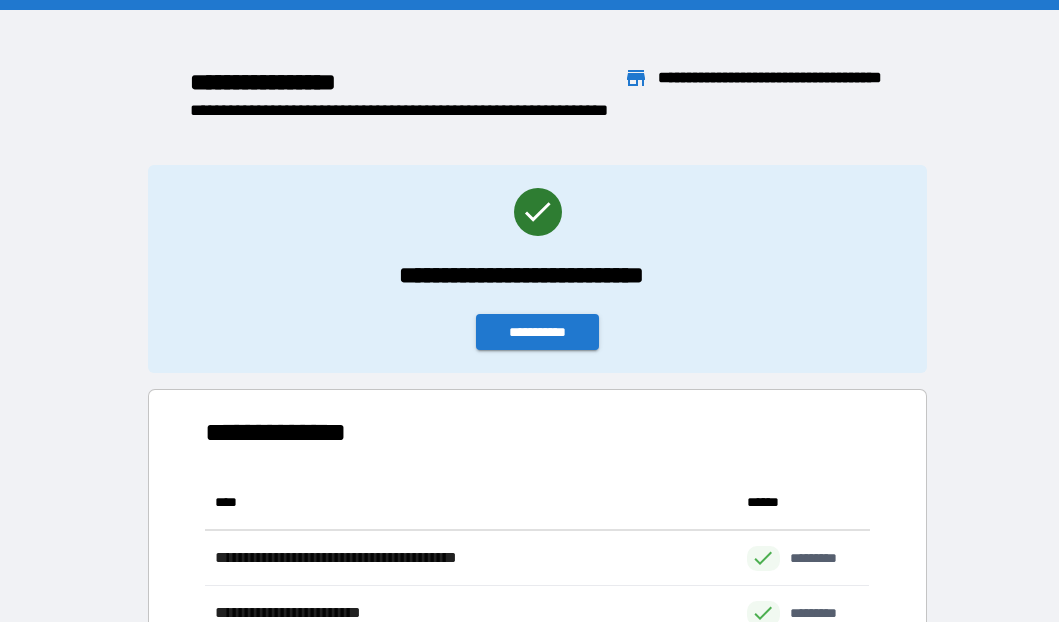 scroll, scrollTop: 1, scrollLeft: 0, axis: vertical 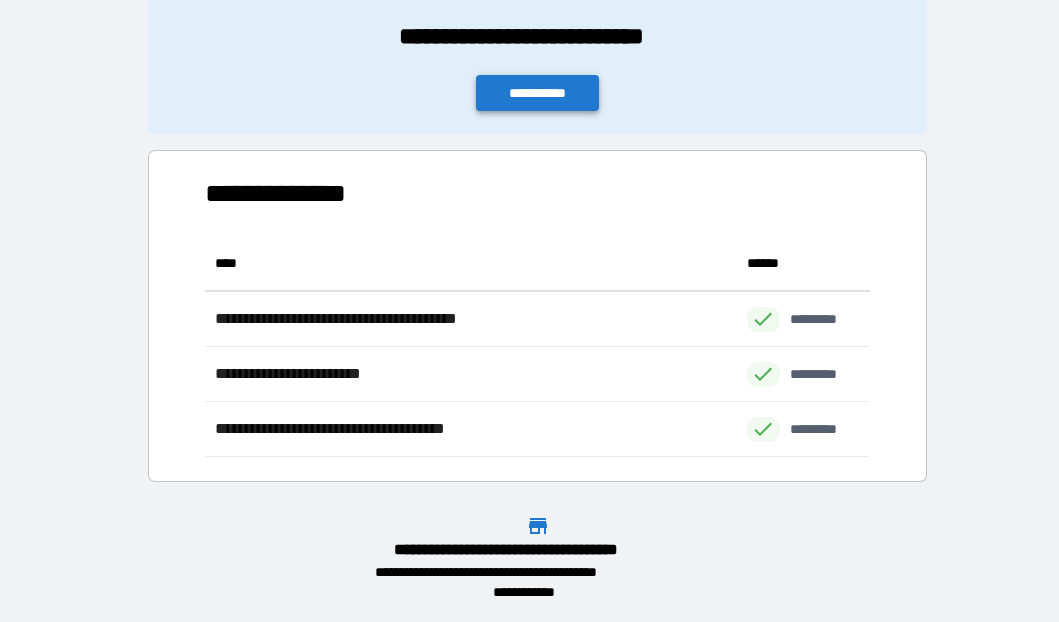 click on "**********" at bounding box center (538, 93) 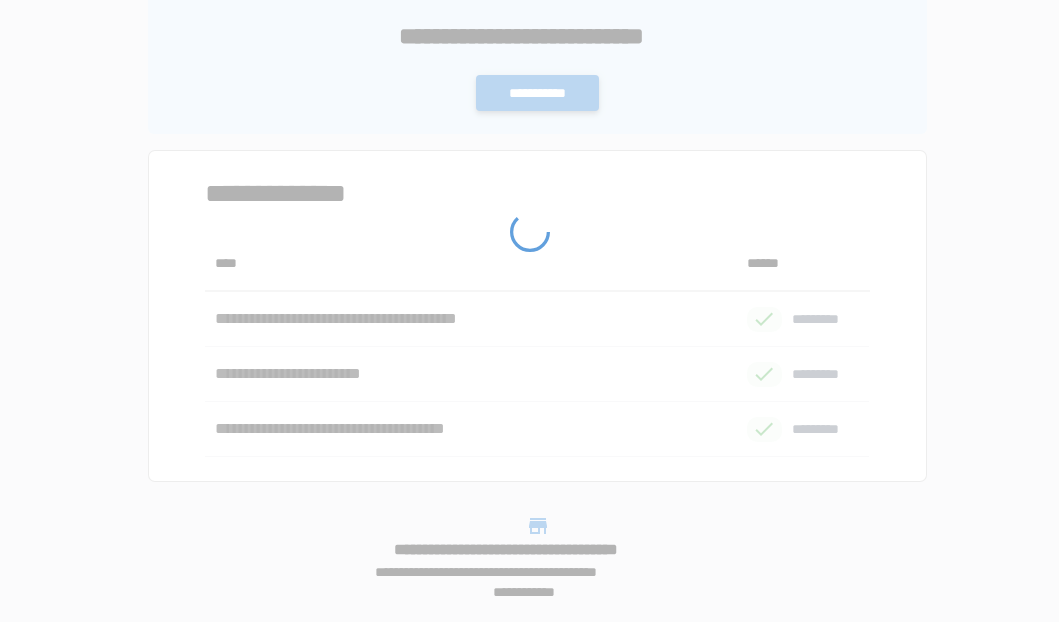 scroll, scrollTop: 0, scrollLeft: 0, axis: both 